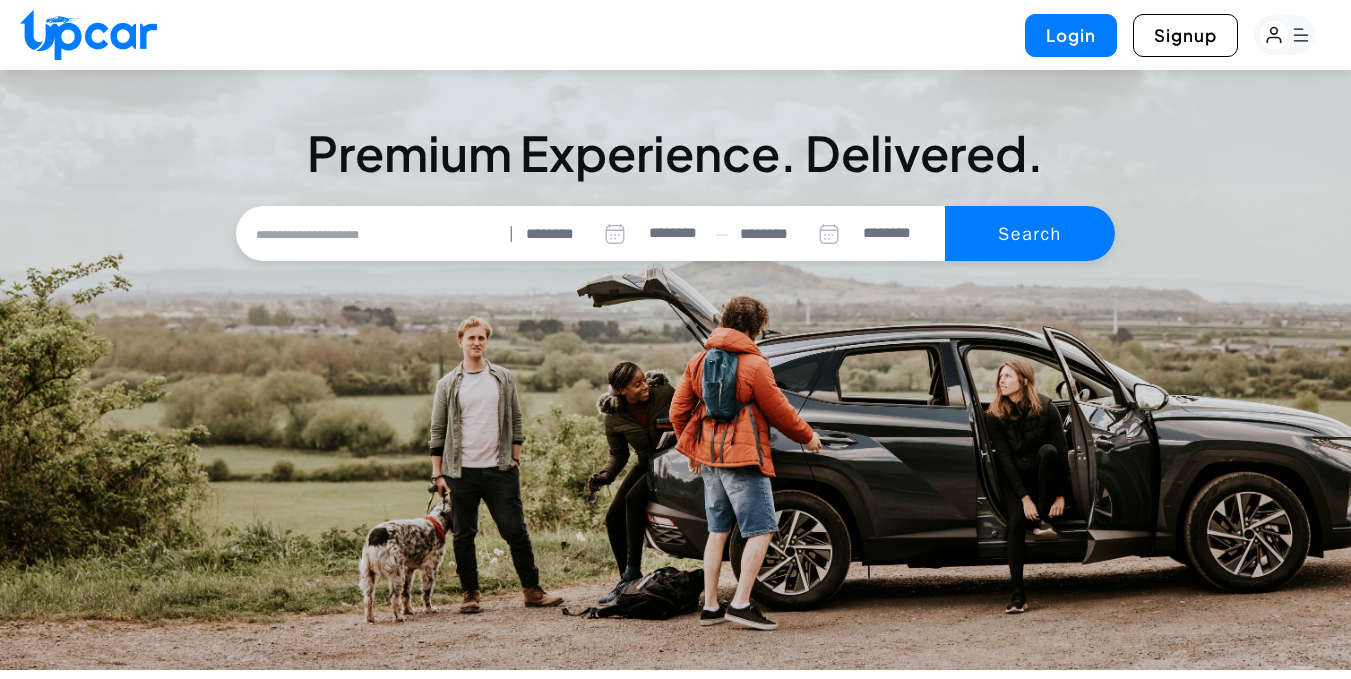 select on "********" 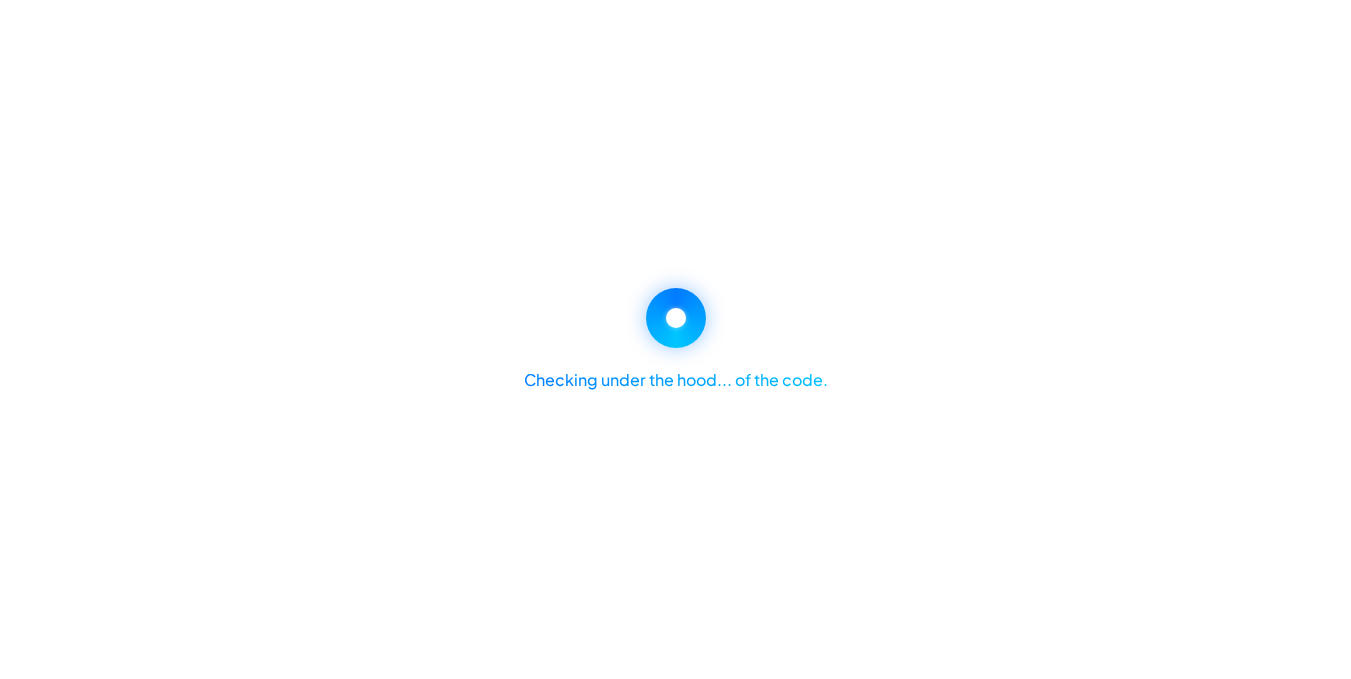 scroll, scrollTop: 0, scrollLeft: 0, axis: both 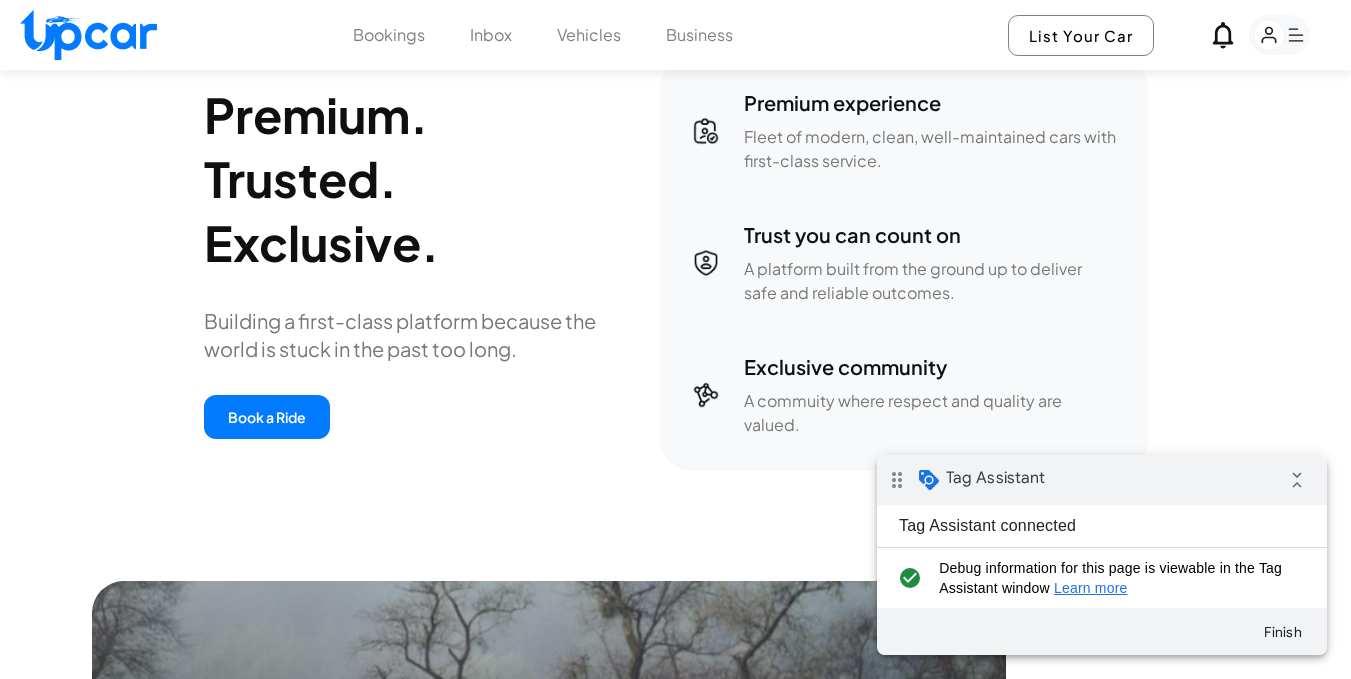 click 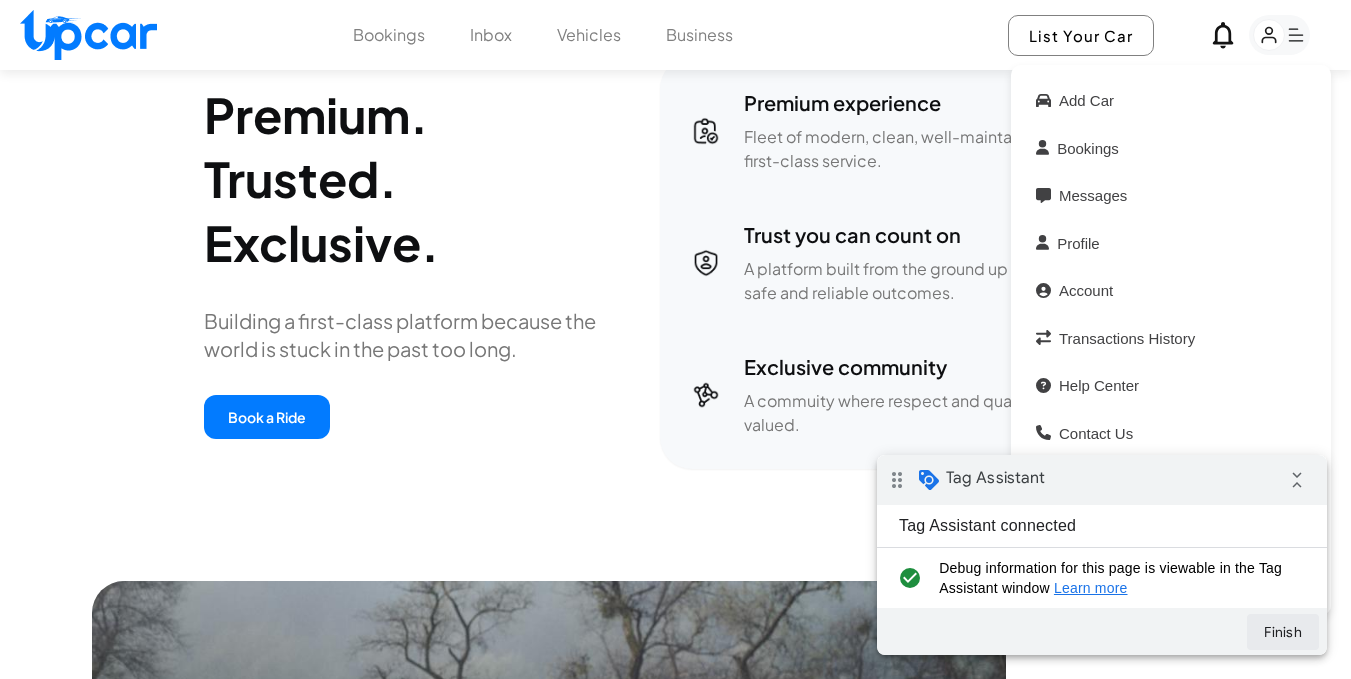click on "Finish" at bounding box center [1283, 632] 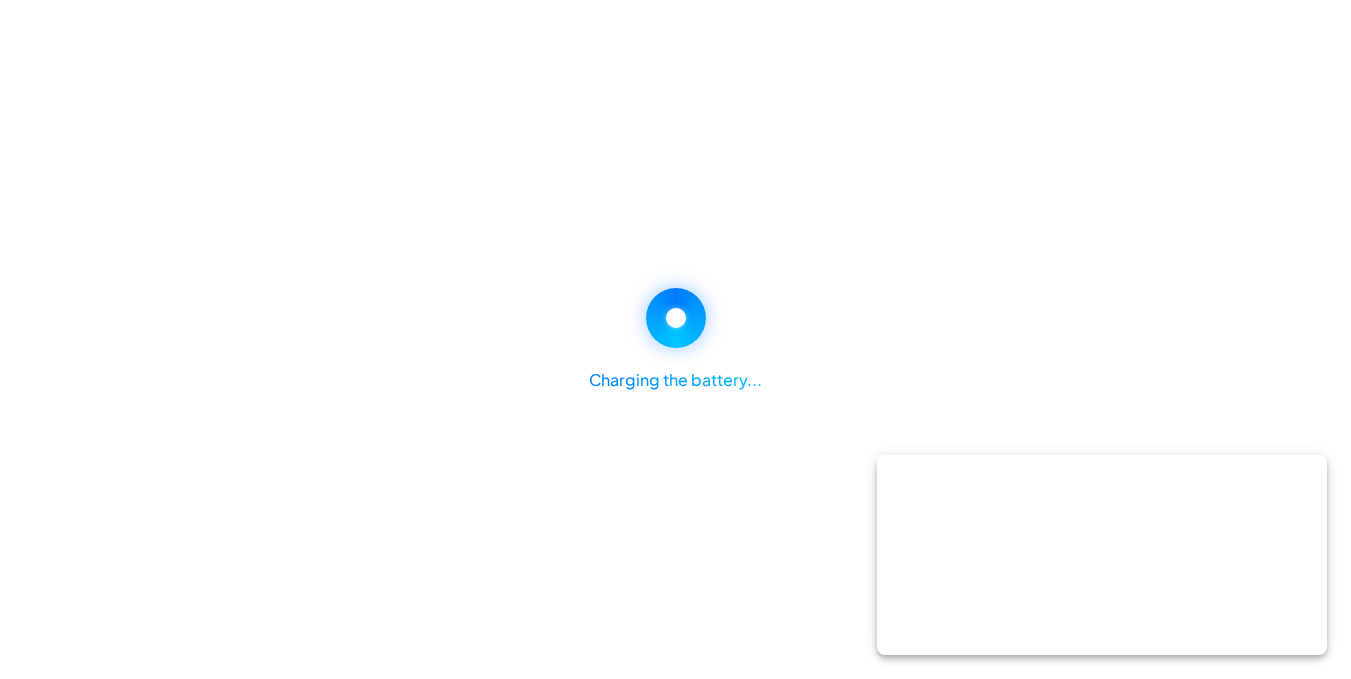 scroll, scrollTop: 0, scrollLeft: 0, axis: both 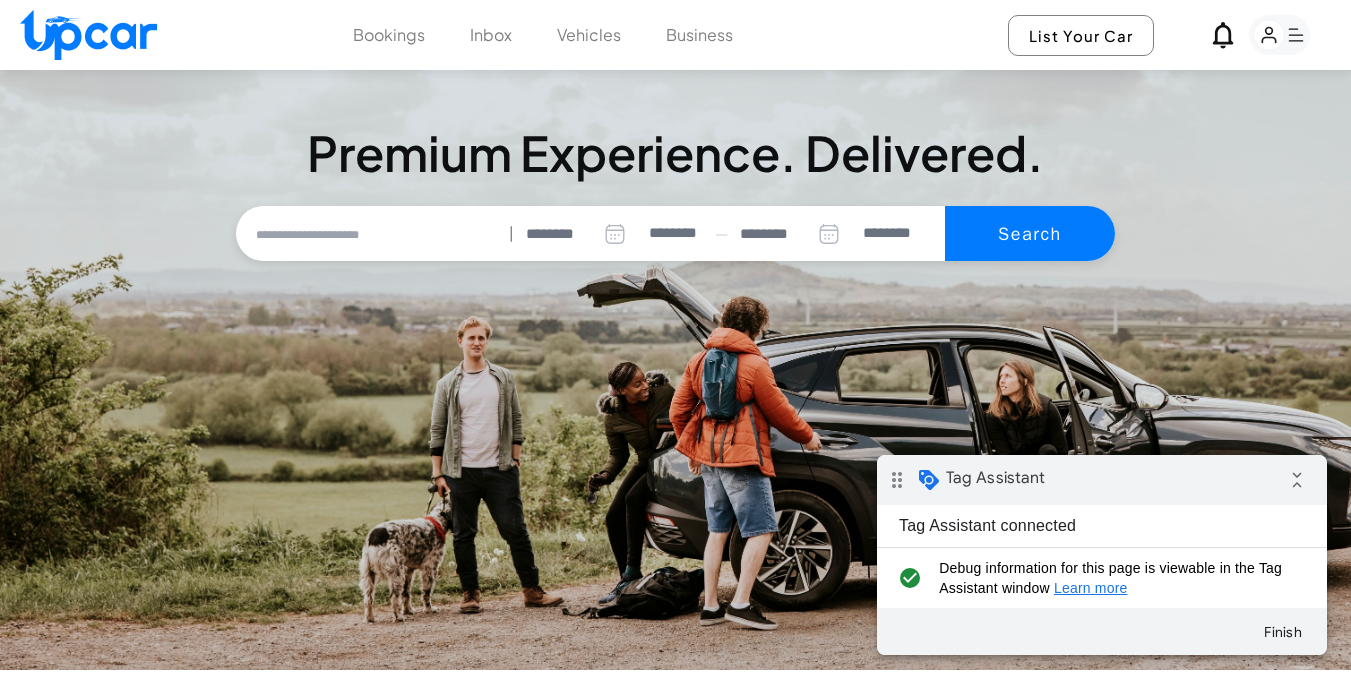 click 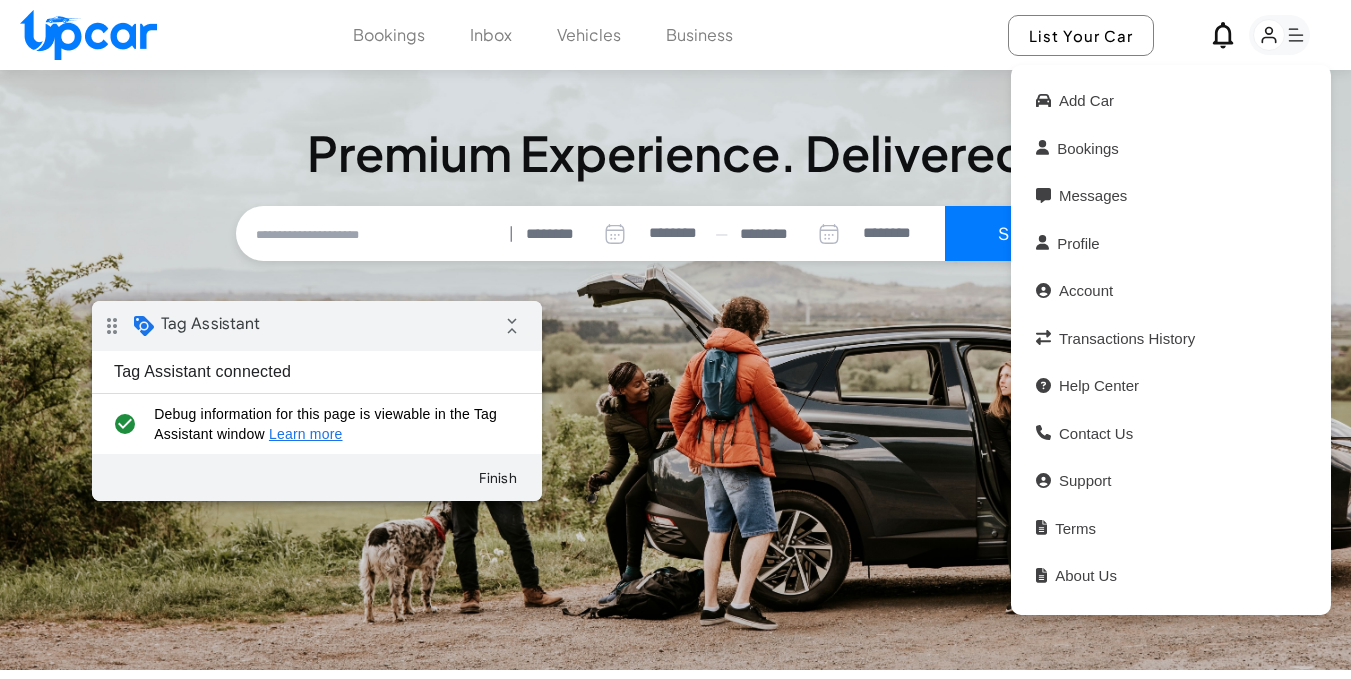 click on "drag_indicator Tag Assistant  collapse_all" at bounding box center [317, 326] 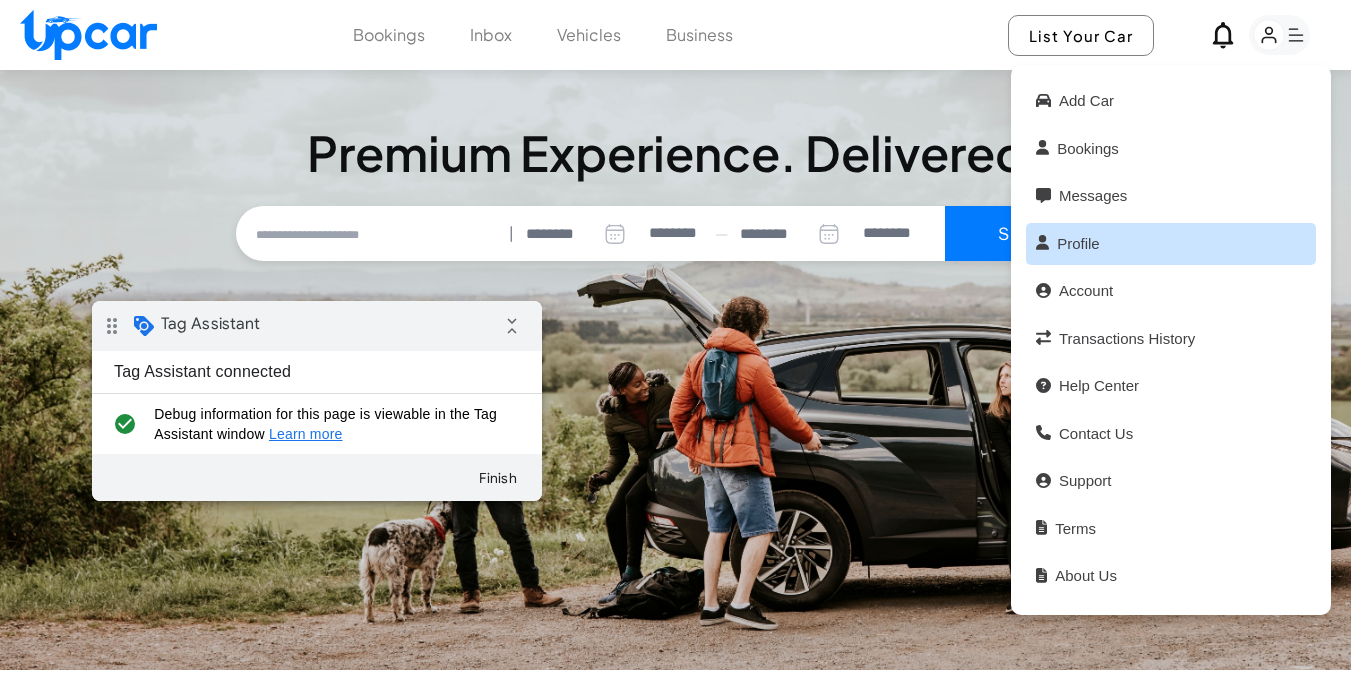 click on "Profile" at bounding box center [1171, 244] 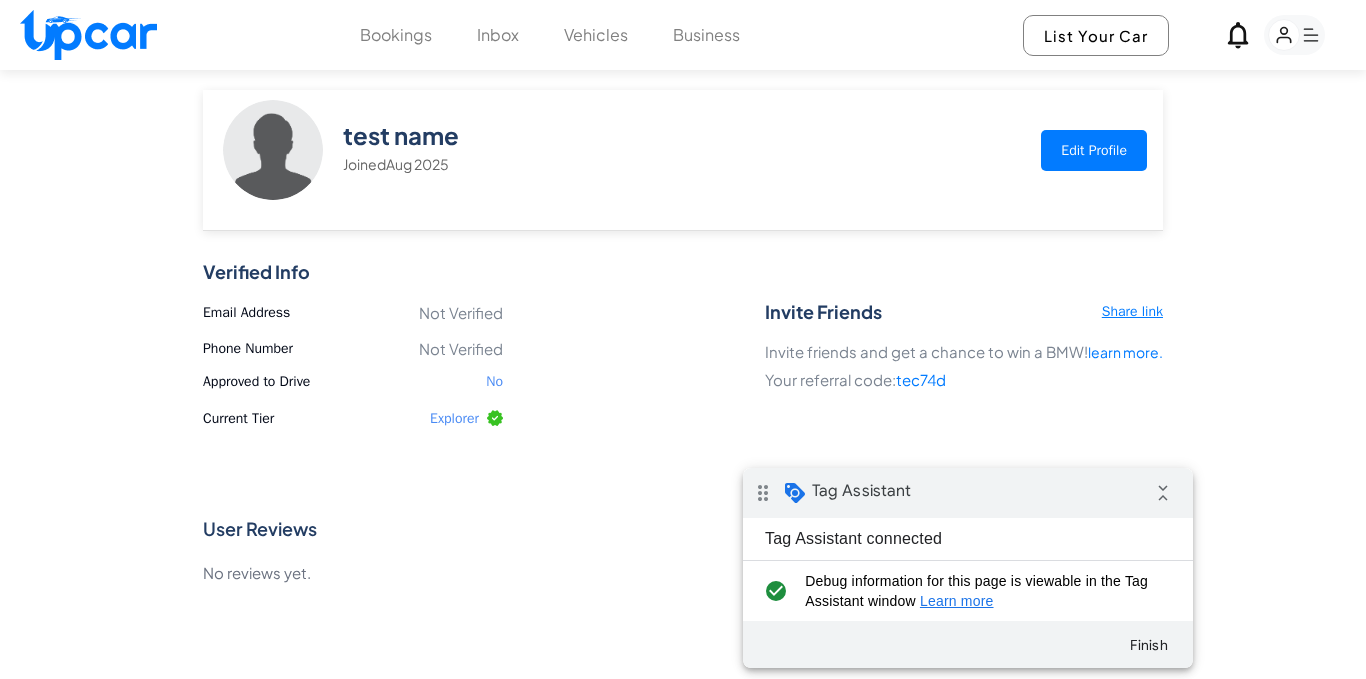 click on "drag_indicator Tag Assistant  collapse_all" at bounding box center [968, 493] 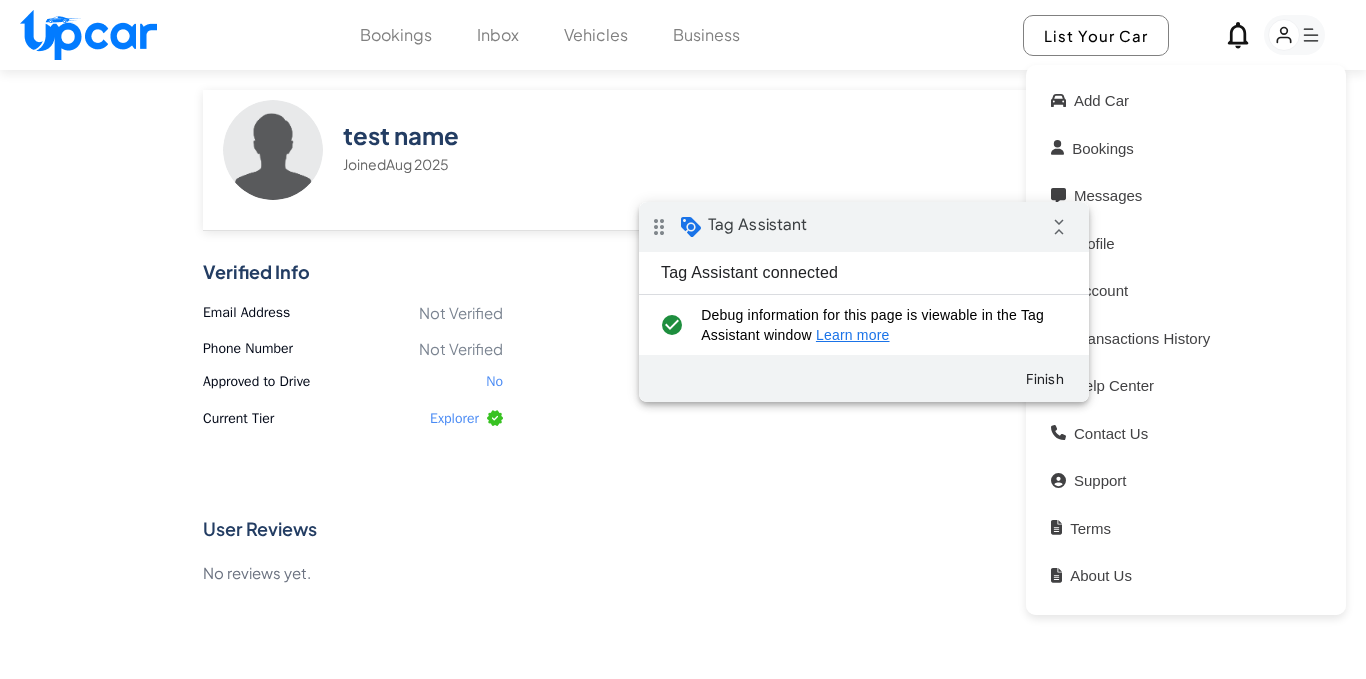 drag, startPoint x: 889, startPoint y: 221, endPoint x: 852, endPoint y: 254, distance: 49.57822 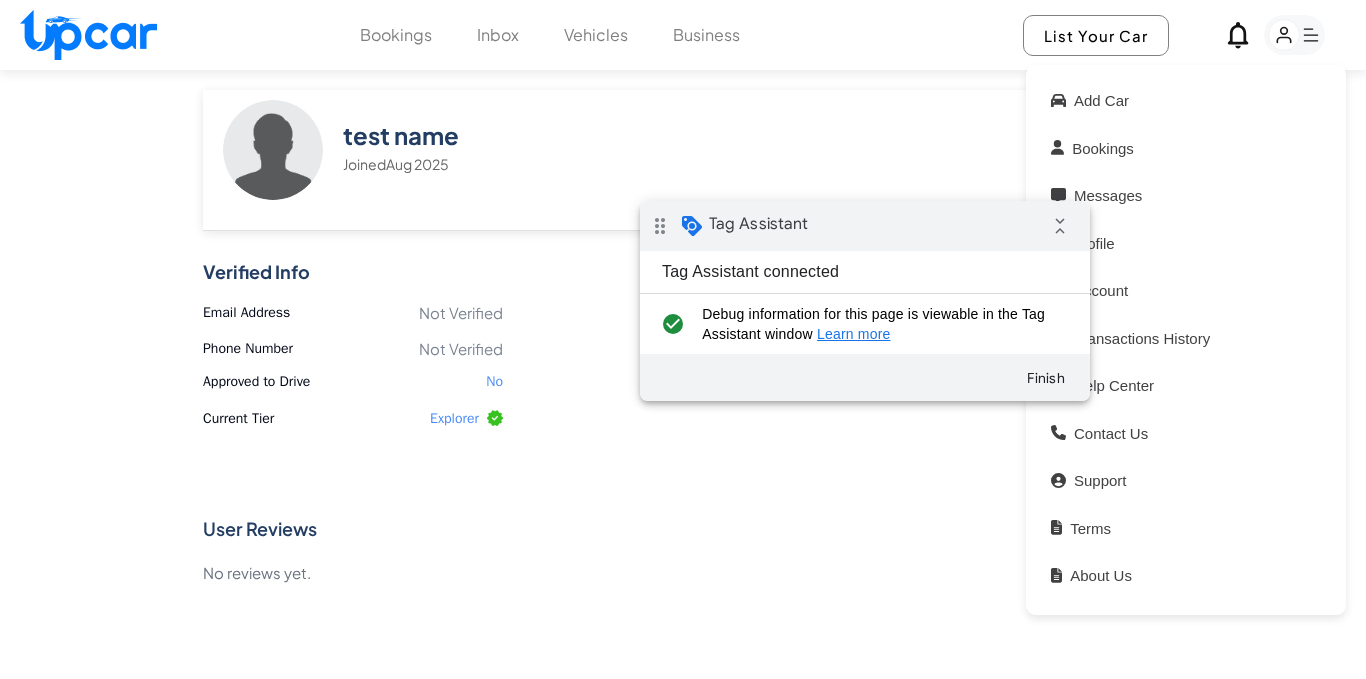 click on "test   name Joined  Aug 2025 Edit Profile Verified Info Email Address   Not Verified Phone Number   Not Verified Approved to Drive   No Current Tier   Explorer Invite Friends Share link Invite friends and get a chance to win a BMW!  learn more.   Your referral code:  tec74d User Reviews No reviews yet." at bounding box center (683, 338) 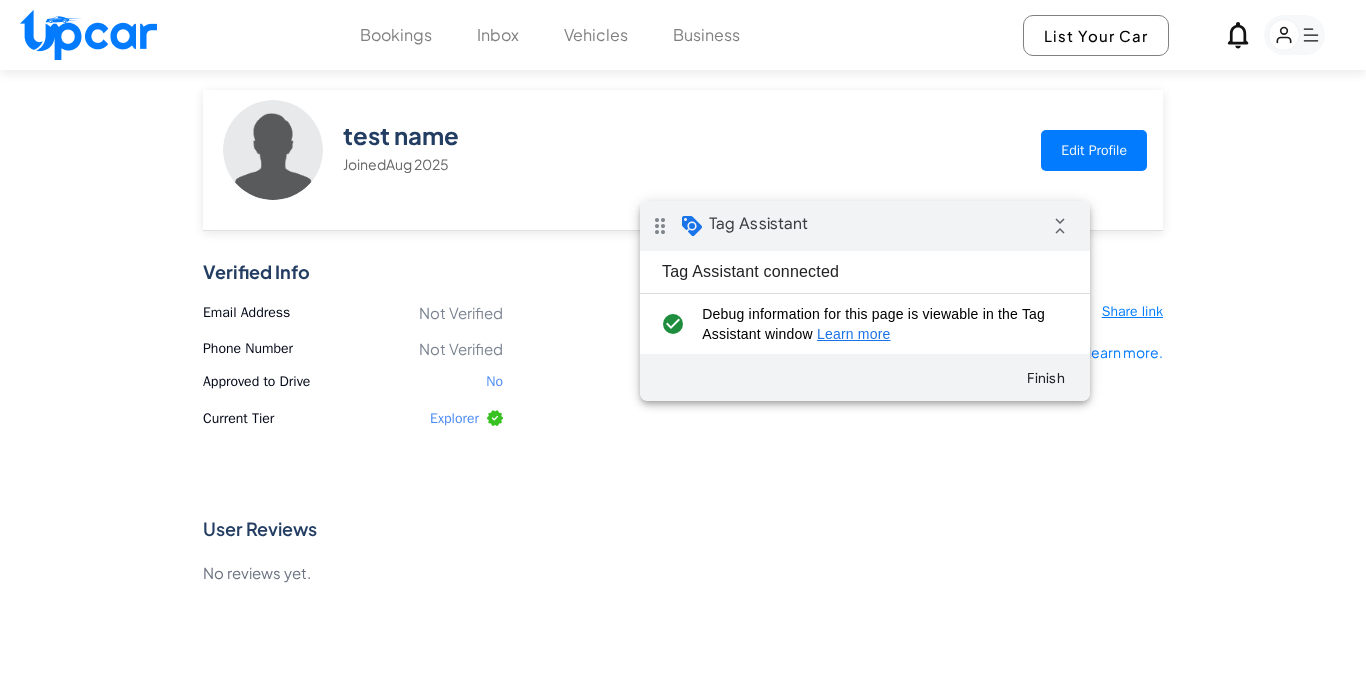 click on "Edit Profile" at bounding box center [1094, 150] 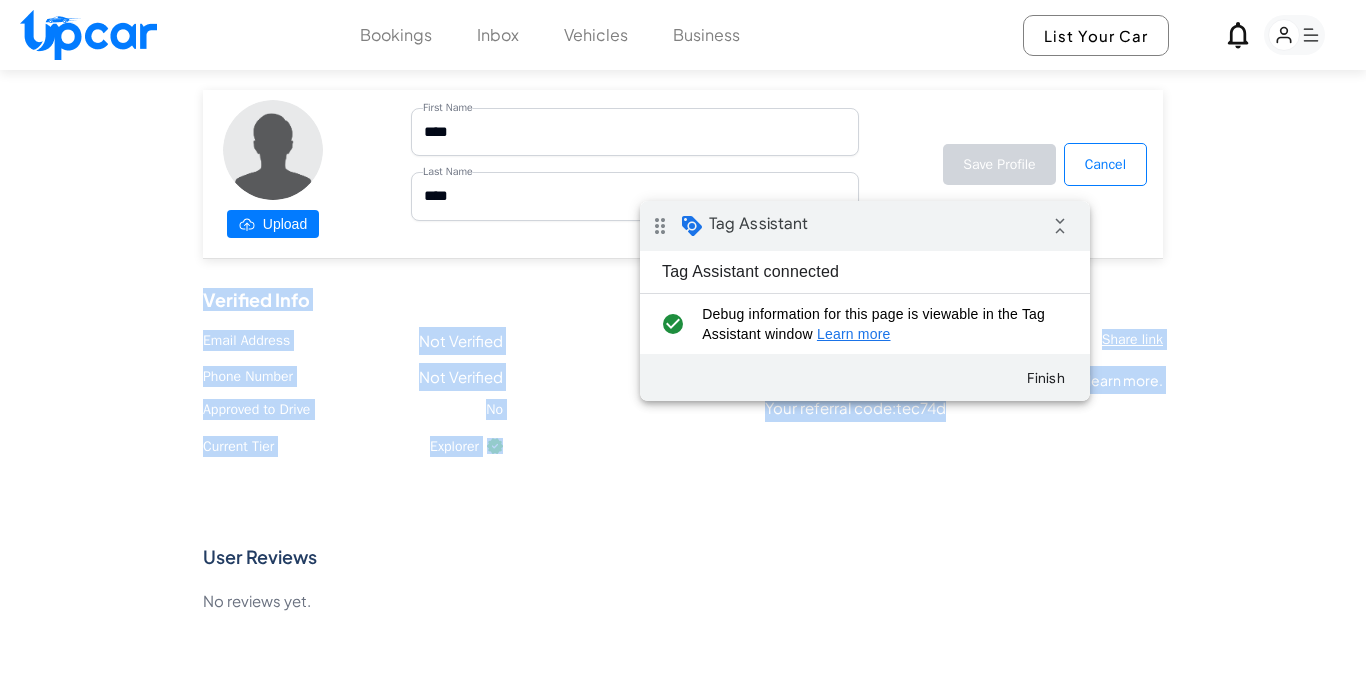 drag, startPoint x: 1354, startPoint y: 142, endPoint x: 1365, endPoint y: 483, distance: 341.17737 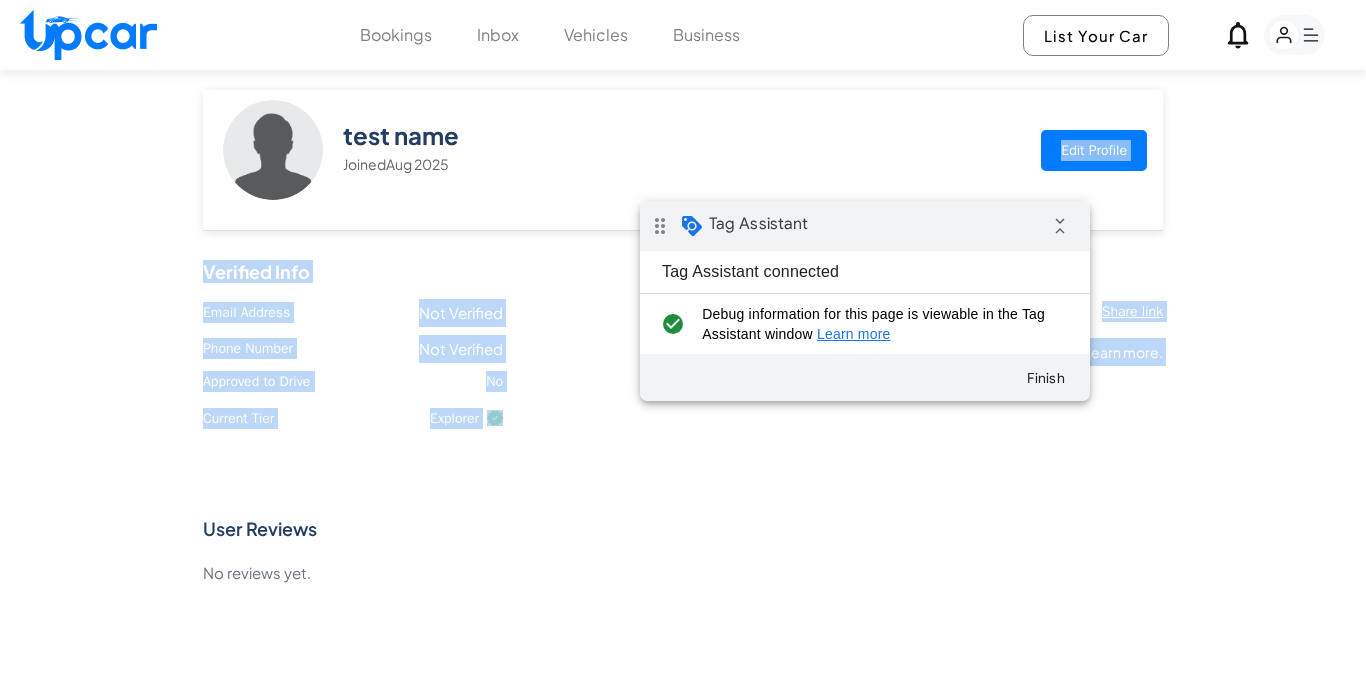 click on "test   name Joined  Aug 2025 Edit Profile Verified Info Email Address   Not Verified Phone Number   Not Verified Approved to Drive   No Current Tier   Explorer Invite Friends Share link Invite friends and get a chance to win a BMW!  learn more.   Your referral code:  tec74d User Reviews No reviews yet." at bounding box center (683, 338) 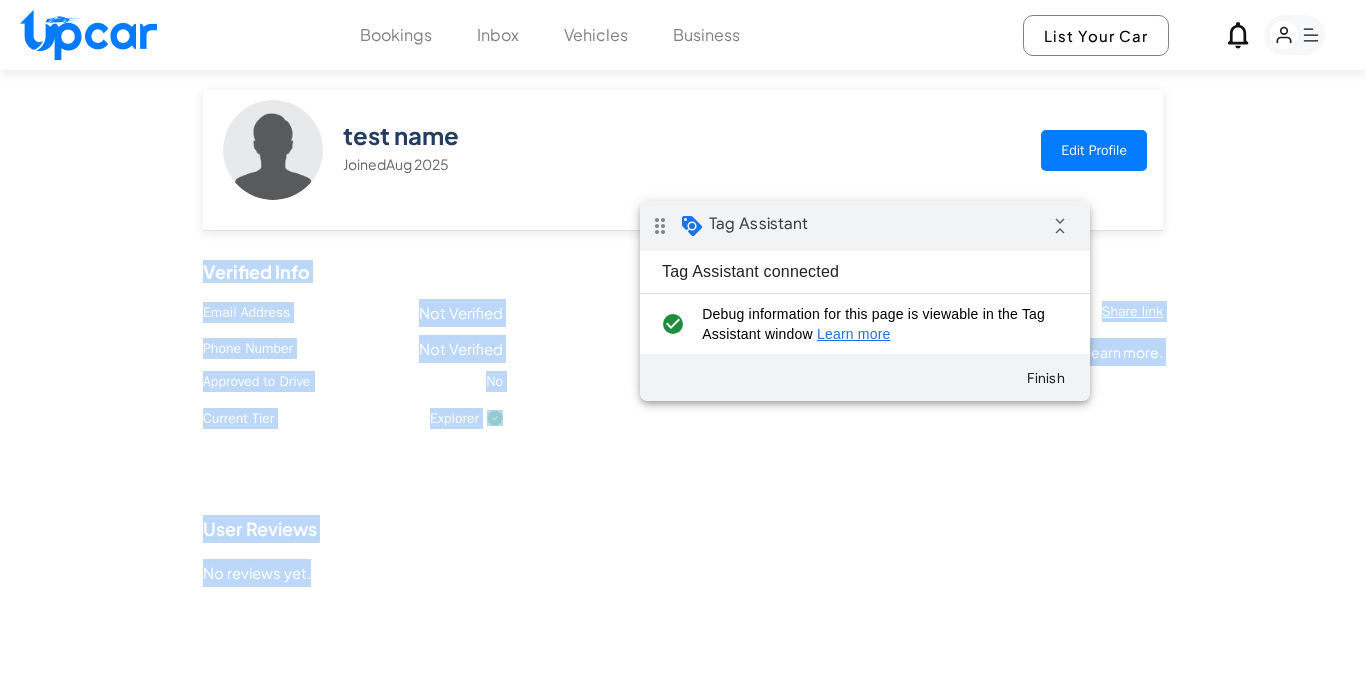 drag, startPoint x: 1365, startPoint y: 135, endPoint x: 1365, endPoint y: 579, distance: 444 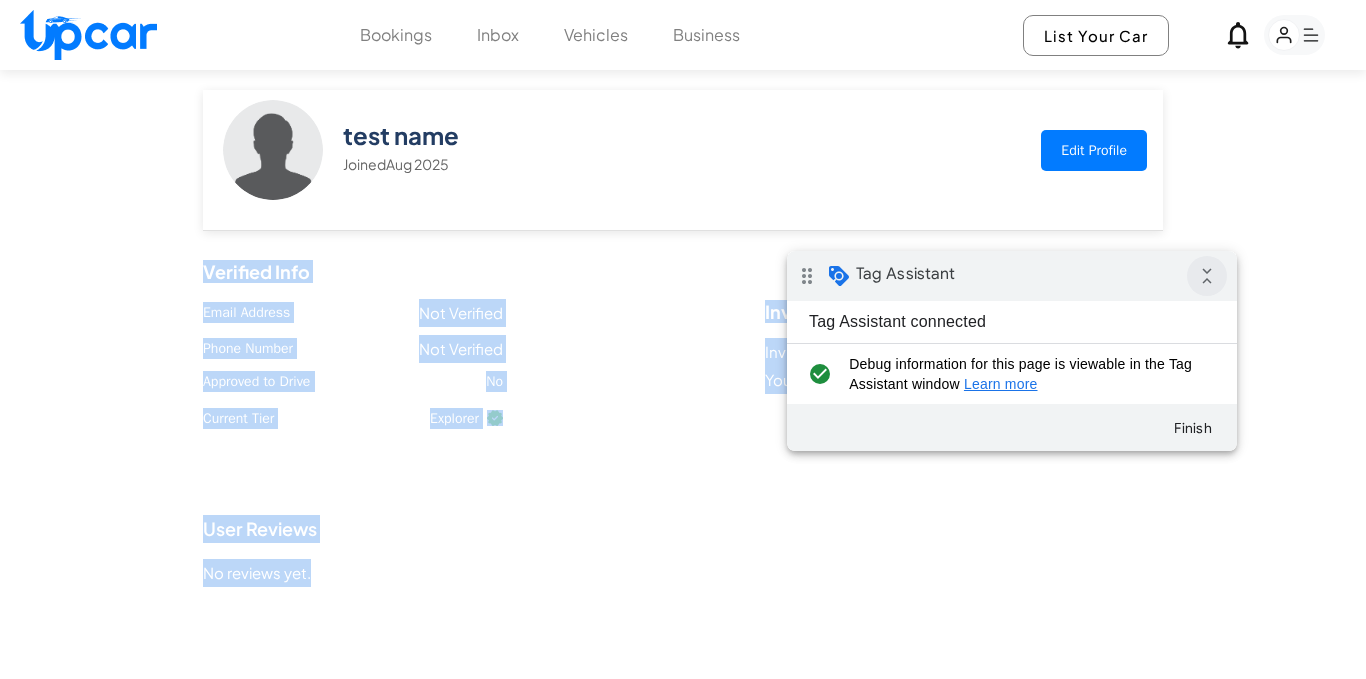 click on "collapse_all" at bounding box center [1207, 276] 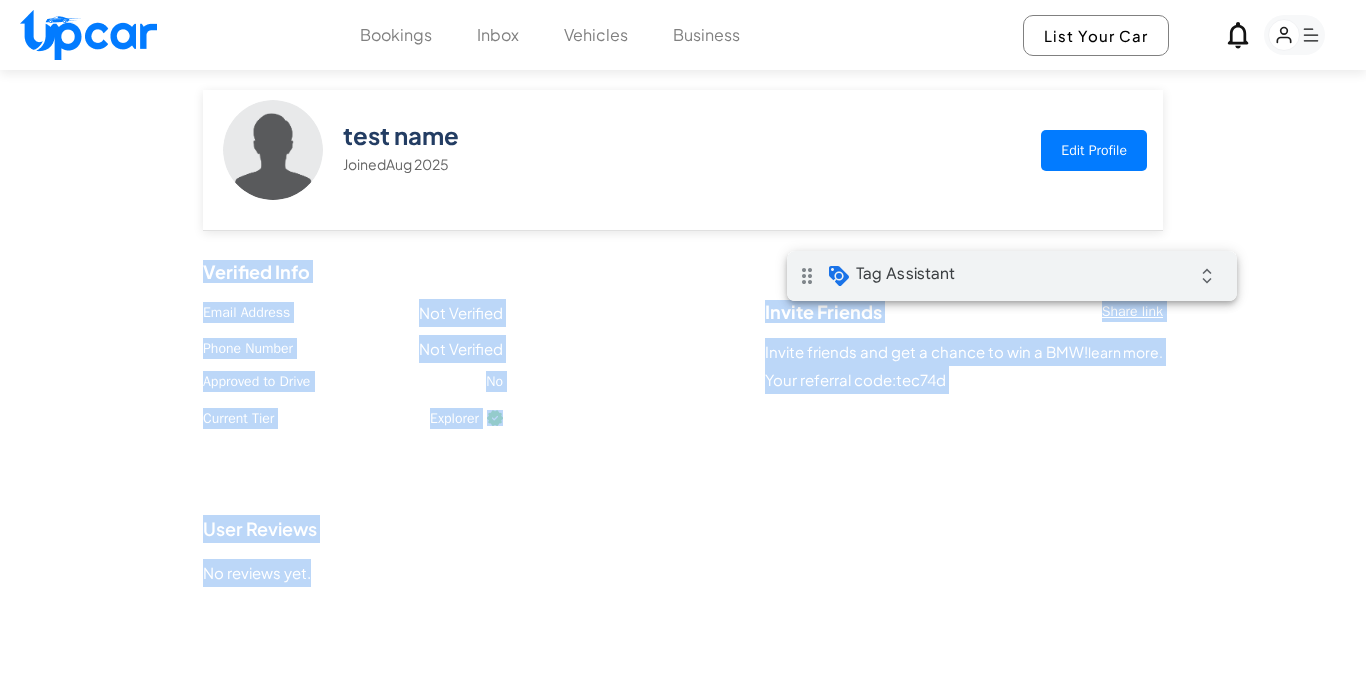 click on "User Reviews No reviews yet." at bounding box center [683, 551] 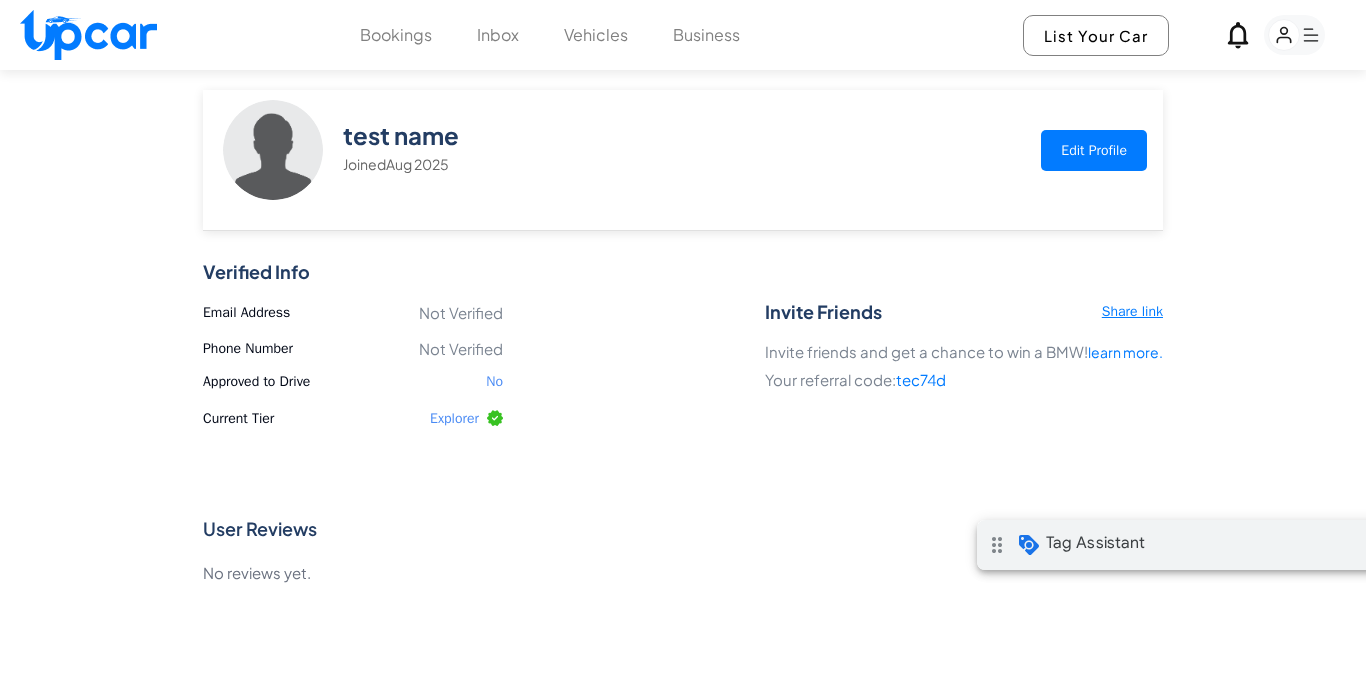 click on "drag_indicator Tag Assistant  expand_all" at bounding box center (1202, 545) 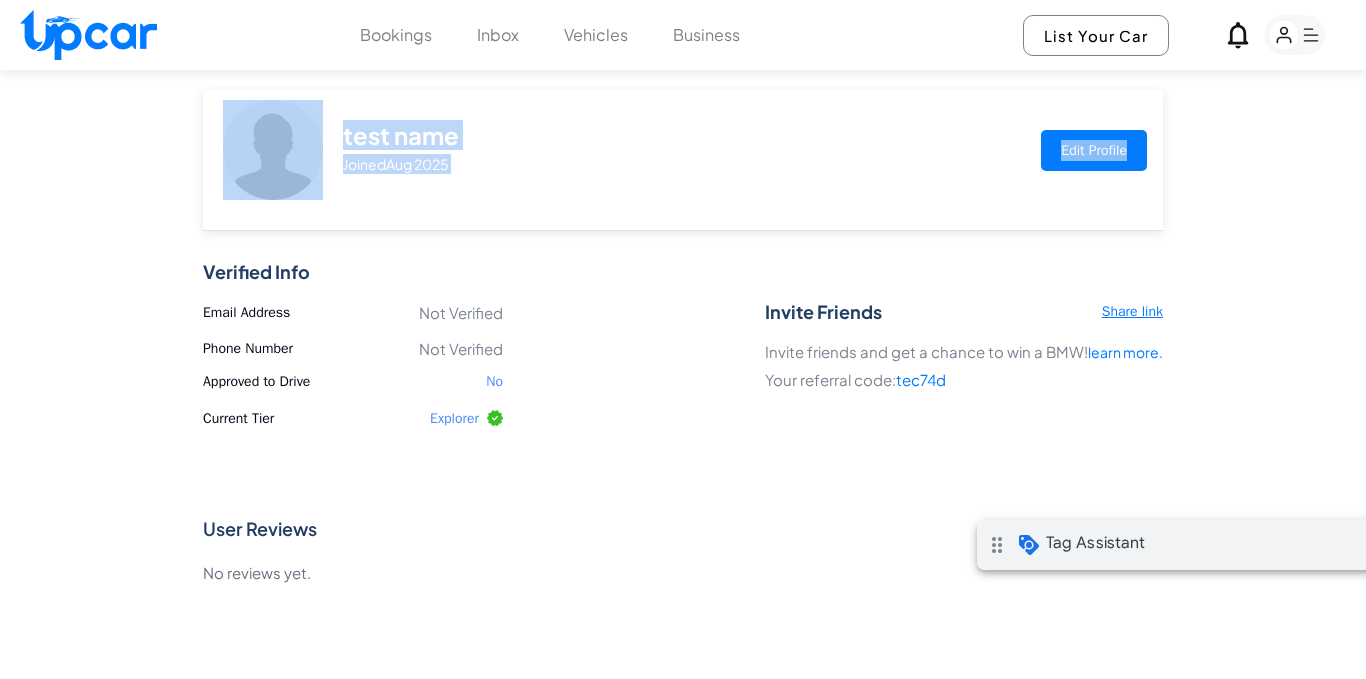 drag, startPoint x: 1365, startPoint y: 164, endPoint x: 1365, endPoint y: 38, distance: 126 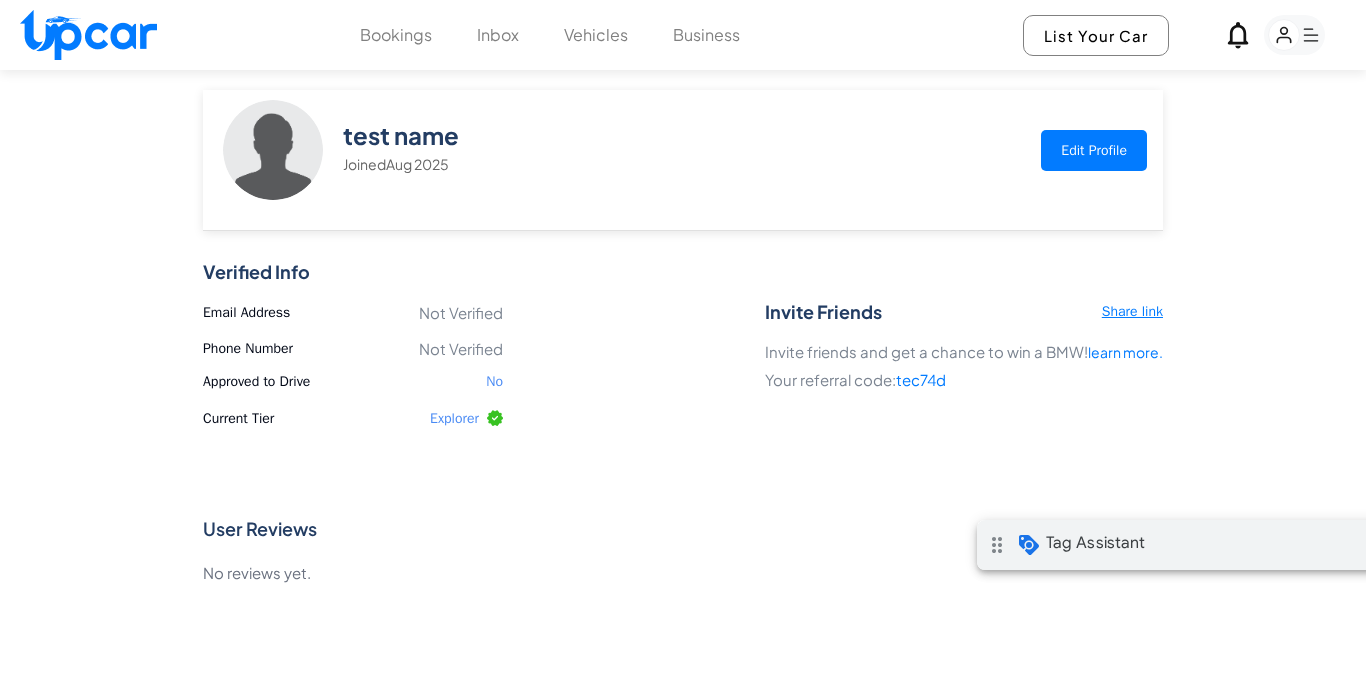 click 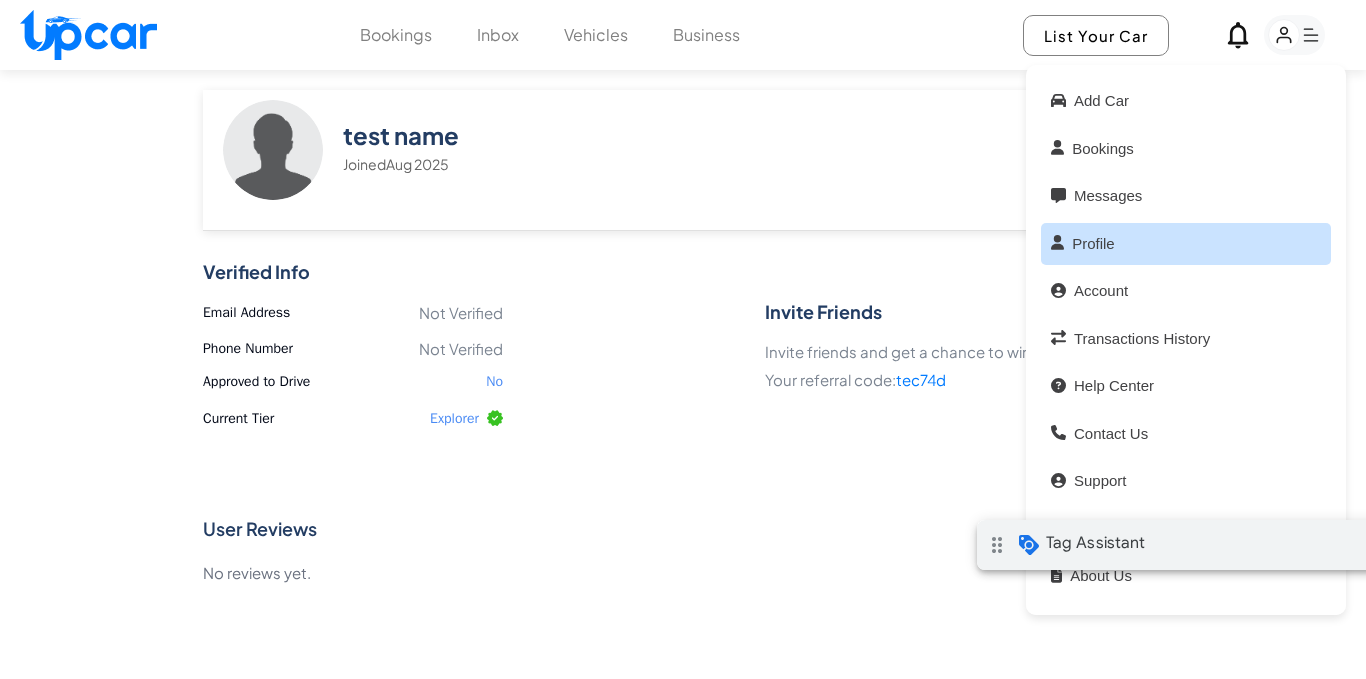 click on "Profile" at bounding box center (1186, 244) 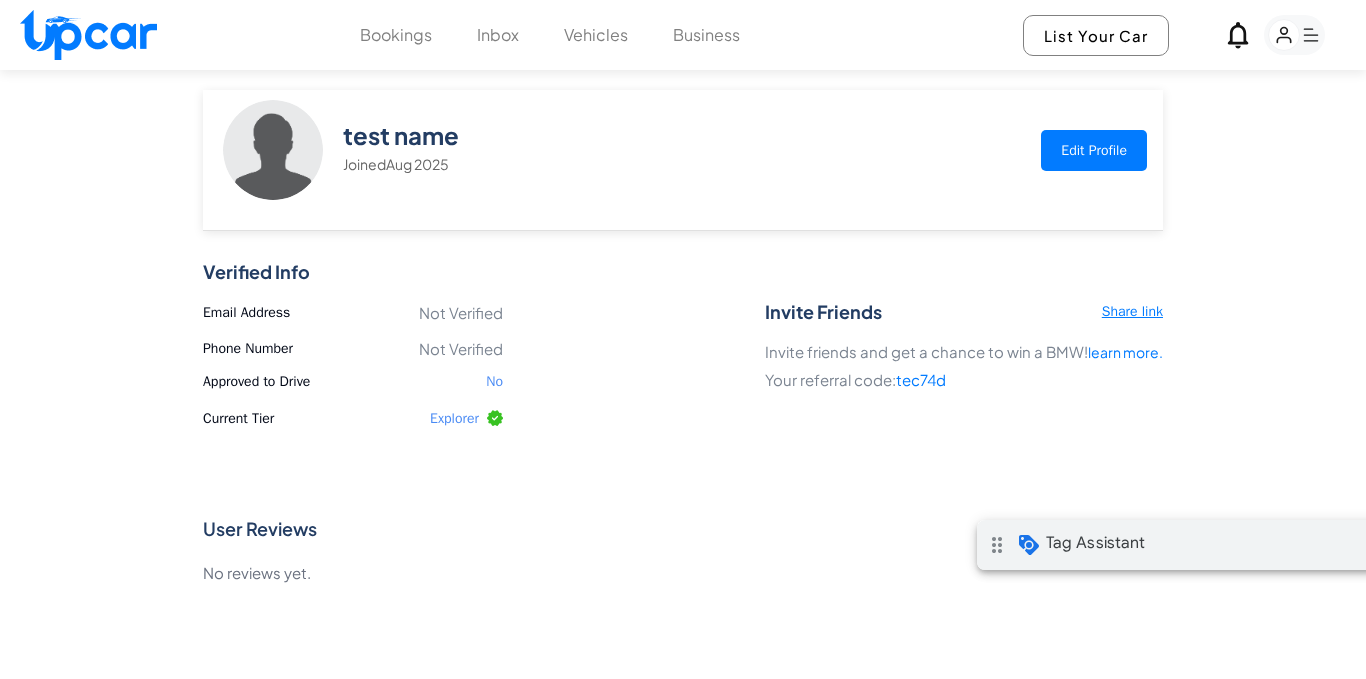 click on "Explorer" at bounding box center [466, 418] 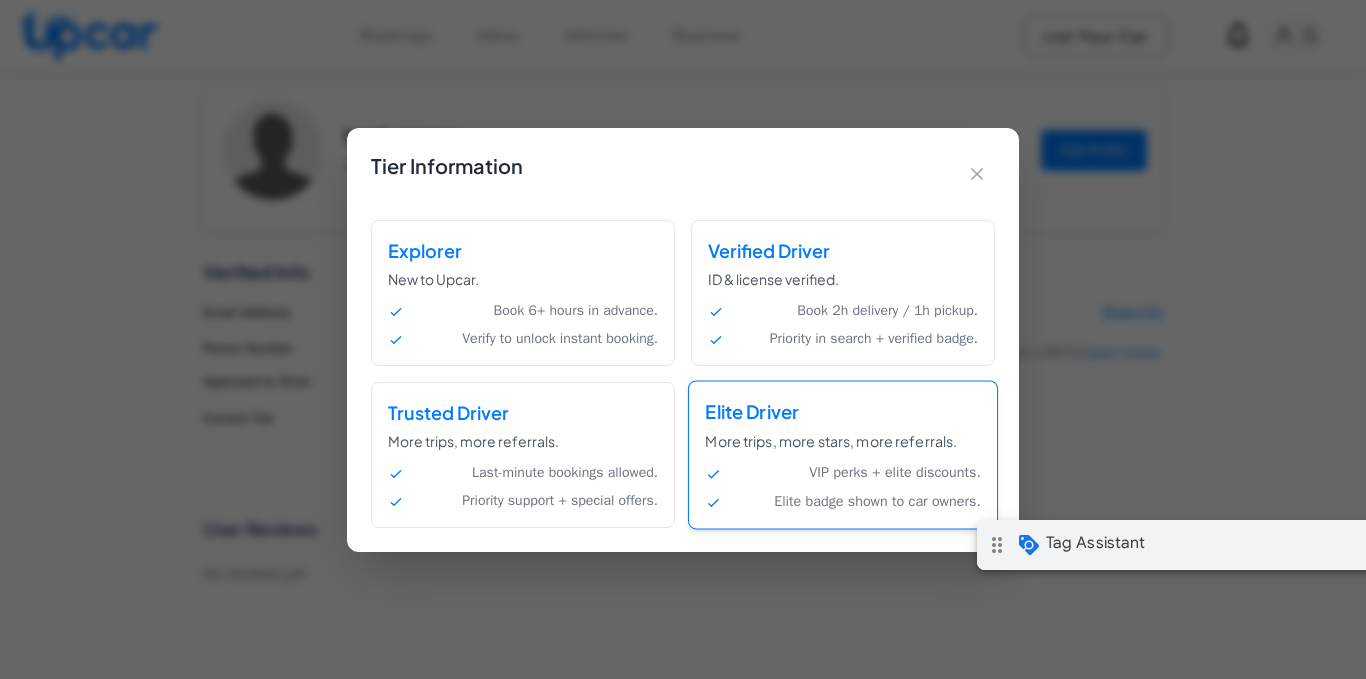 click on "More trips, more stars, more referrals." at bounding box center (842, 440) 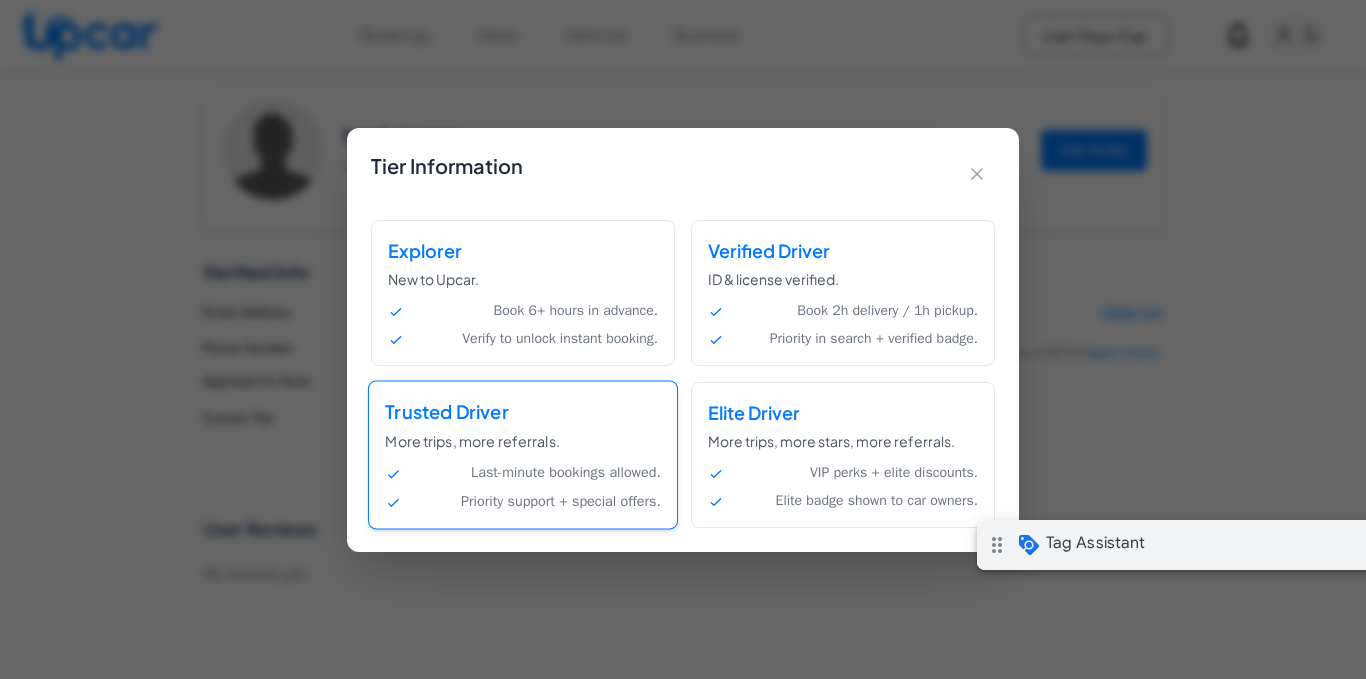 click on "Trusted Driver" at bounding box center (522, 411) 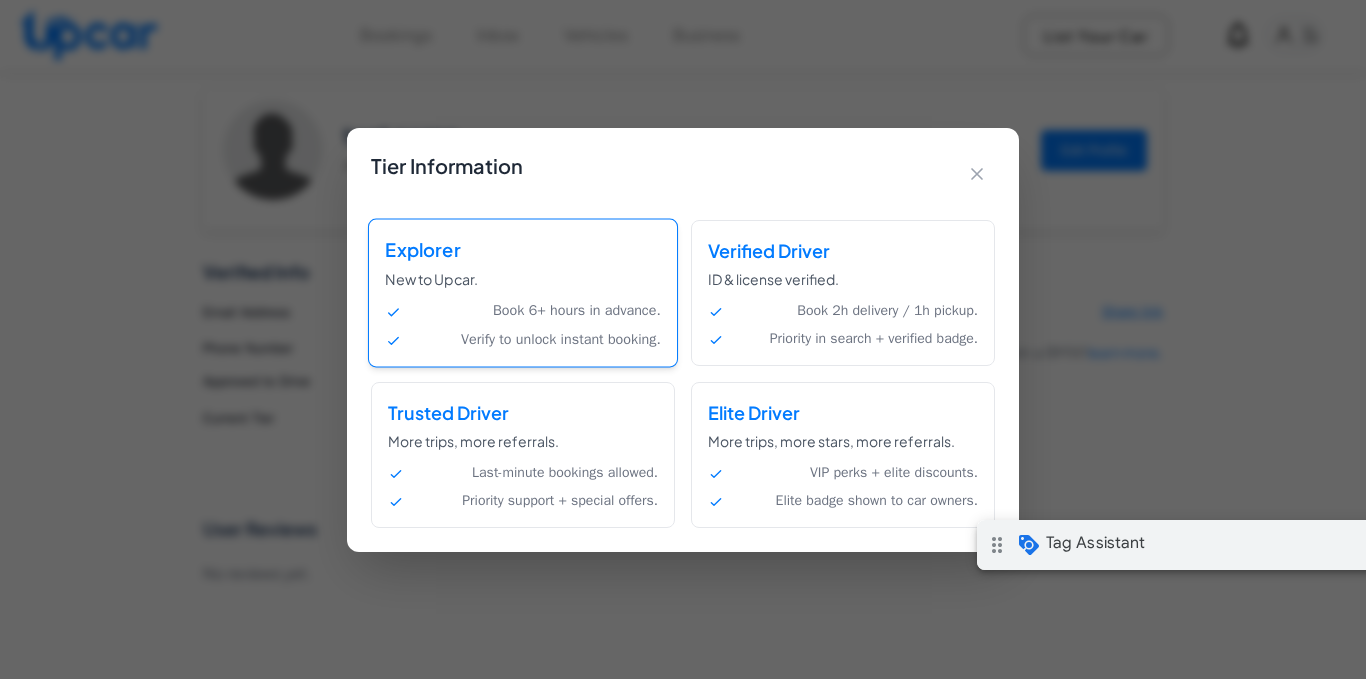 click on "Book 6+ hours in advance." at bounding box center (522, 311) 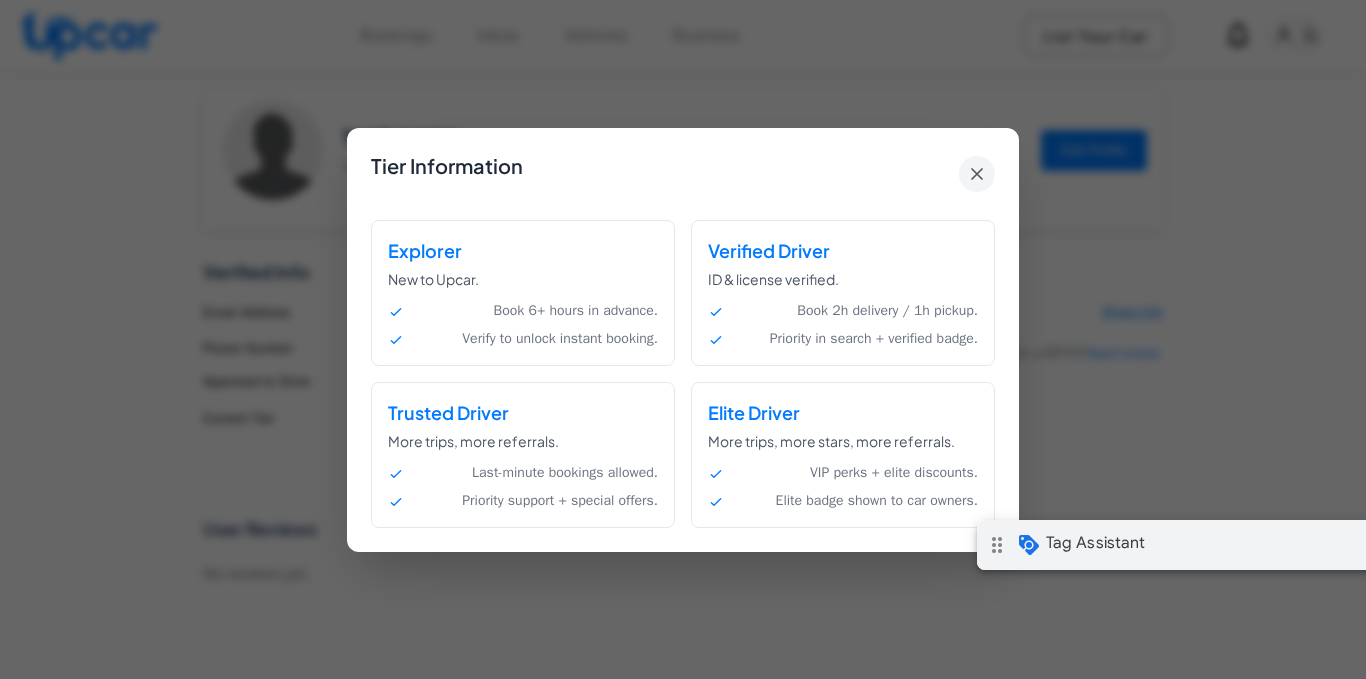 click 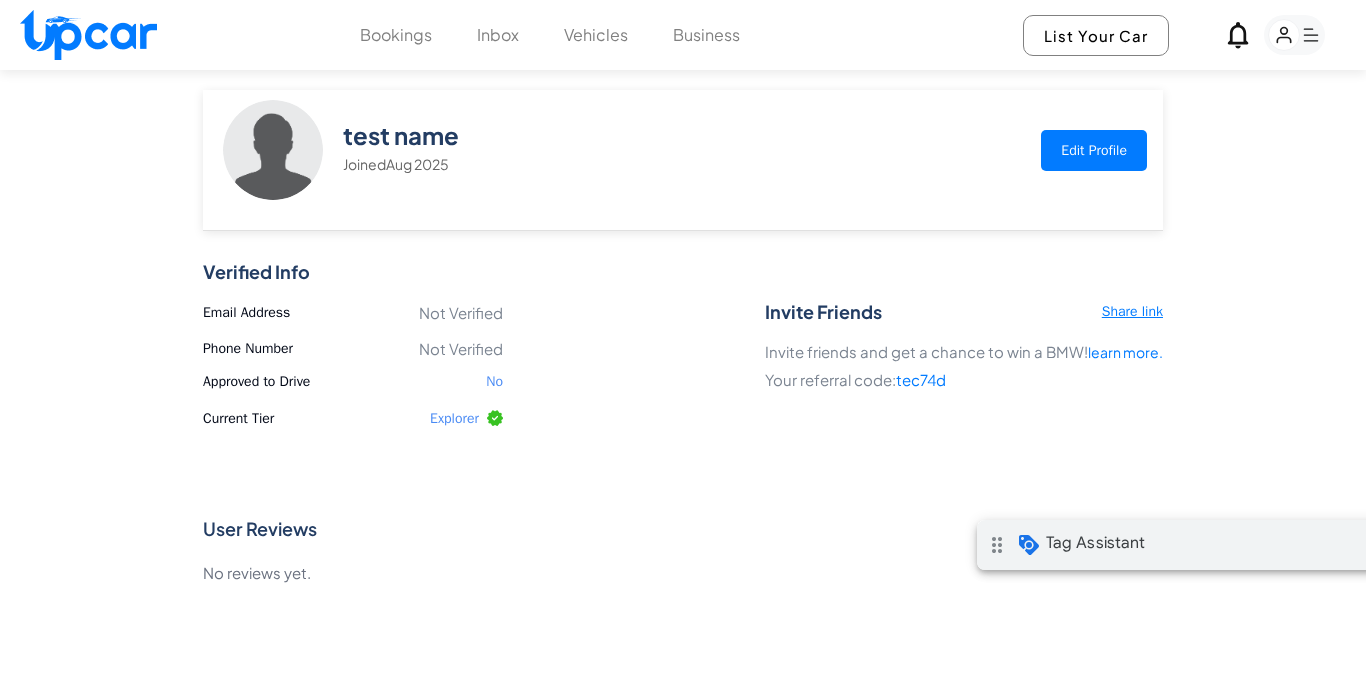 click on "Not Verified" at bounding box center (461, 349) 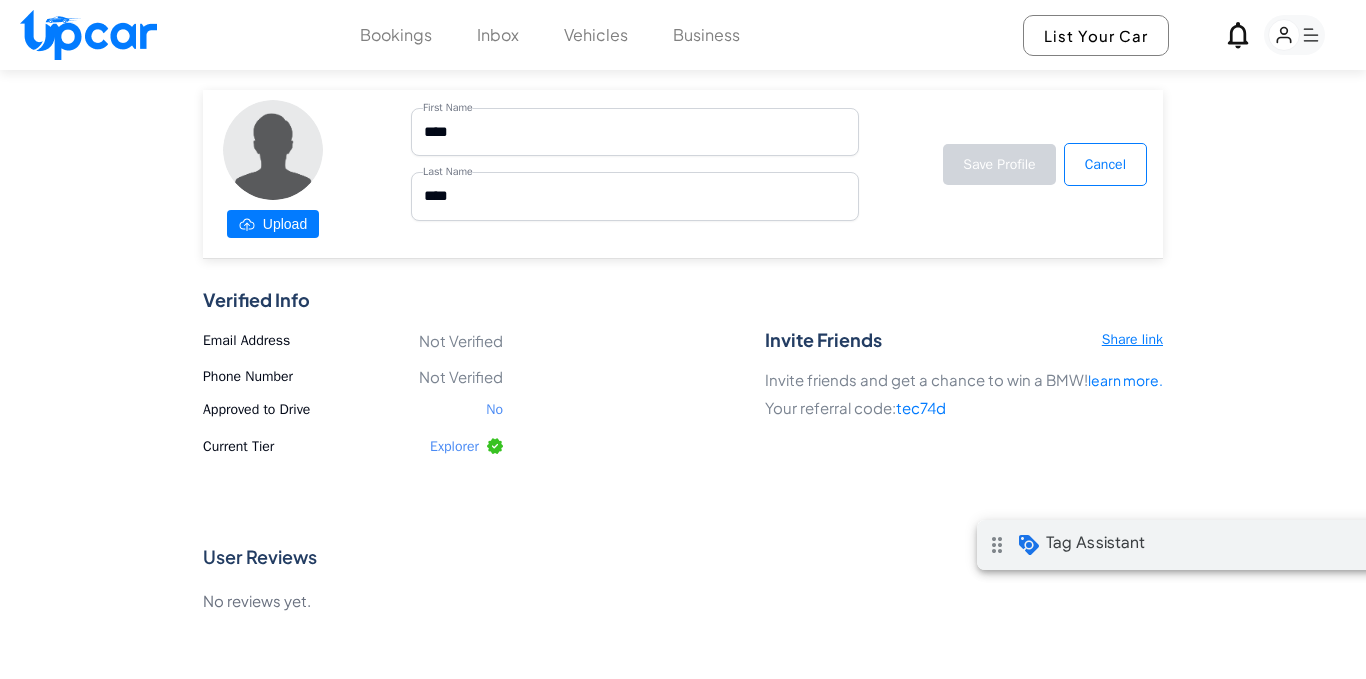 click on "Cancel" at bounding box center (1105, 164) 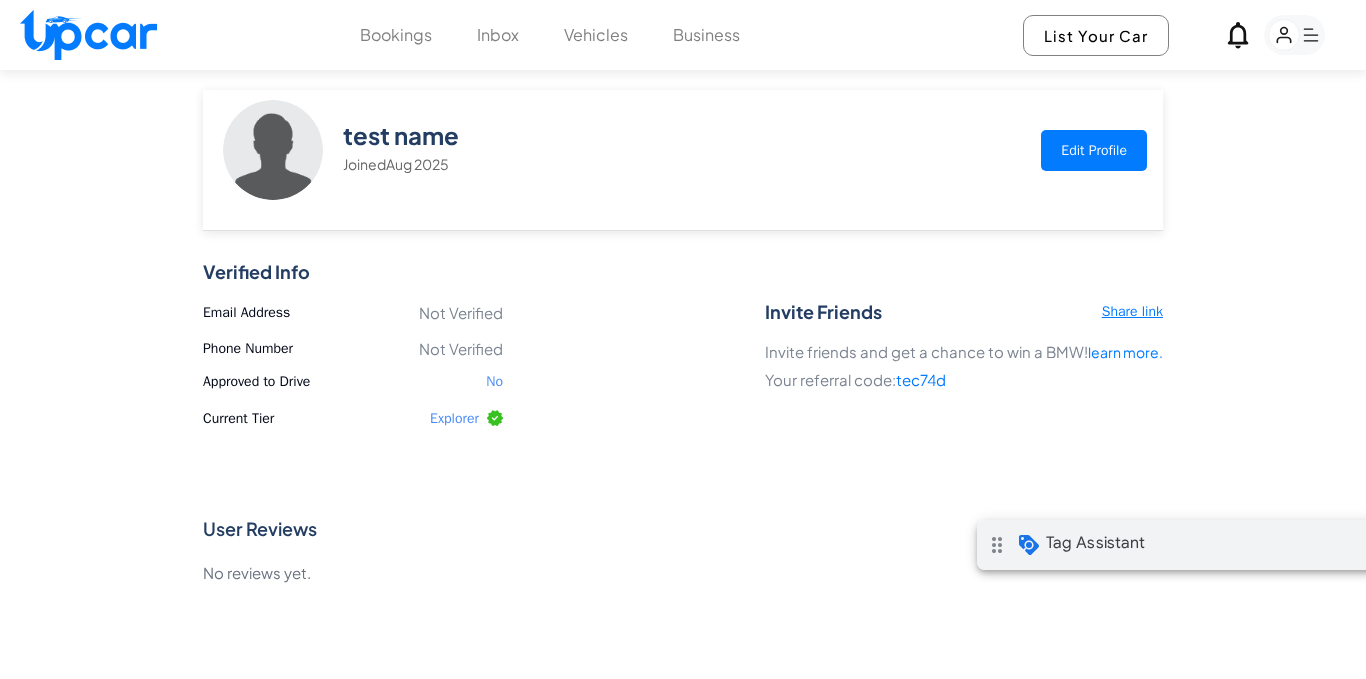 click 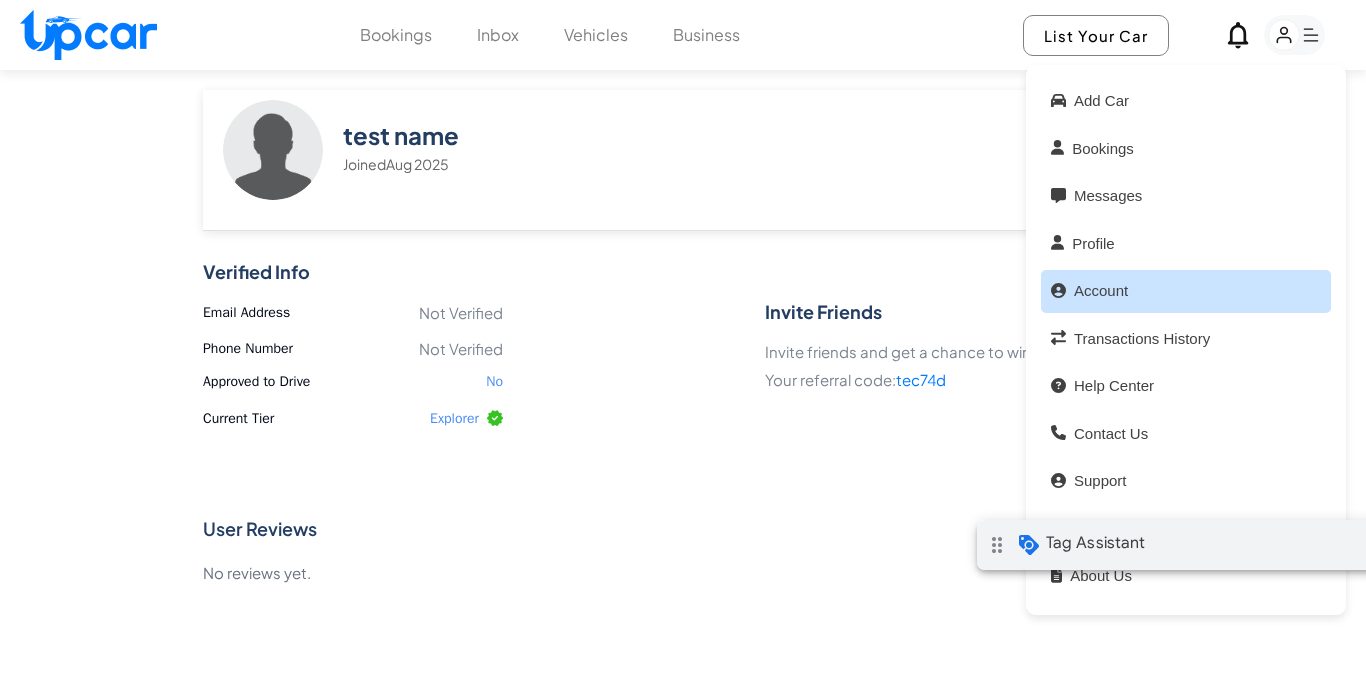 click on "Account" at bounding box center (1186, 291) 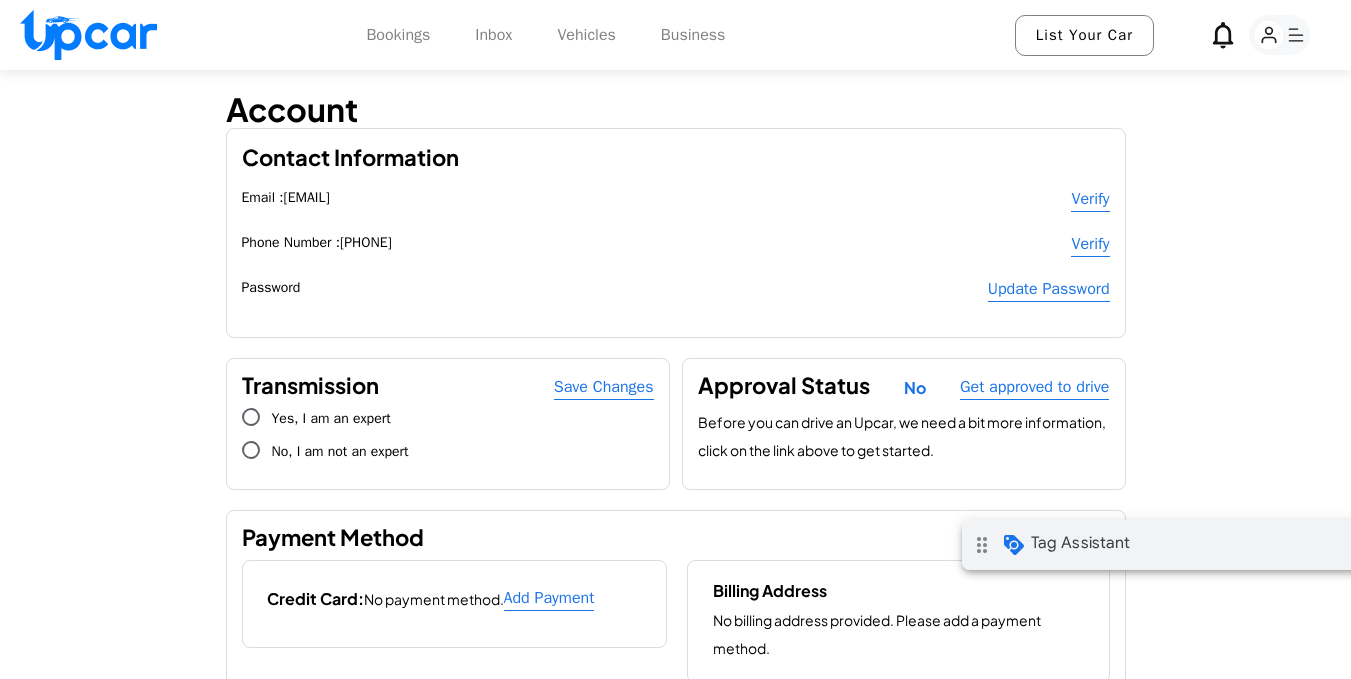 scroll, scrollTop: 118, scrollLeft: 0, axis: vertical 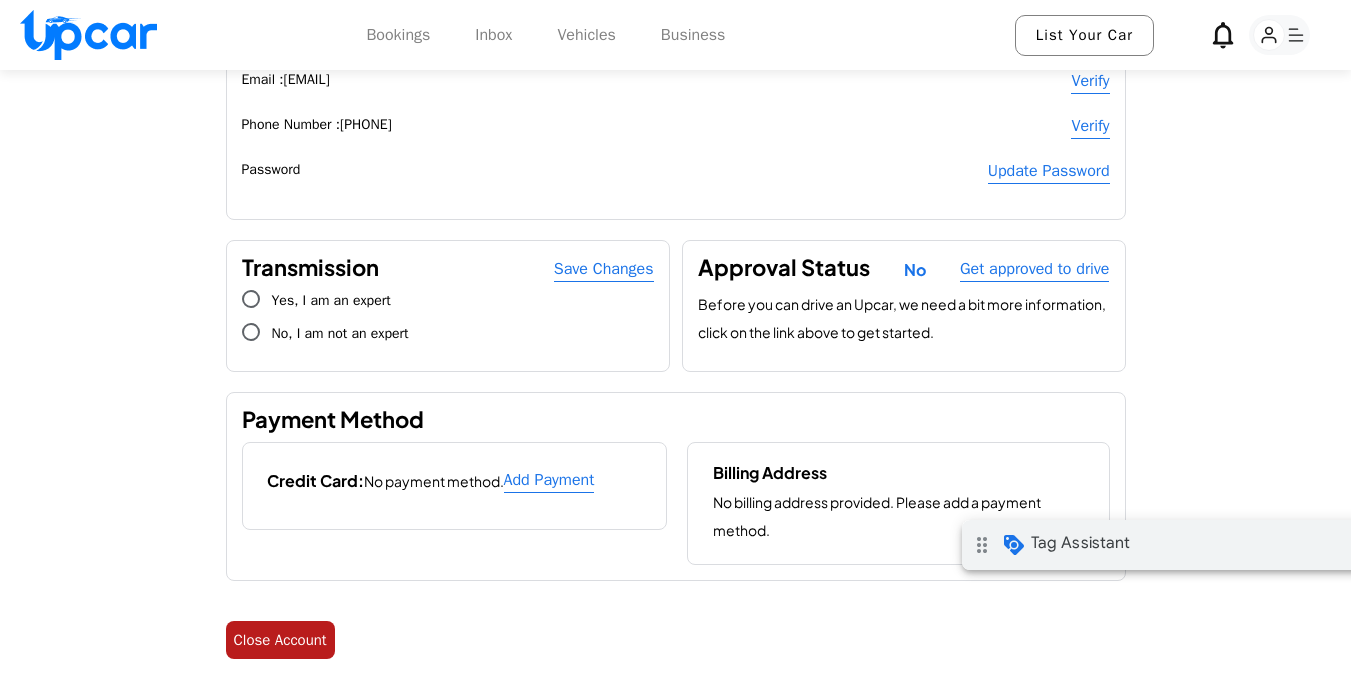 click on "Close Account" at bounding box center [280, 640] 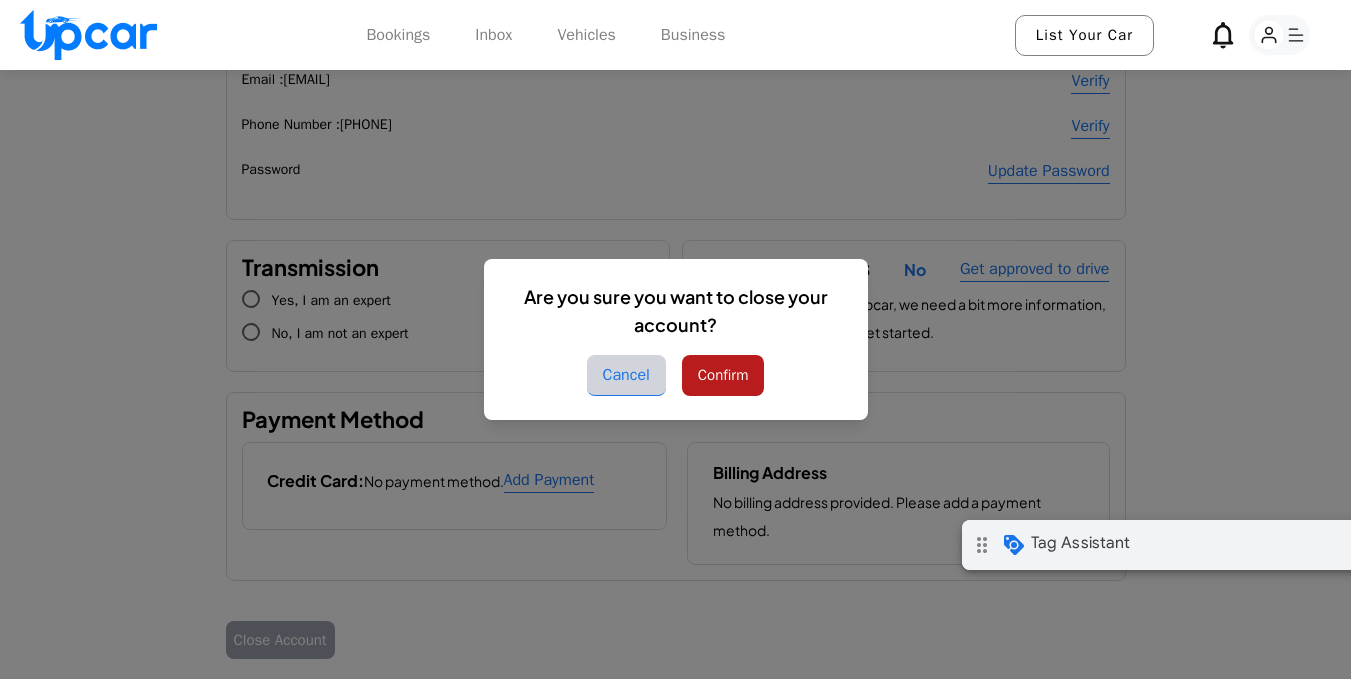 click on "Confirm" at bounding box center (723, 375) 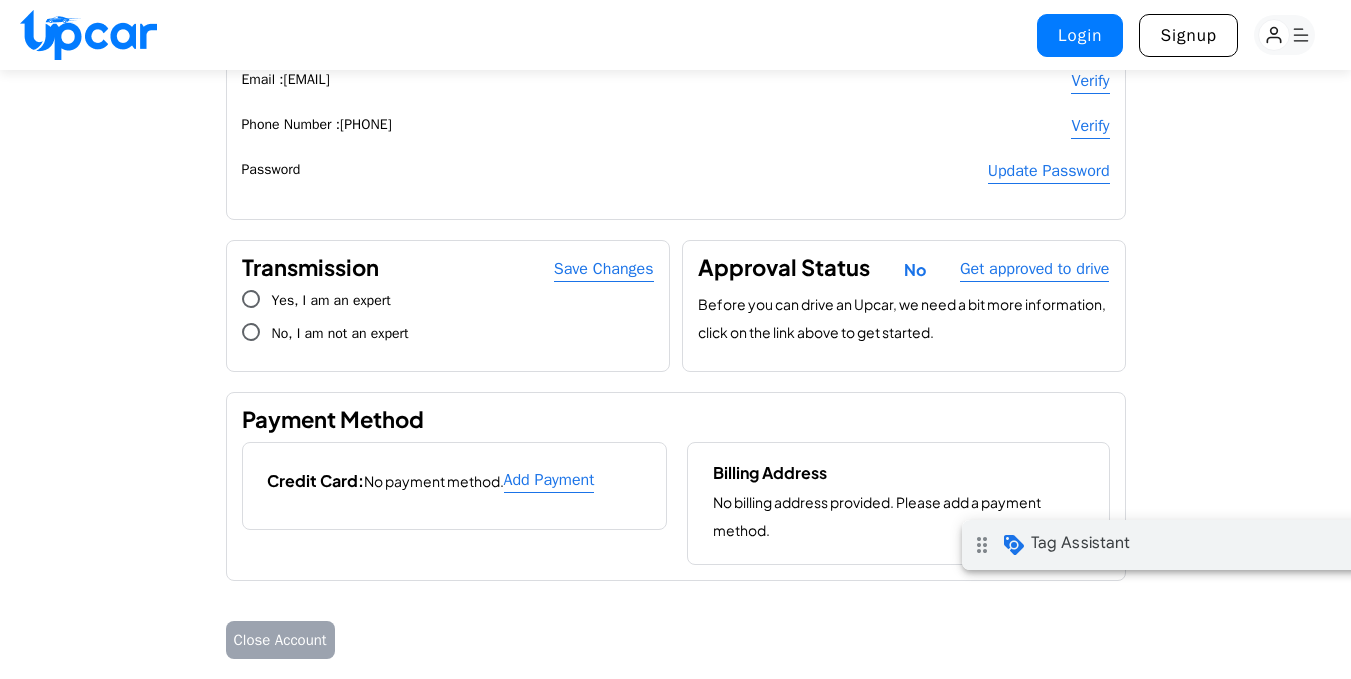scroll, scrollTop: 0, scrollLeft: 0, axis: both 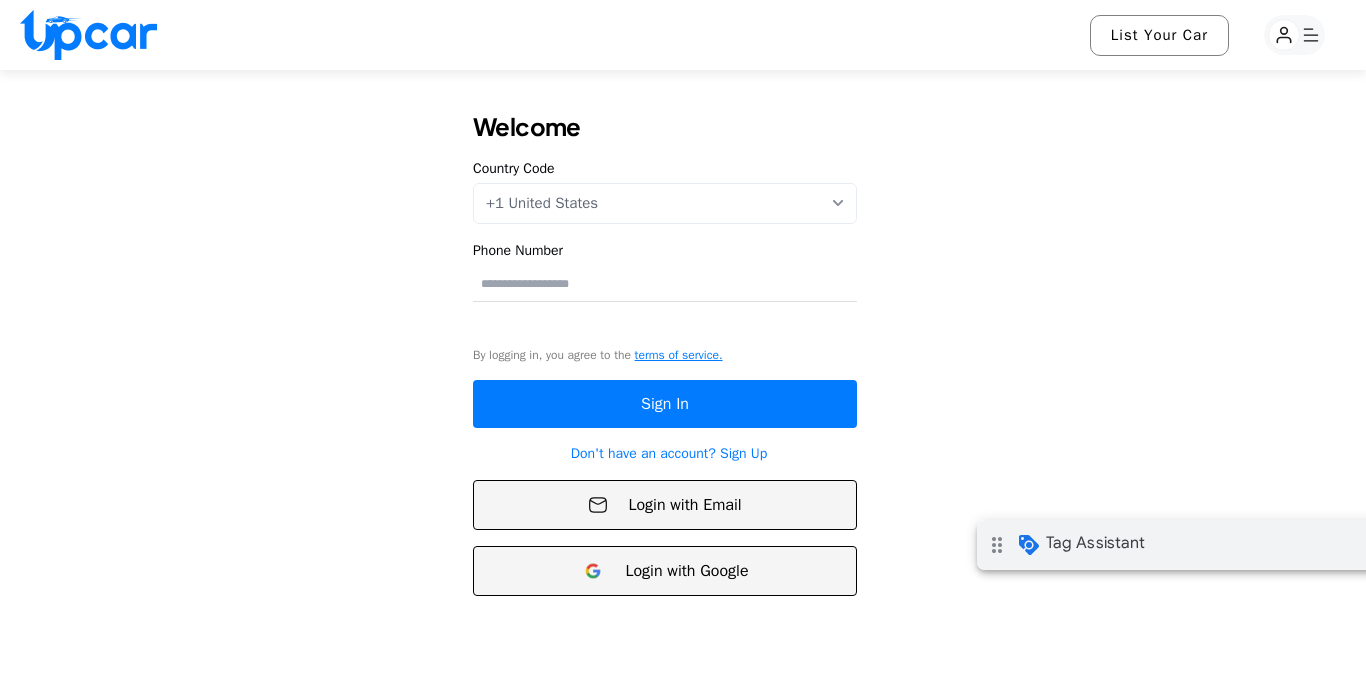 click 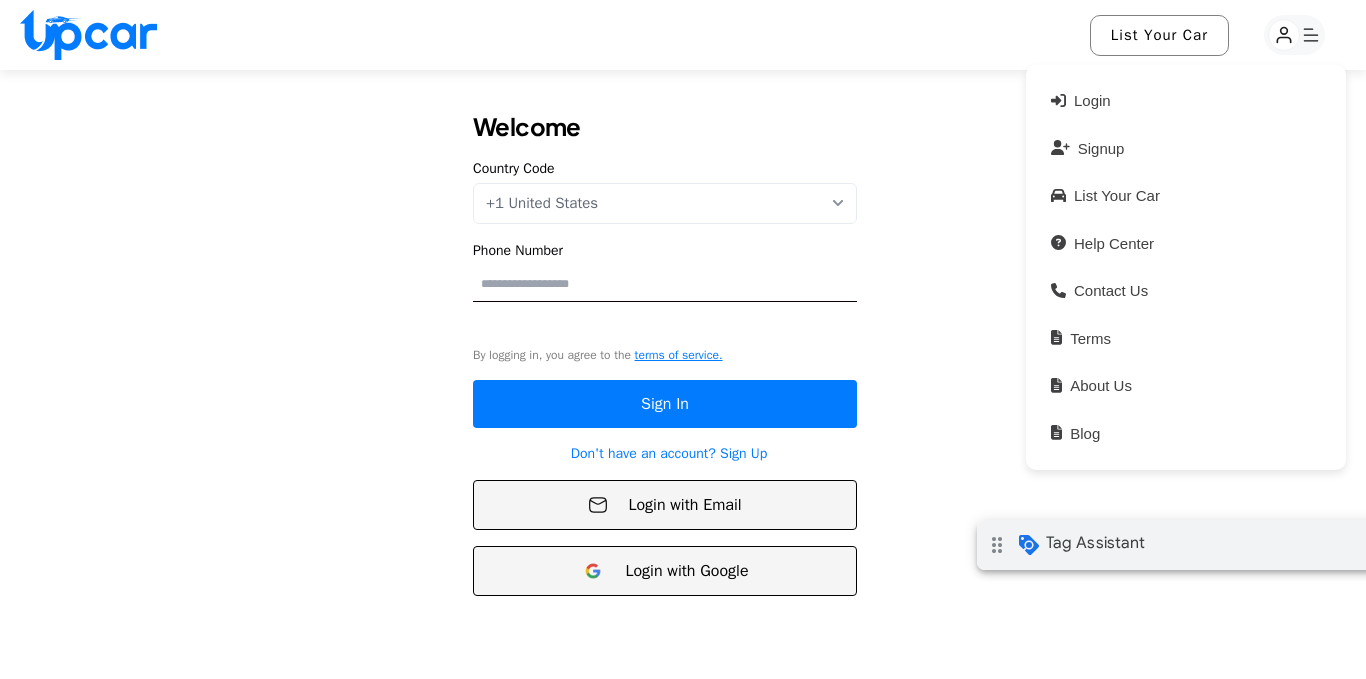 click on "Phone Number" at bounding box center [665, 283] 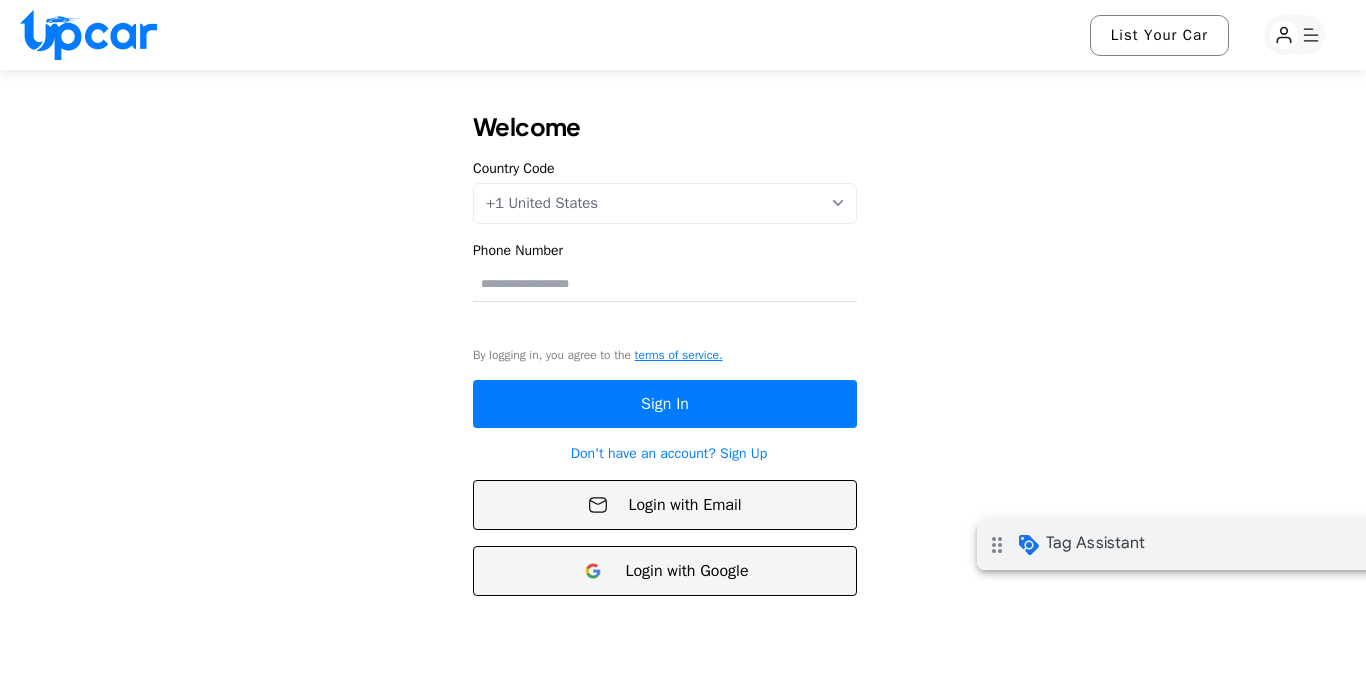 drag, startPoint x: 199, startPoint y: 295, endPoint x: 224, endPoint y: 306, distance: 27.313 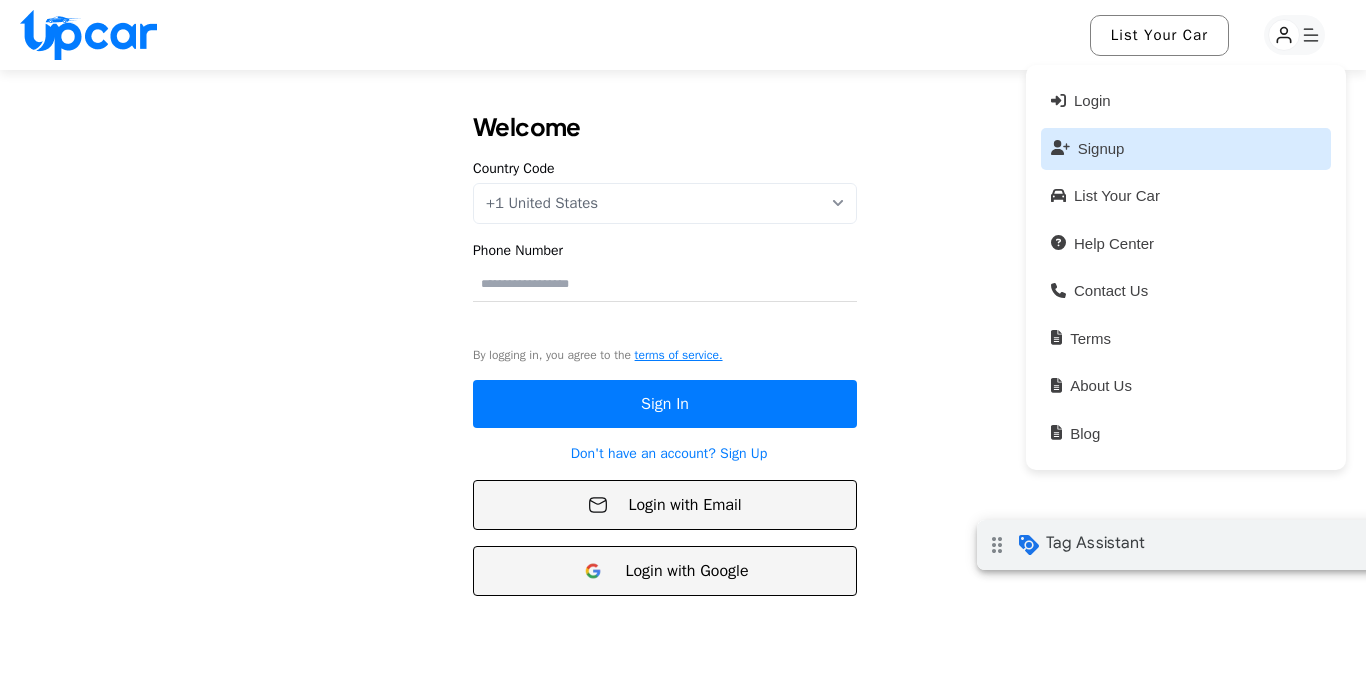 click on "Signup" at bounding box center [1186, 149] 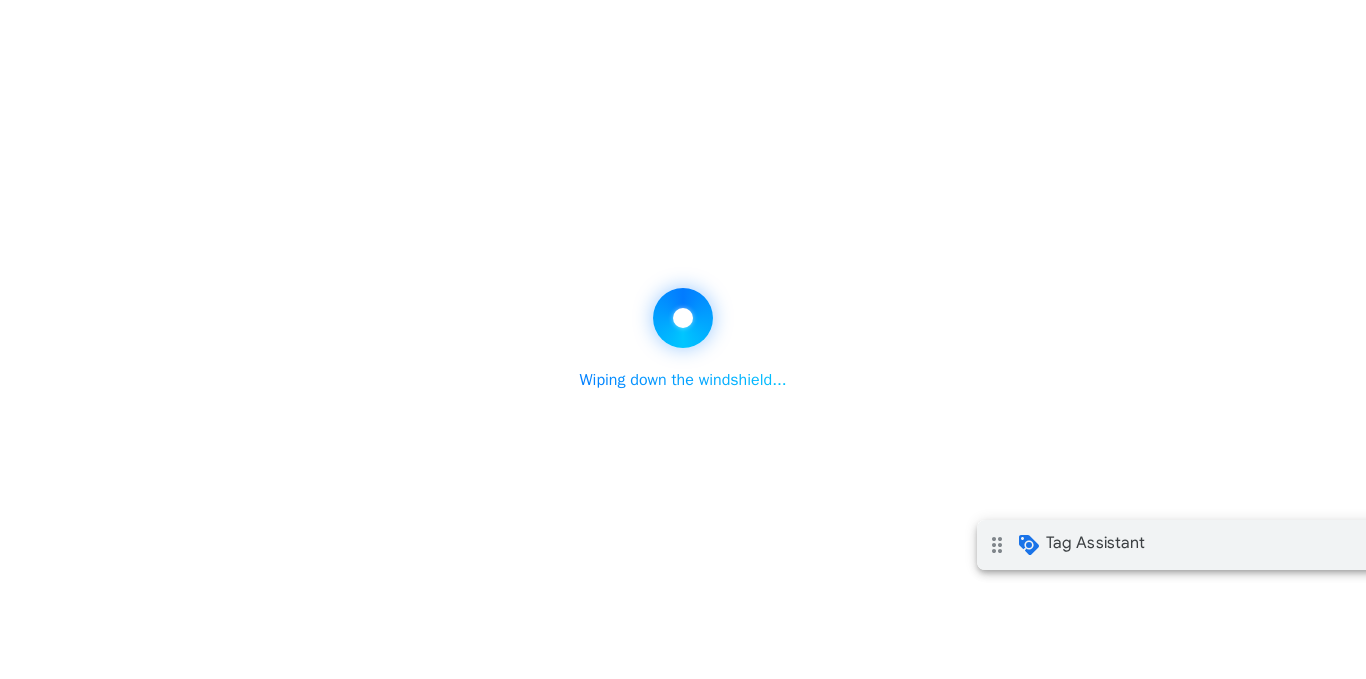 select on "**" 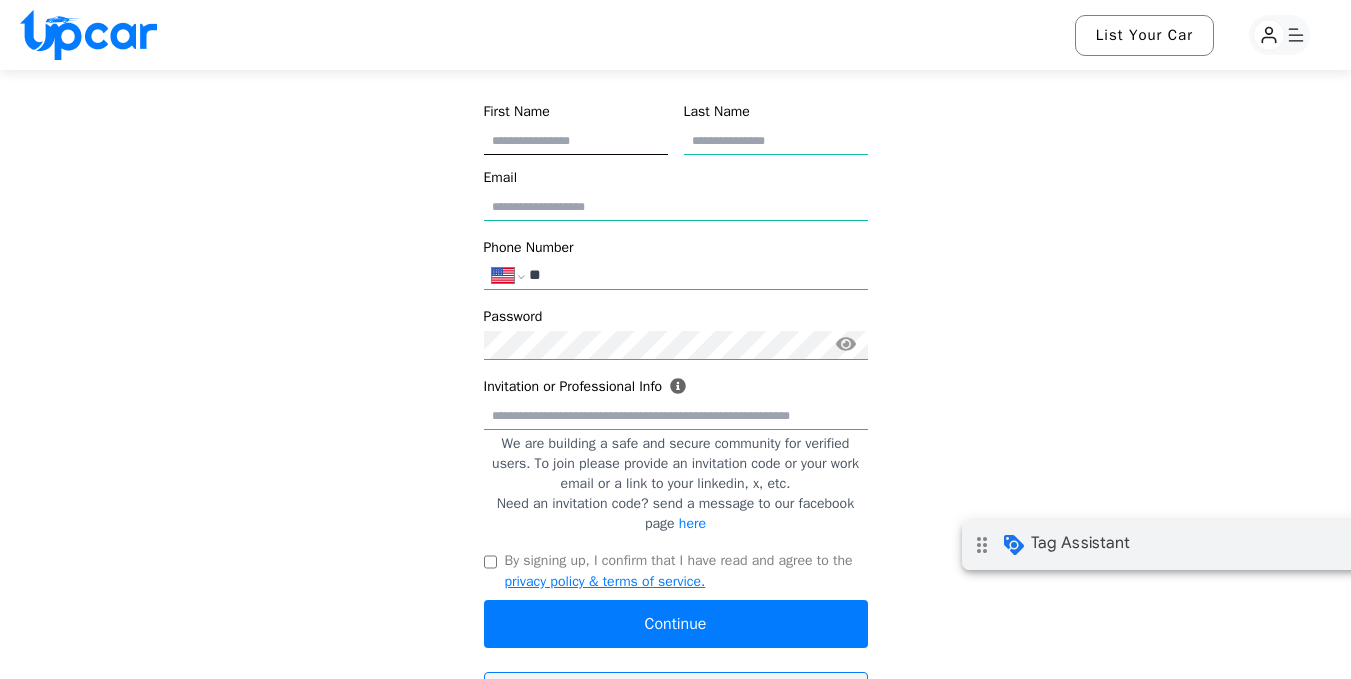 click on "First Name" at bounding box center [576, 140] 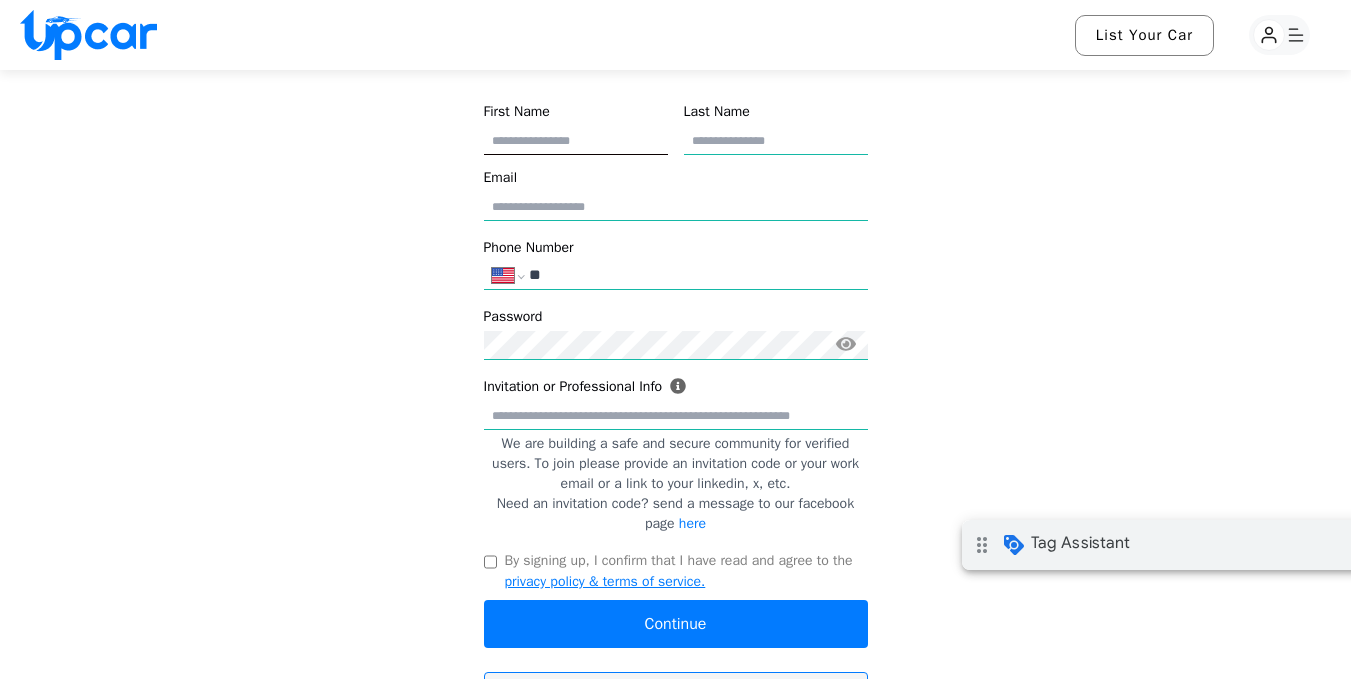 type on "****" 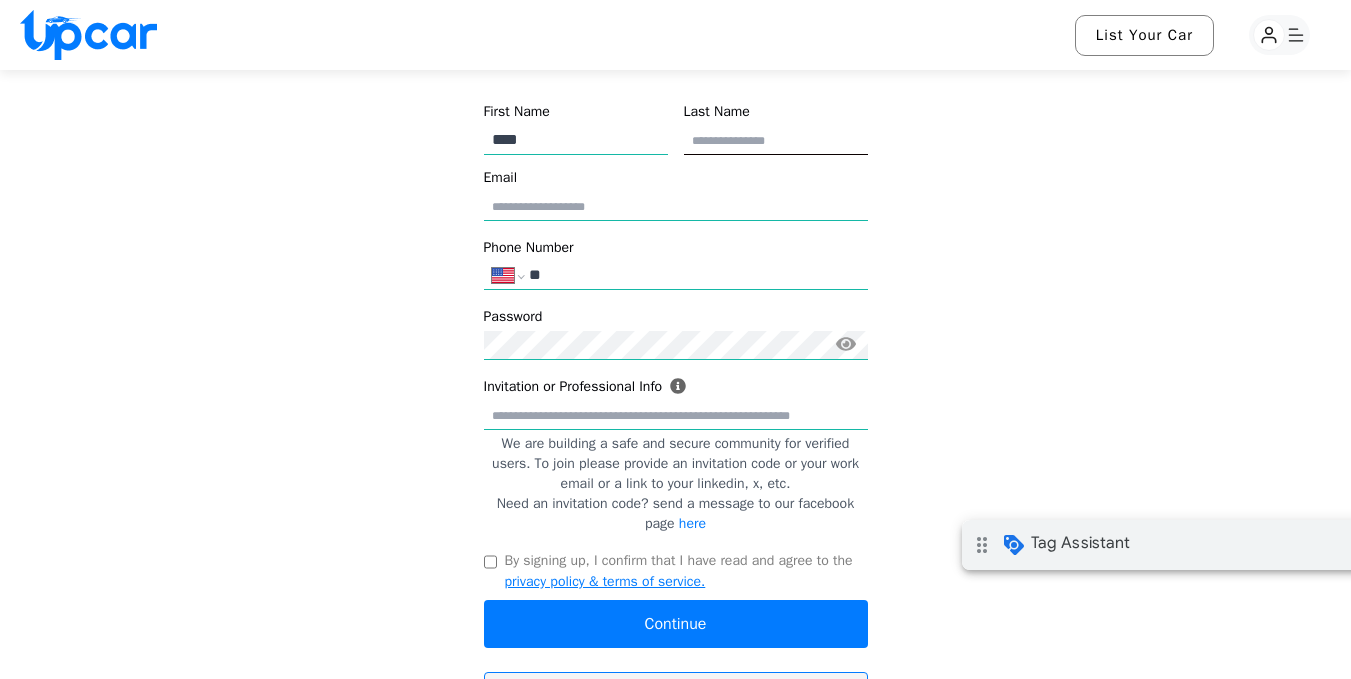click on "Last Name" at bounding box center (776, 140) 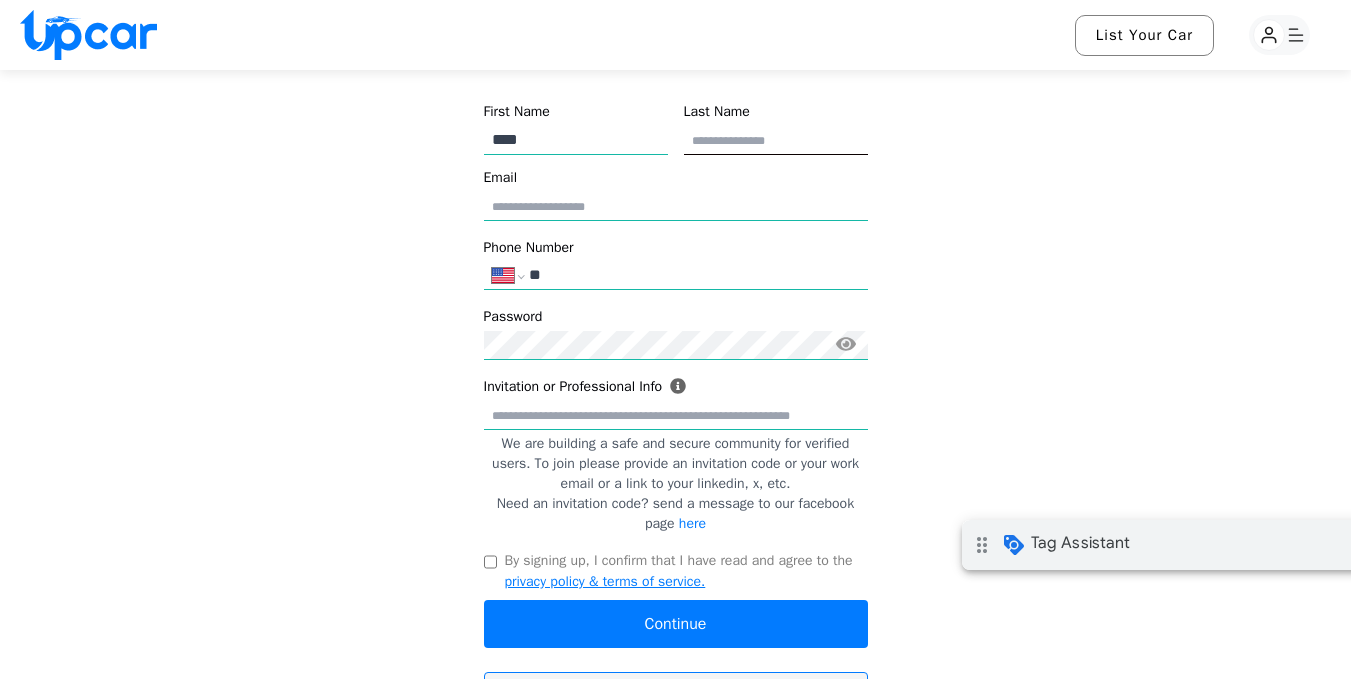 type on "*" 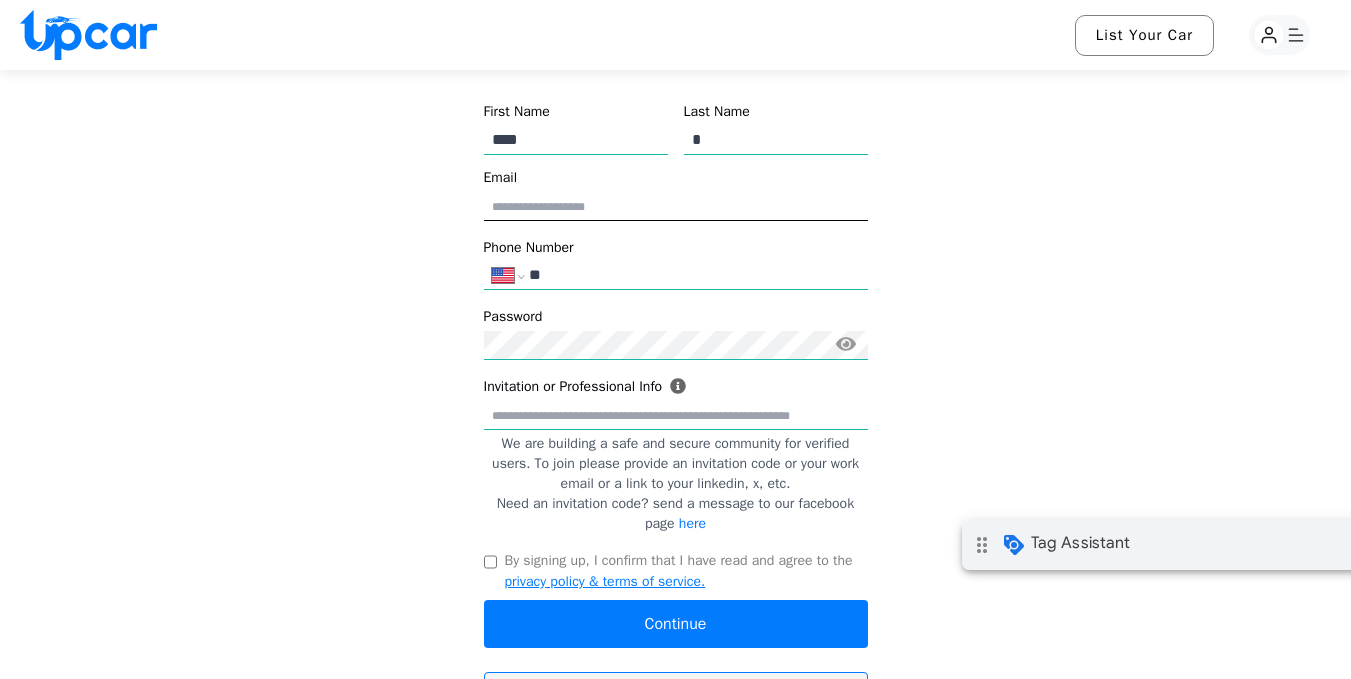 click on "Email" at bounding box center [676, 206] 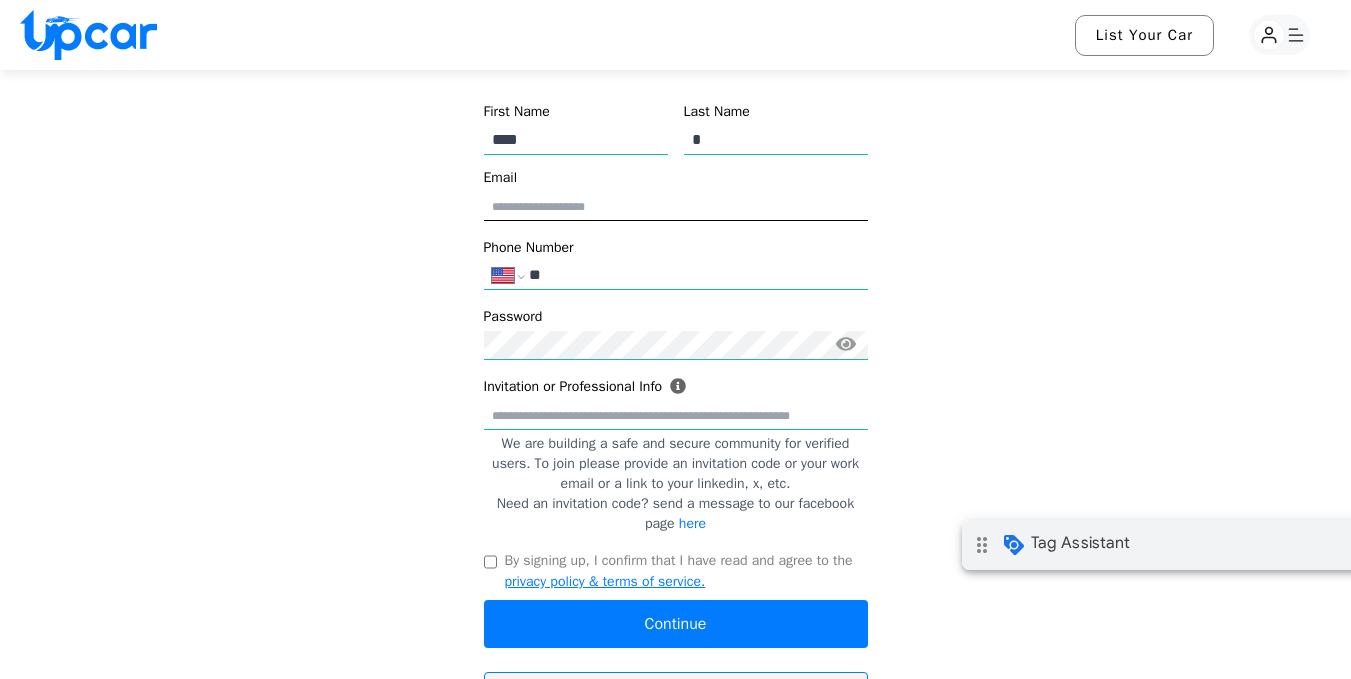 type on "**********" 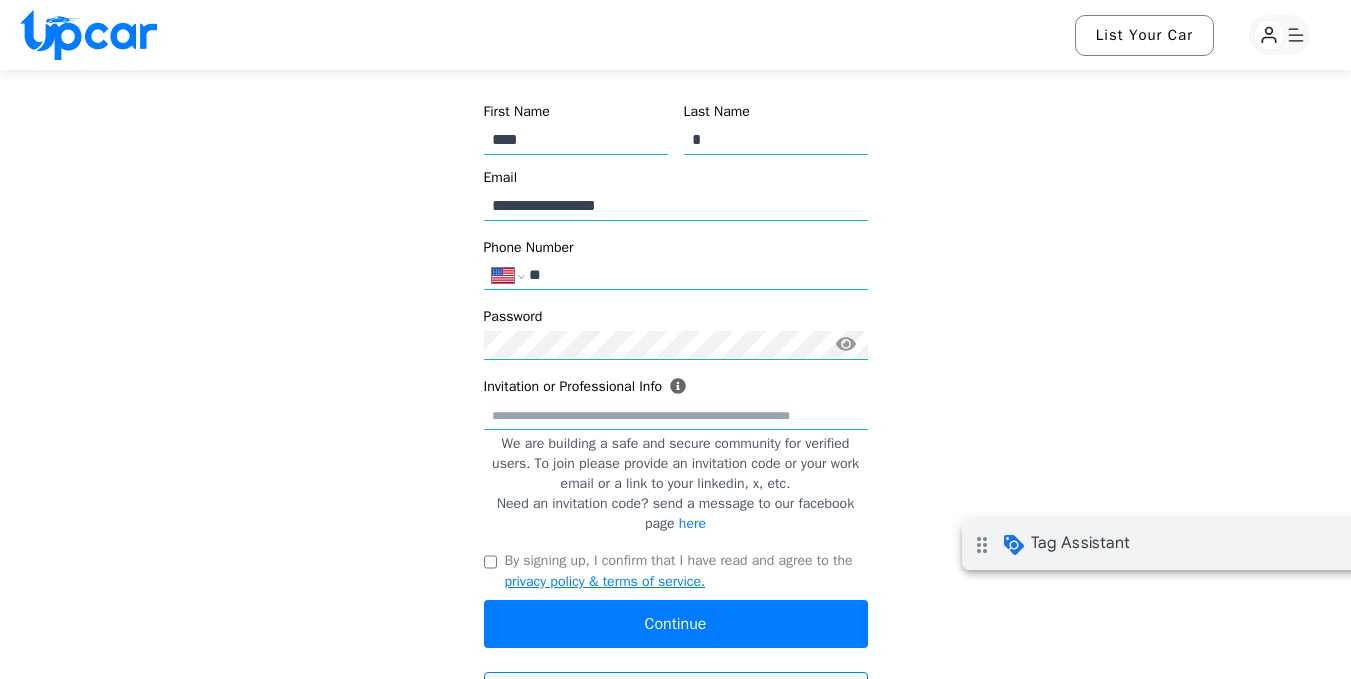 click on "**" at bounding box center [694, 275] 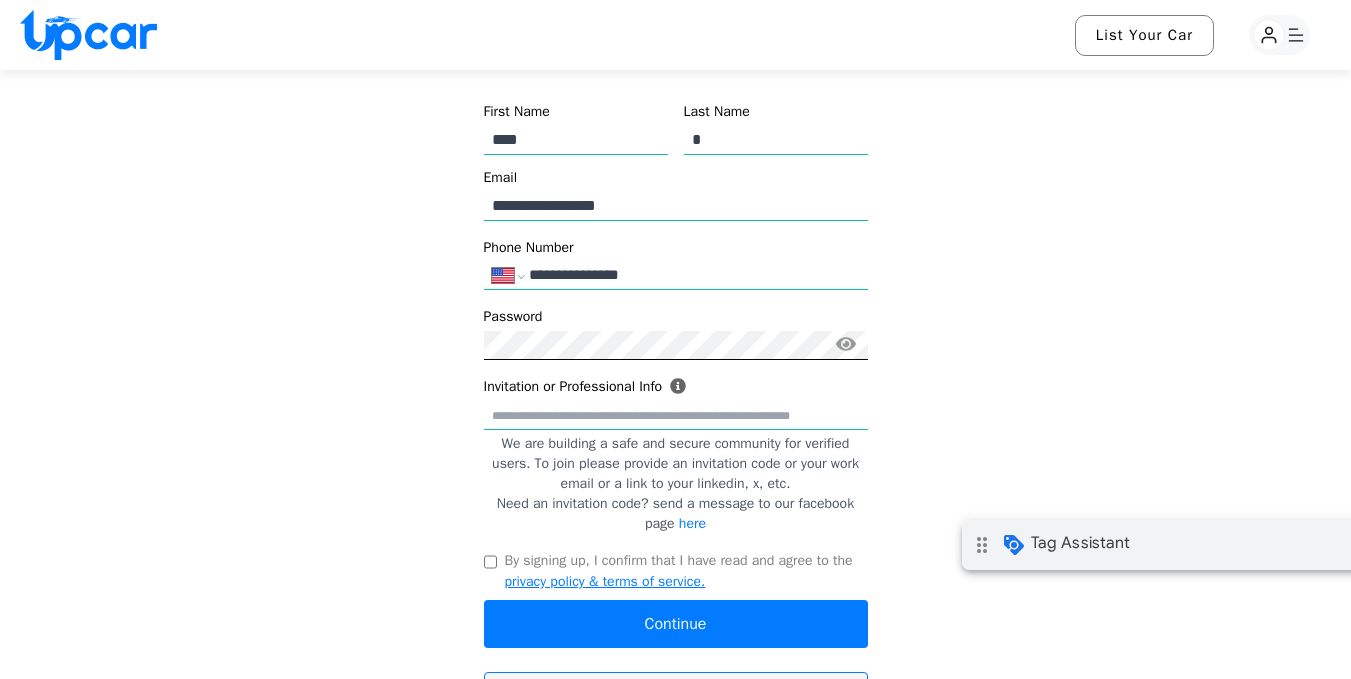 click on "**********" at bounding box center [675, 433] 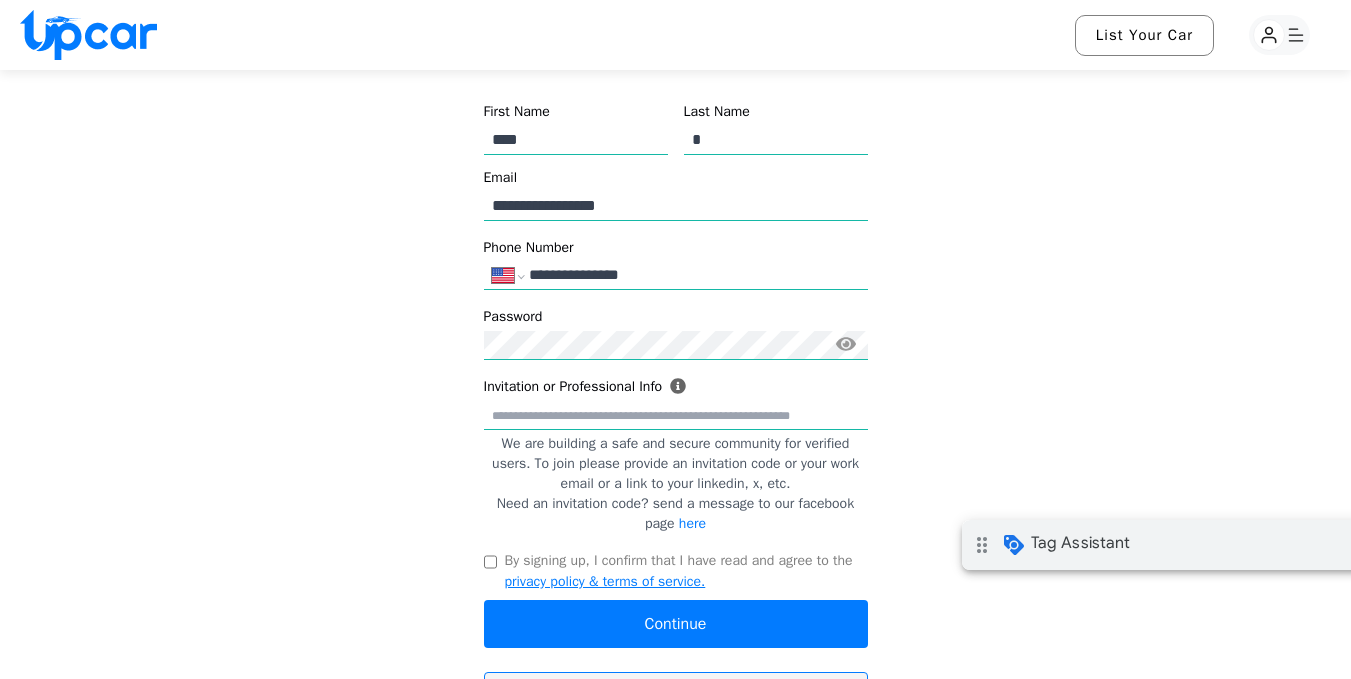 click on "Invitation or Professional Info Upcar is a community exclusively for verified professionals. To join please provide an invitation code or your work email or a link to your professional website. We are building a safe and secure community for verified users. To join please provide an invitation code or your work email or a link to your linkedin, x, etc. Need an invitation code? send a message to our facebook page    here" at bounding box center (676, 455) 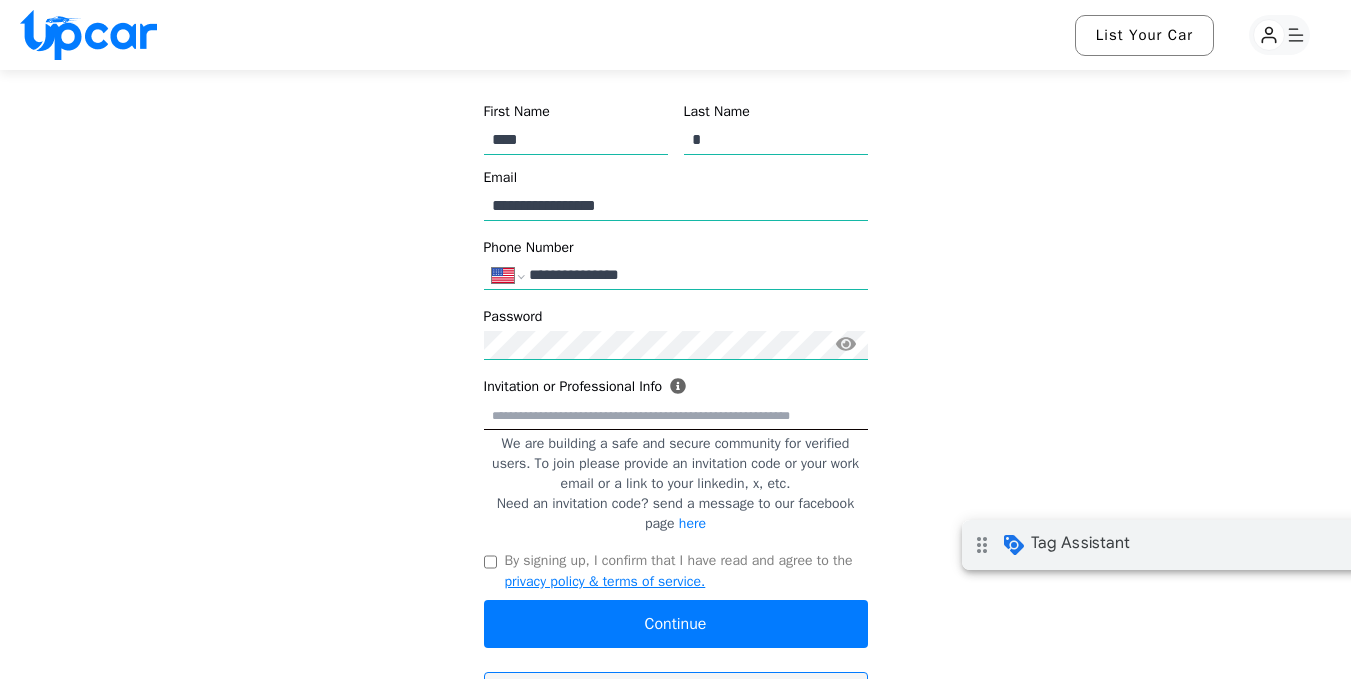 click on "Invitation or Professional Info Upcar is a community exclusively for verified professionals. To join please provide an invitation code or your work email or a link to your professional website." at bounding box center (676, 415) 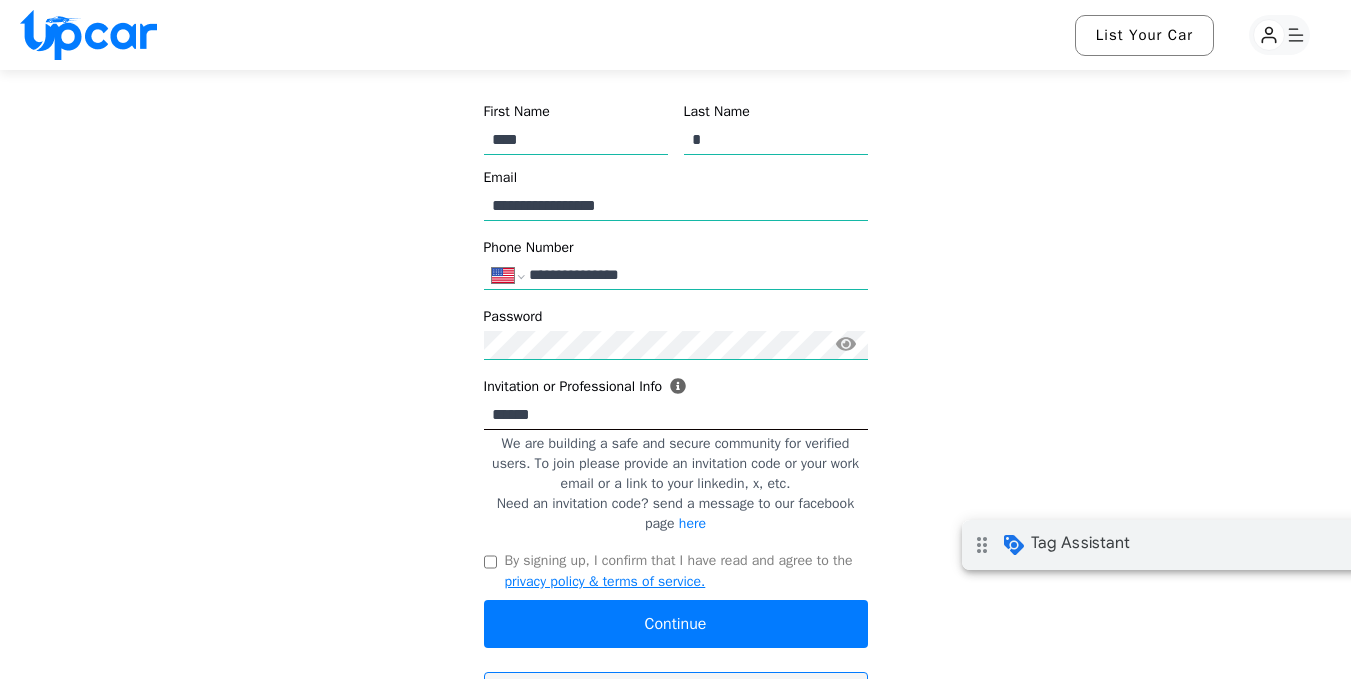 type on "******" 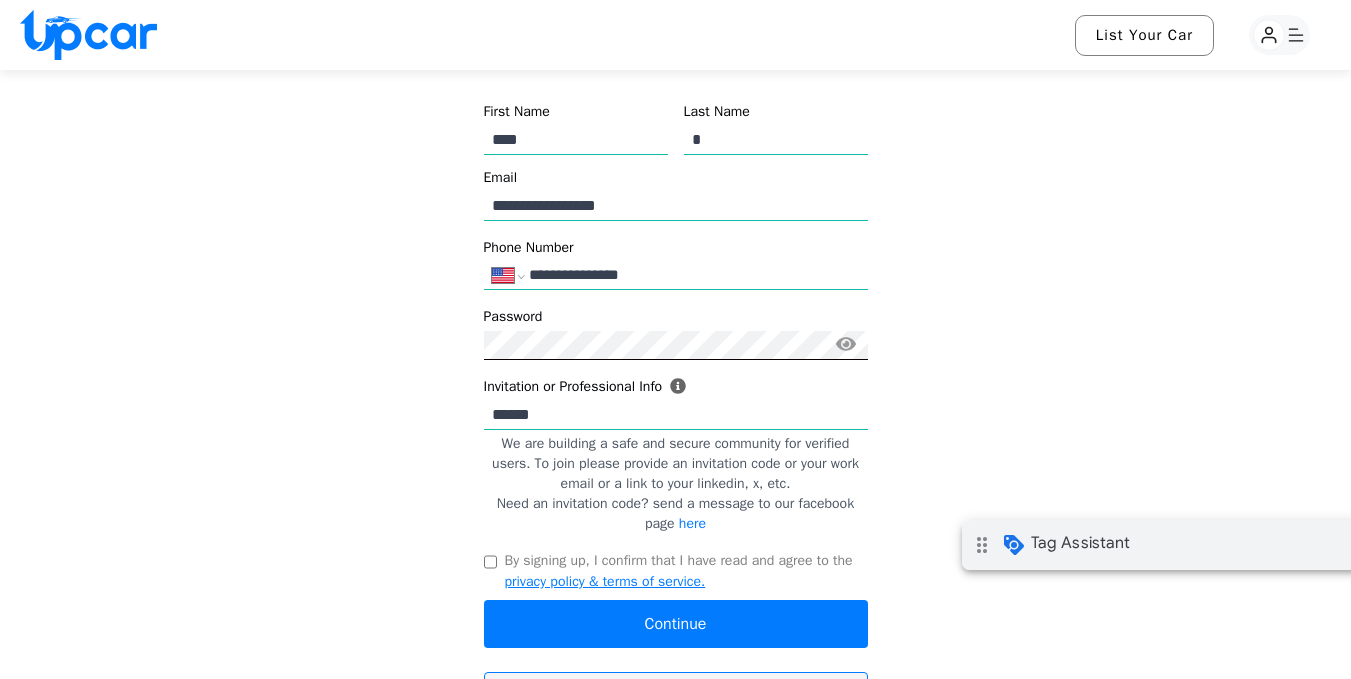 click on "**********" at bounding box center (675, 433) 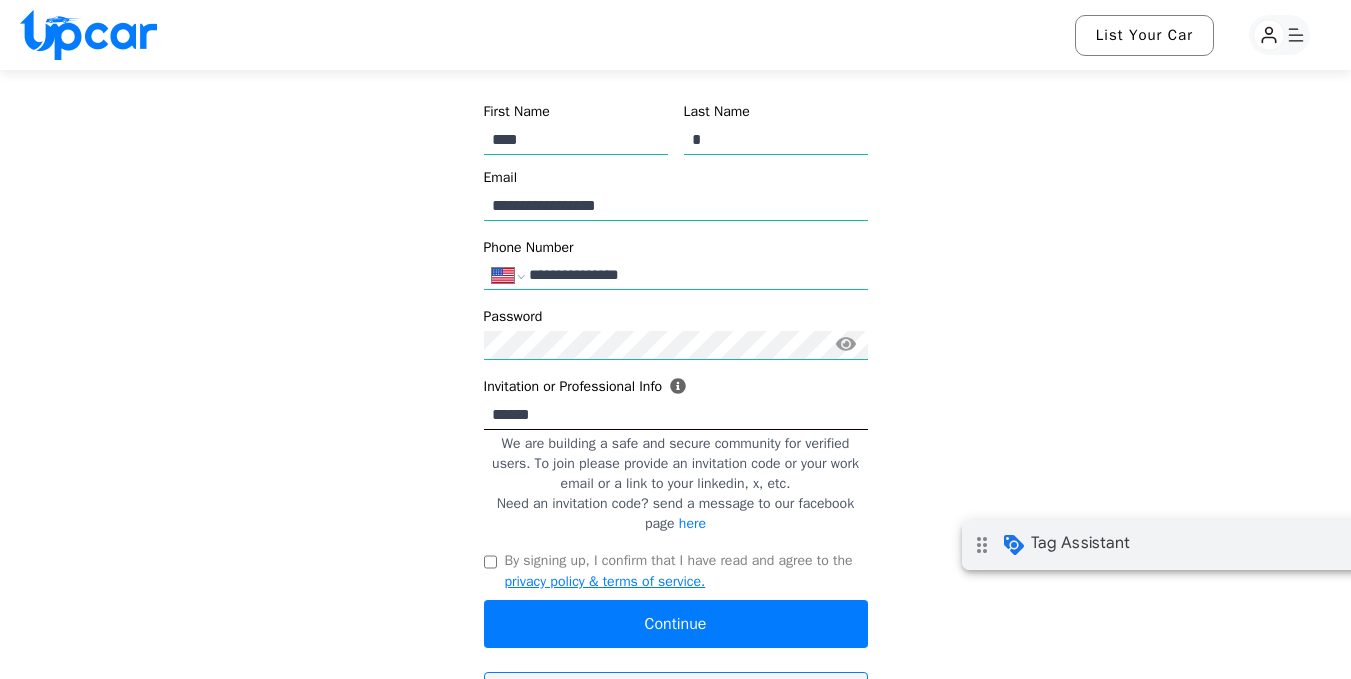 drag, startPoint x: 587, startPoint y: 417, endPoint x: 478, endPoint y: 413, distance: 109.07337 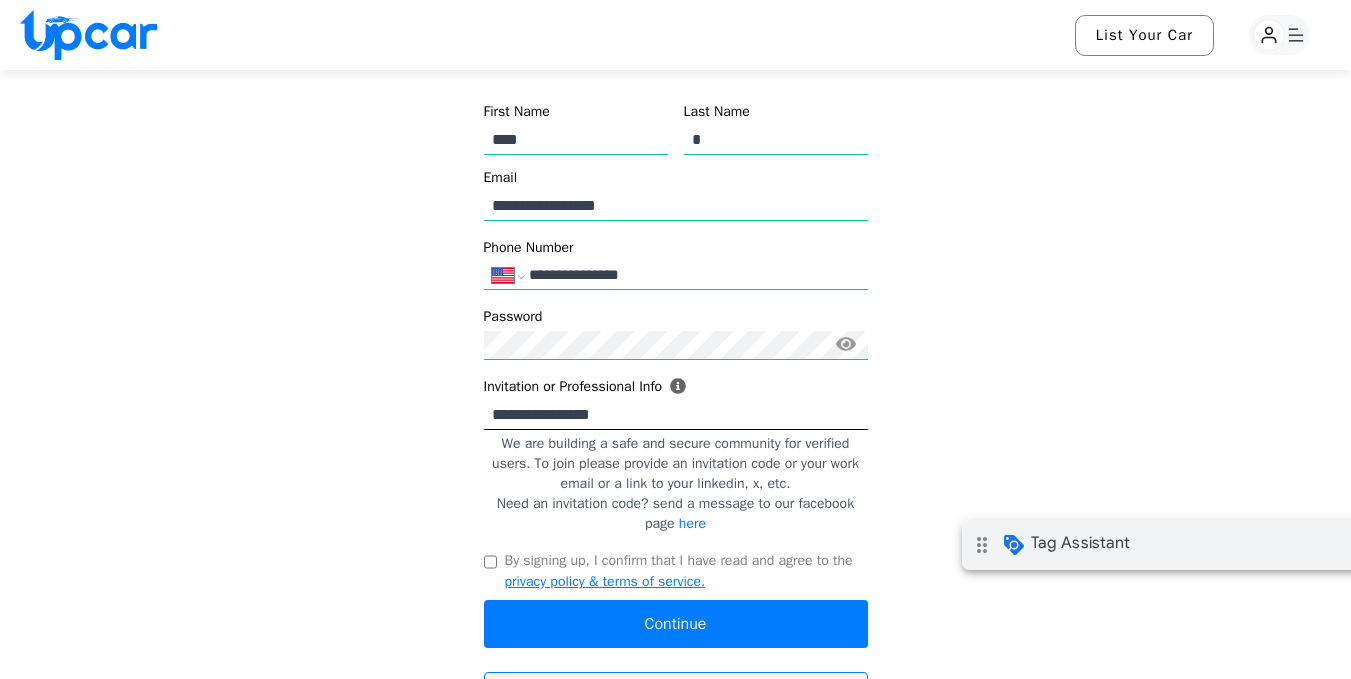 type on "**********" 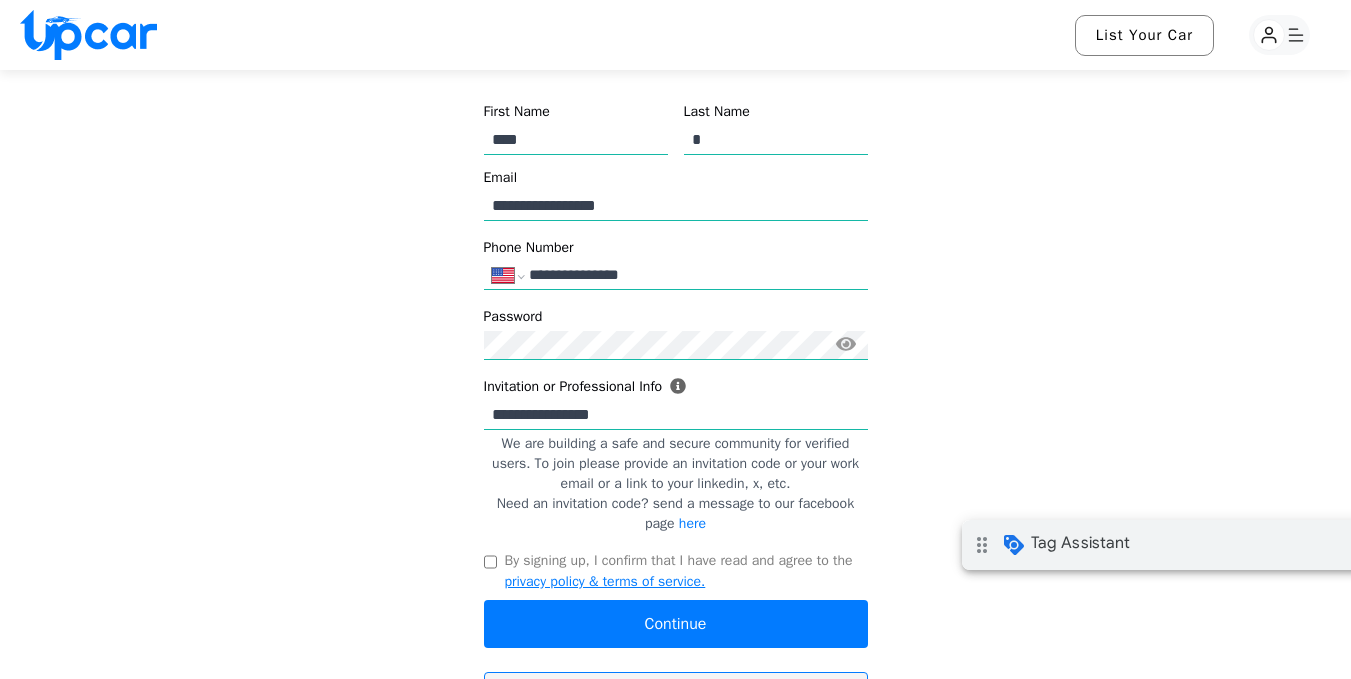 click on "Password" at bounding box center [676, 316] 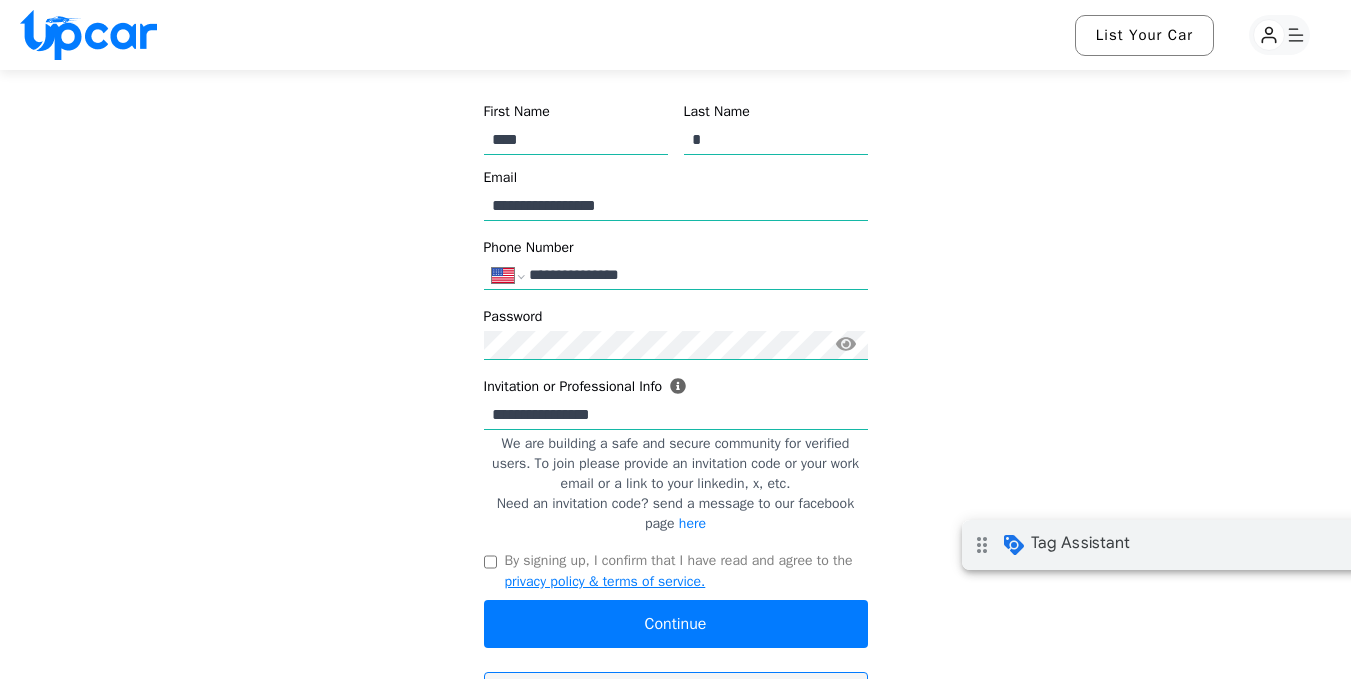 click on "By signing up, I confirm that I have read and agree to the   privacy policy & terms of service." at bounding box center (676, 571) 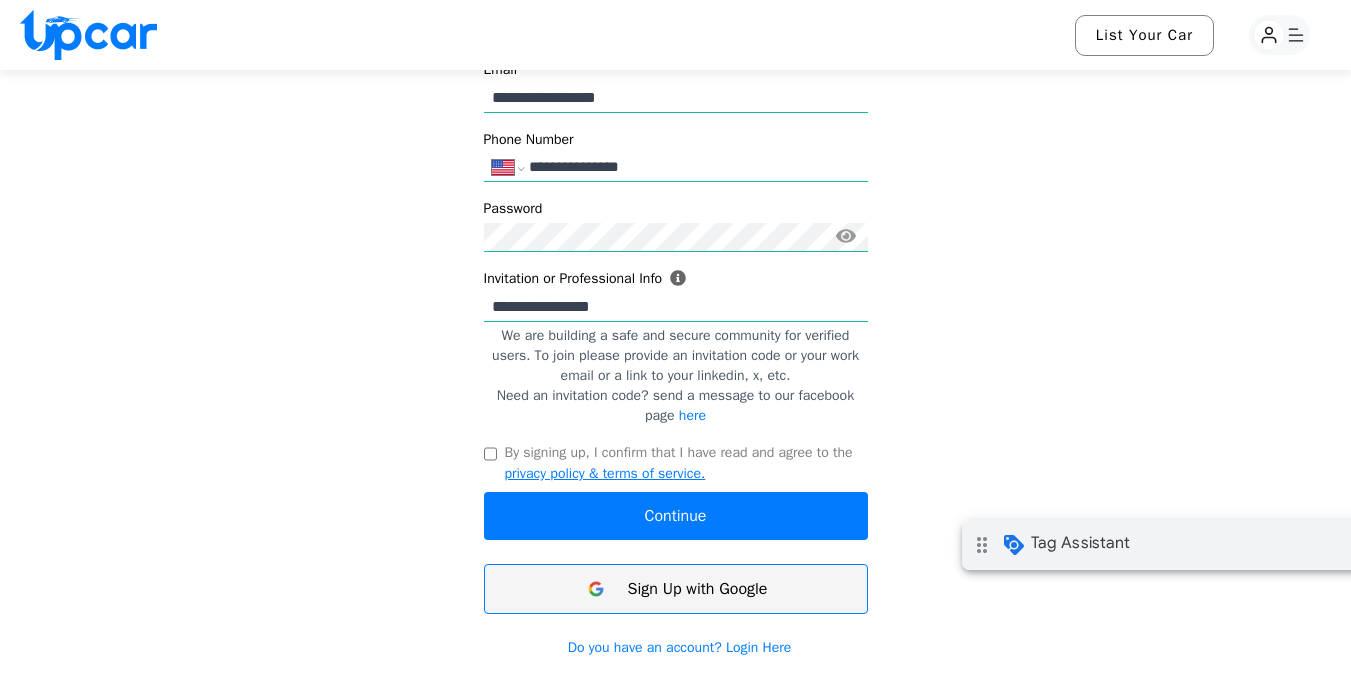 scroll, scrollTop: 117, scrollLeft: 0, axis: vertical 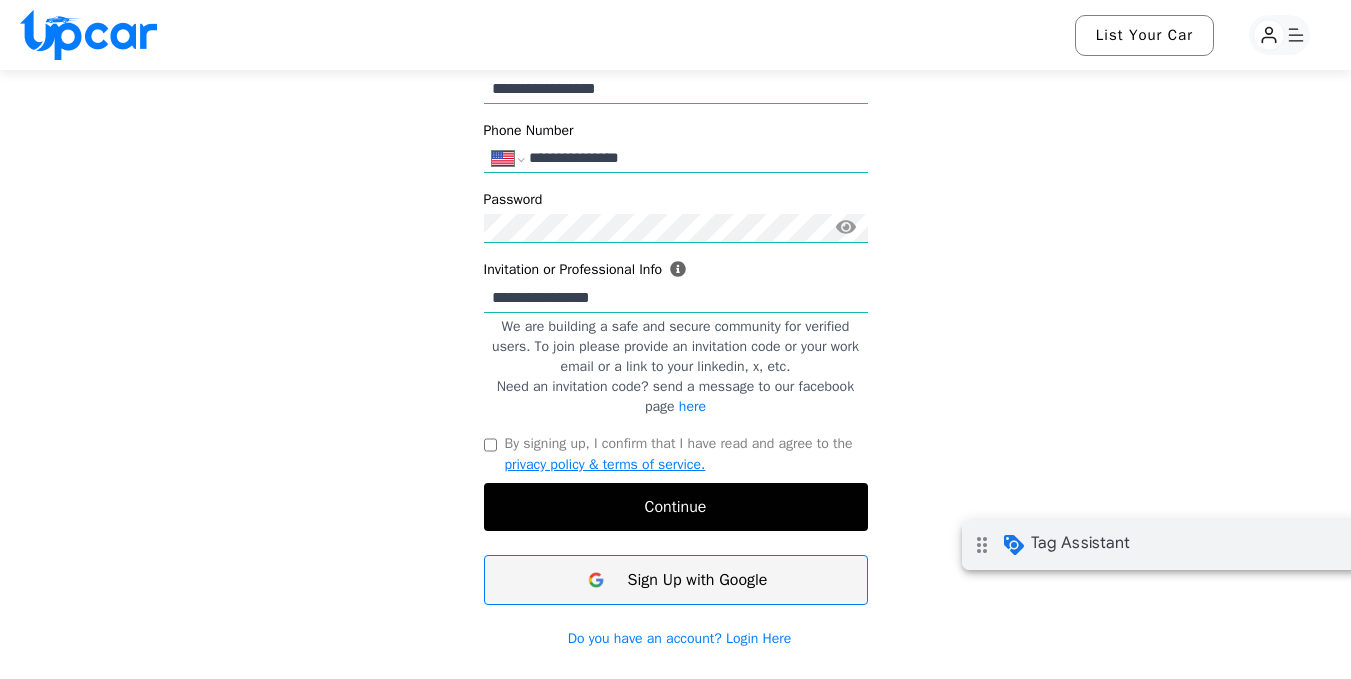click on "Continue" at bounding box center (676, 507) 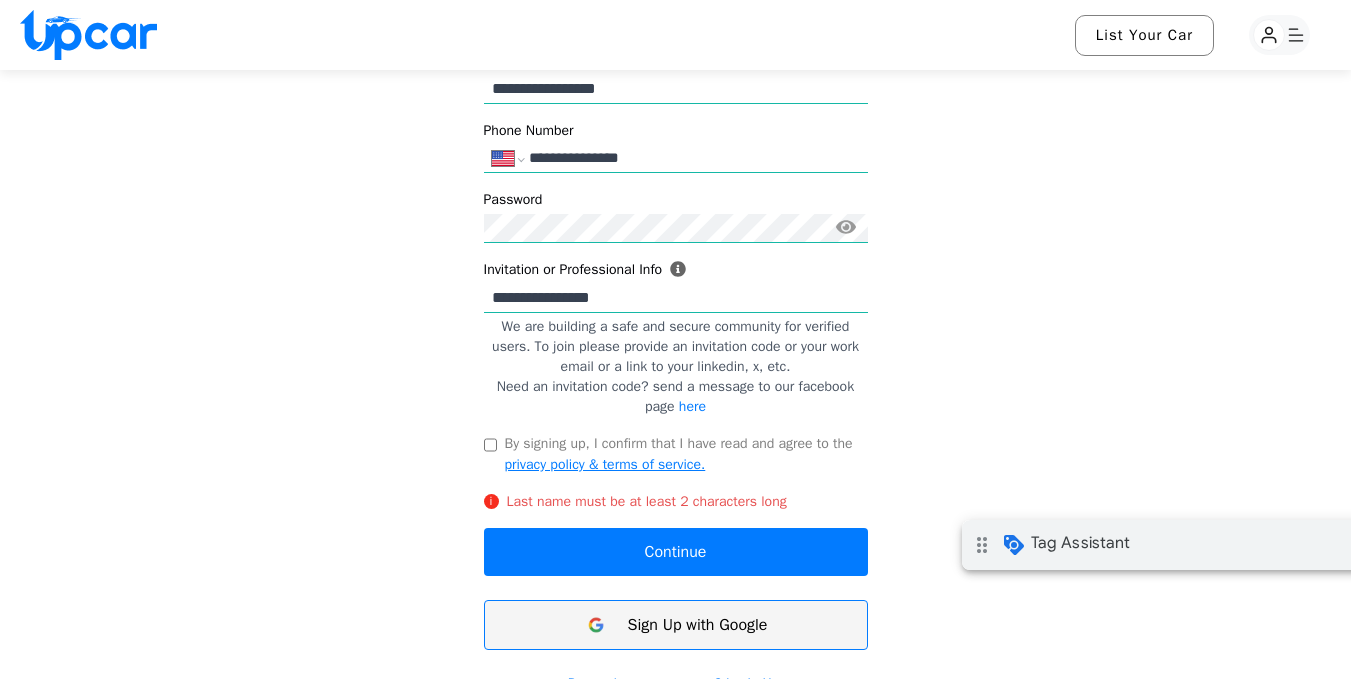 scroll, scrollTop: 0, scrollLeft: 0, axis: both 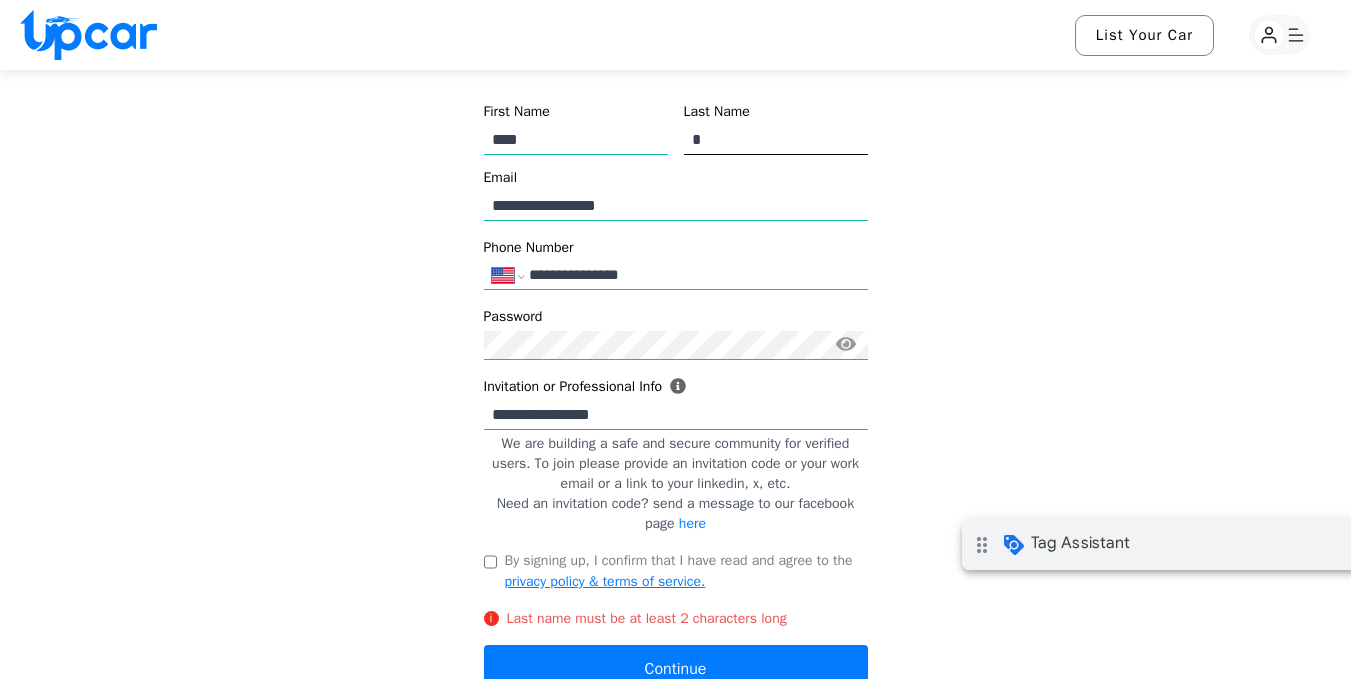 click on "*" at bounding box center (776, 140) 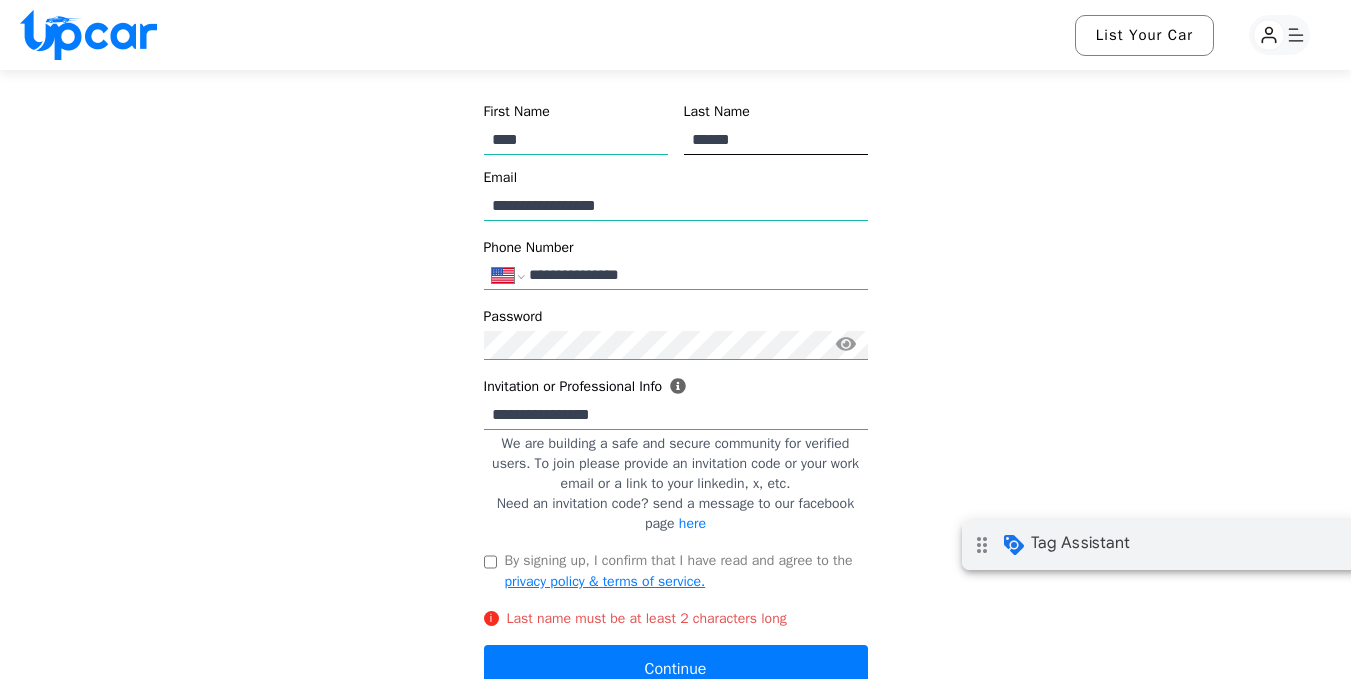 drag, startPoint x: 759, startPoint y: 144, endPoint x: 703, endPoint y: 151, distance: 56.435802 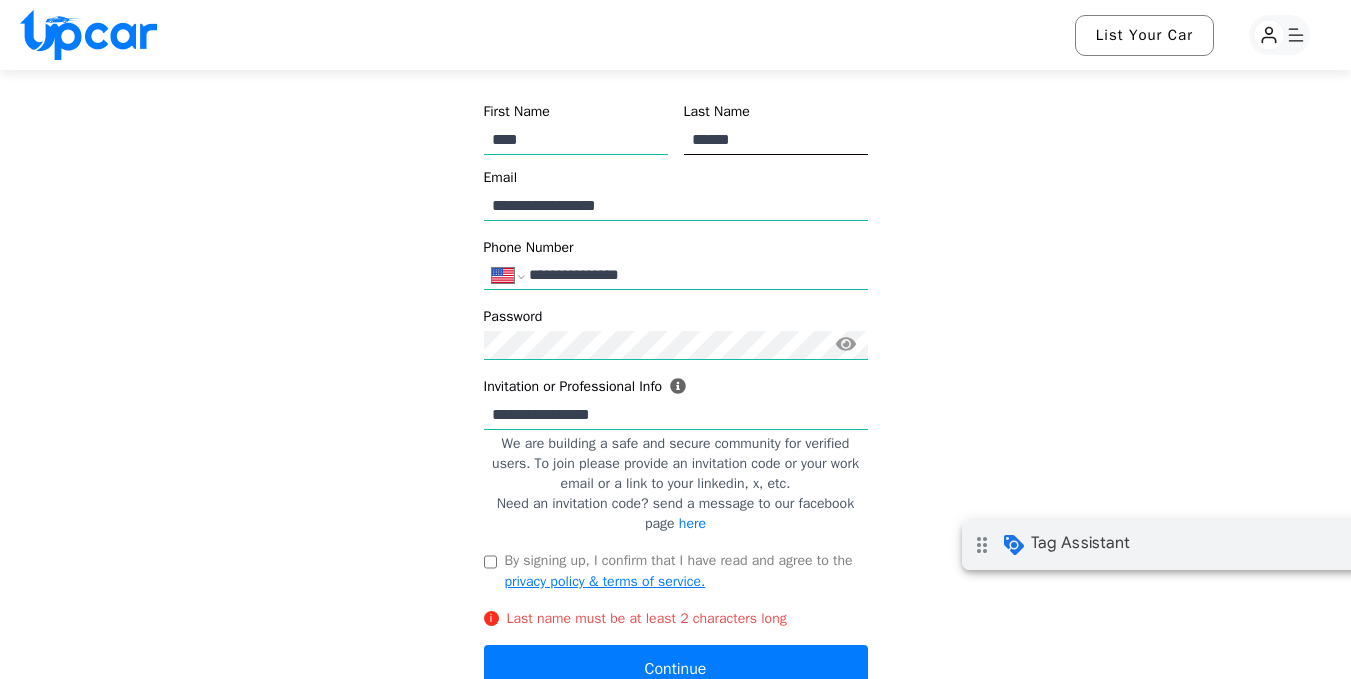 click on "******" at bounding box center (776, 140) 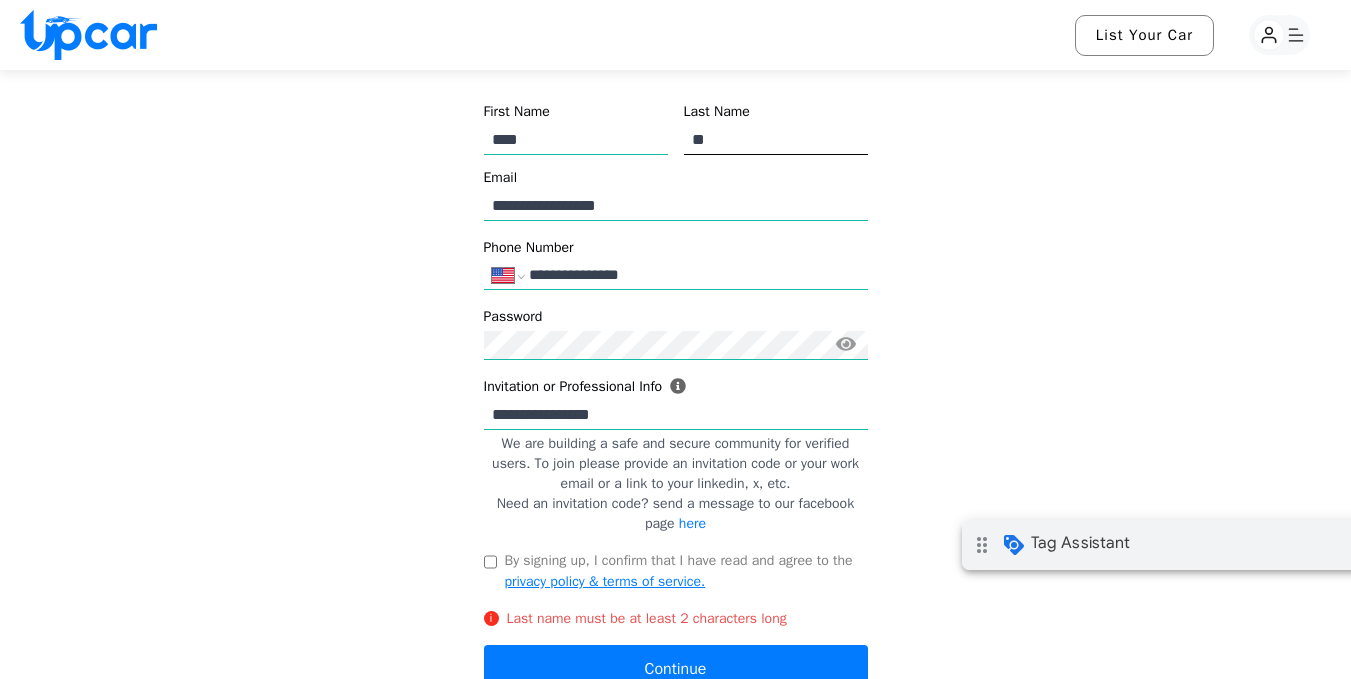 type on "**" 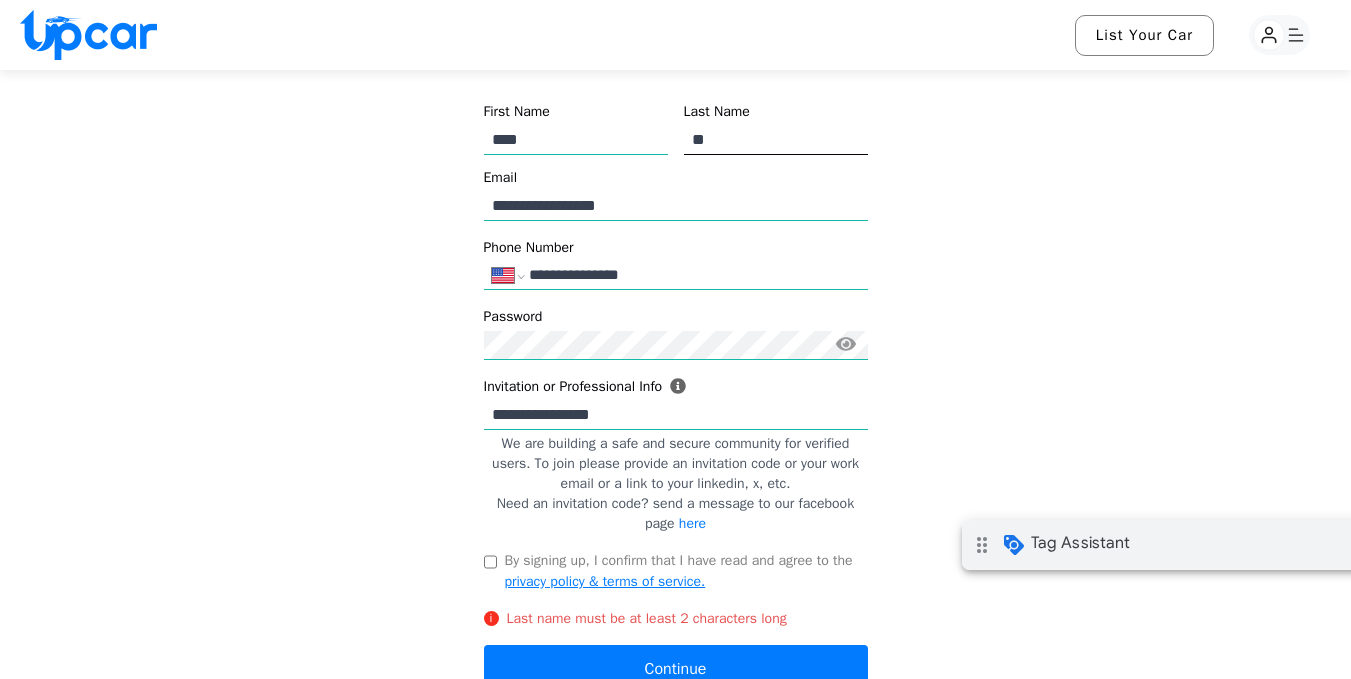 scroll, scrollTop: 129, scrollLeft: 0, axis: vertical 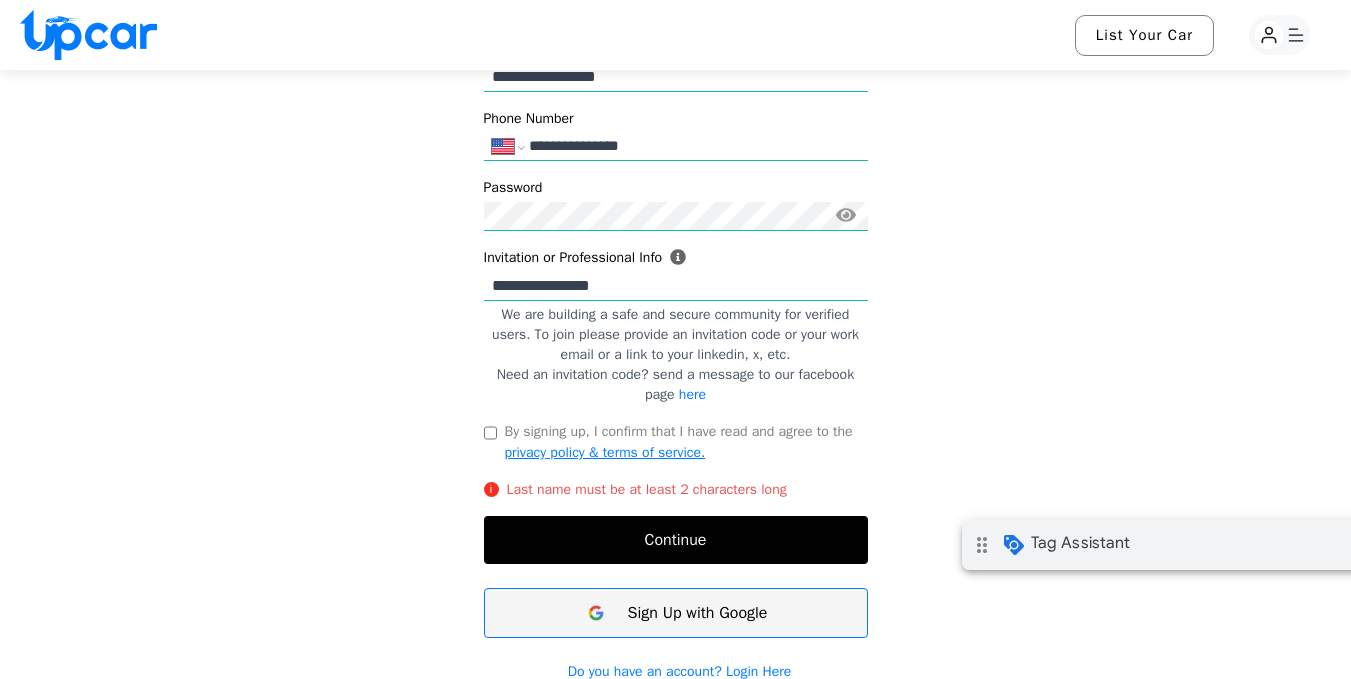 click on "Continue" at bounding box center (676, 540) 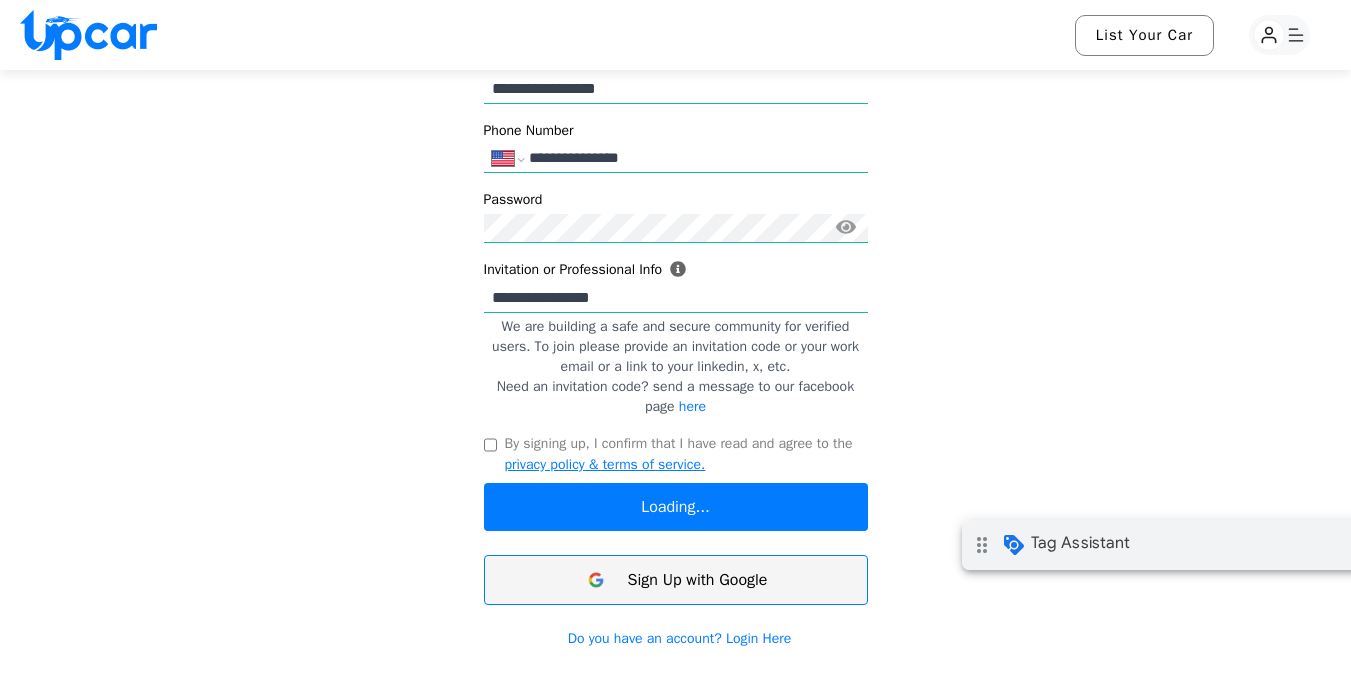 scroll, scrollTop: 129, scrollLeft: 0, axis: vertical 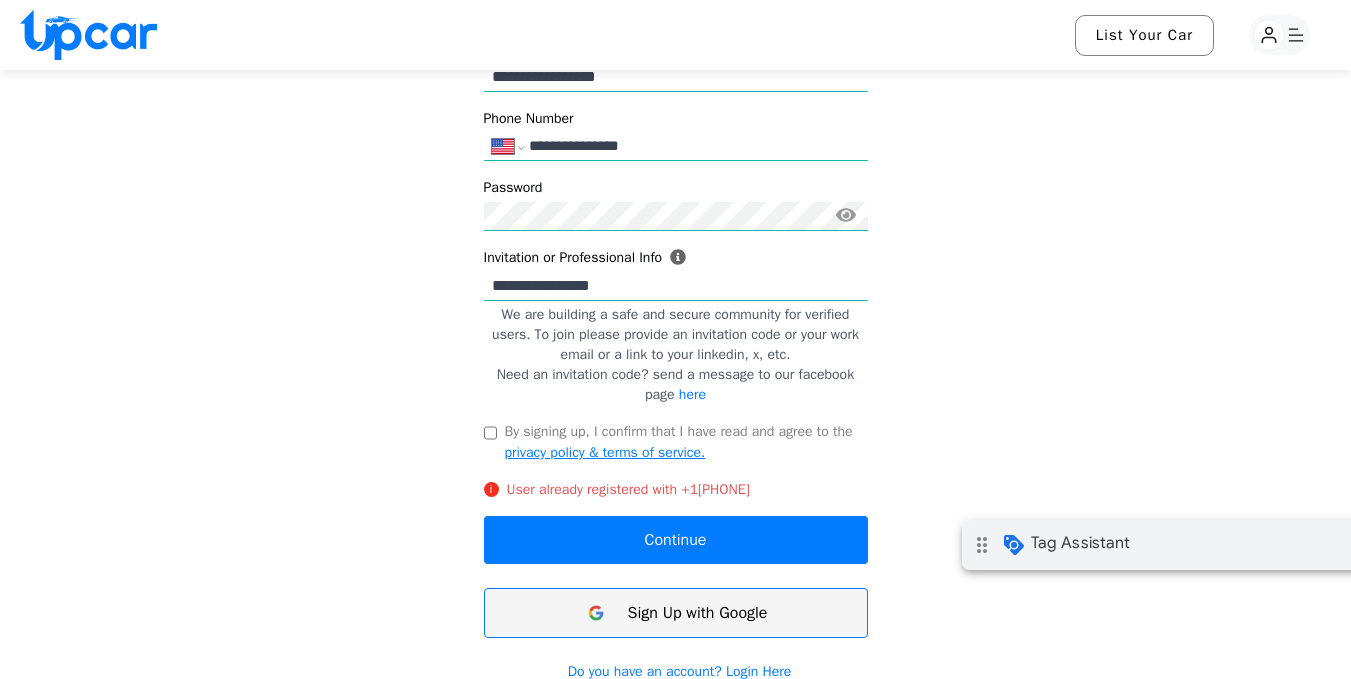 drag, startPoint x: 686, startPoint y: 145, endPoint x: 520, endPoint y: 141, distance: 166.04819 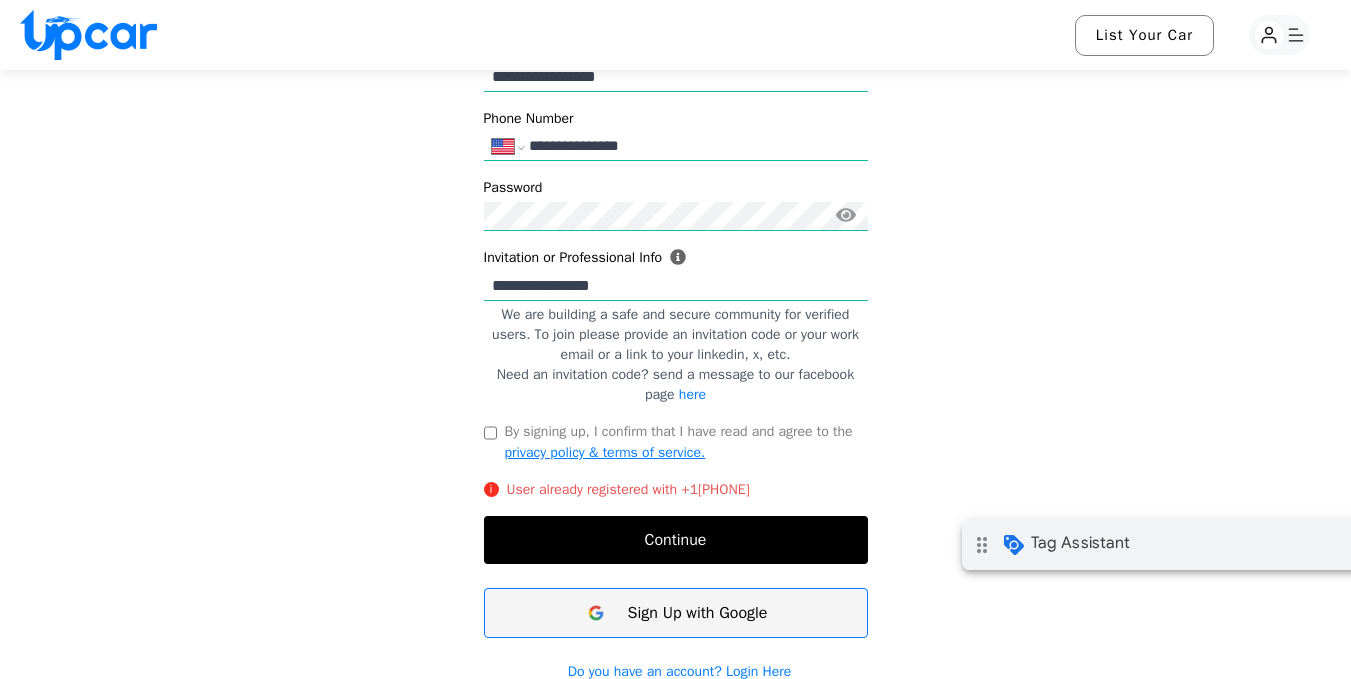 type on "**********" 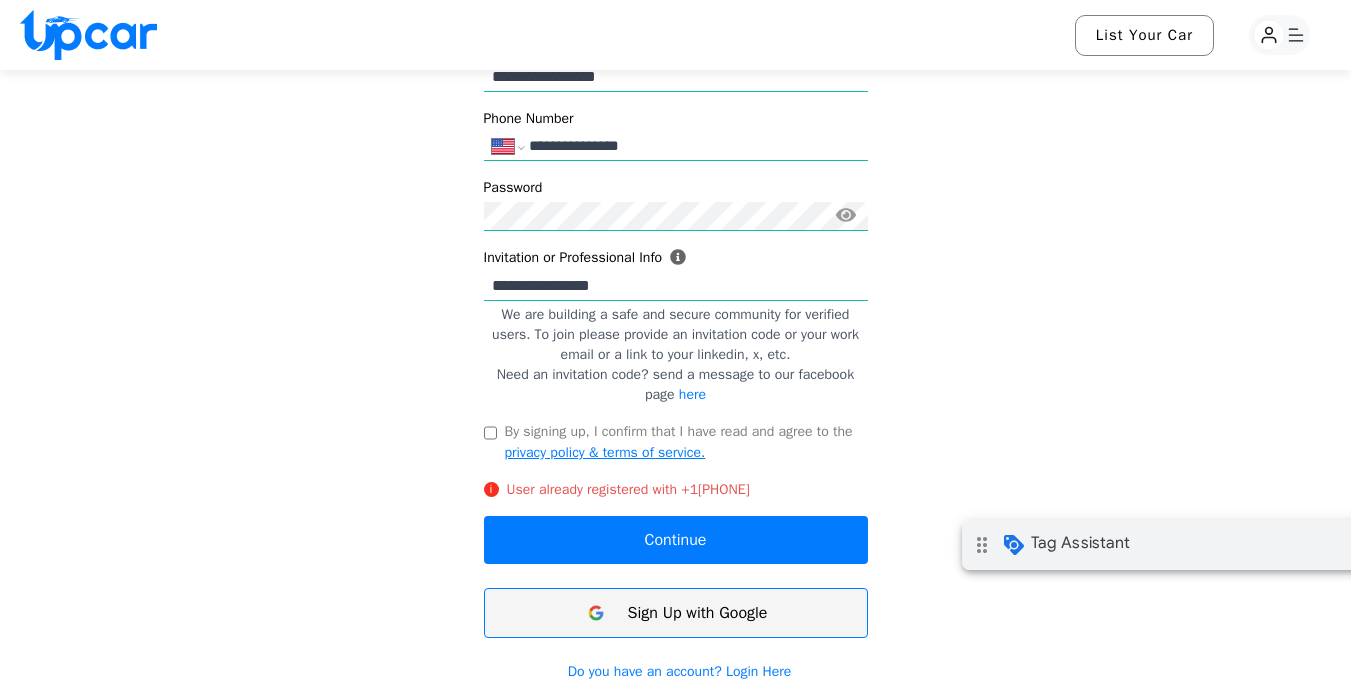 scroll, scrollTop: 117, scrollLeft: 0, axis: vertical 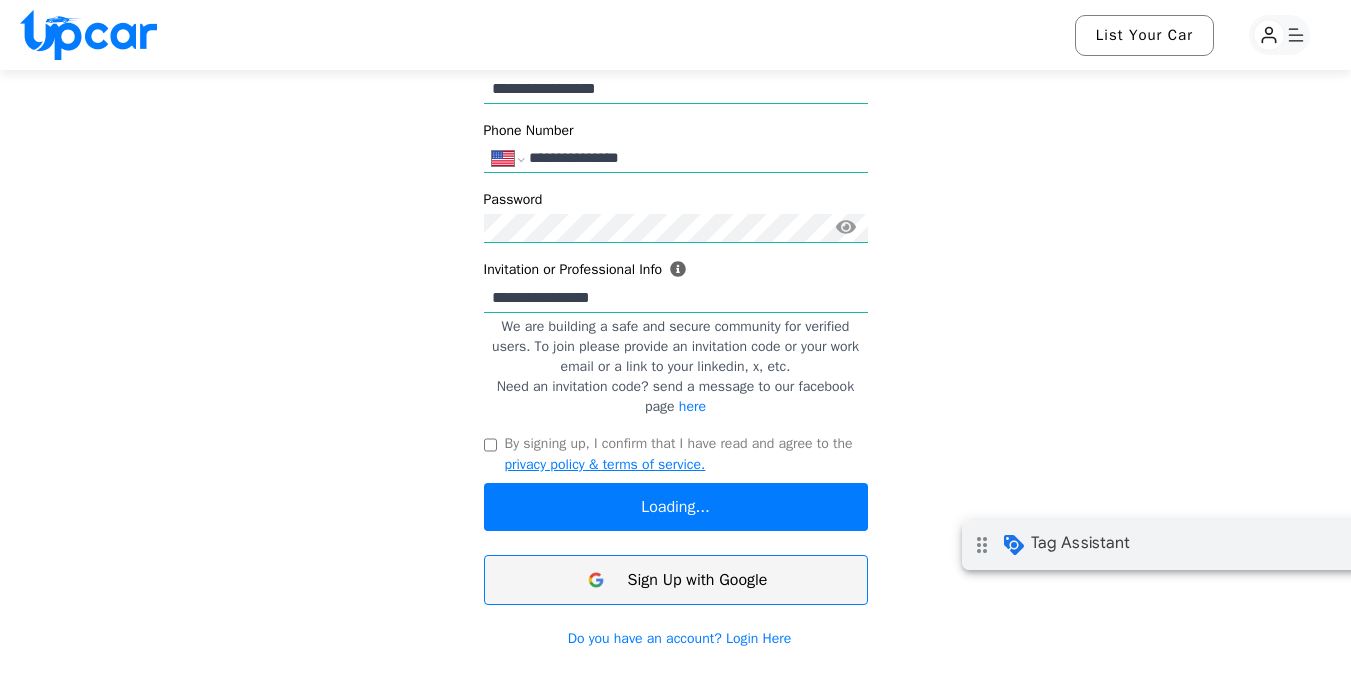 select on "********" 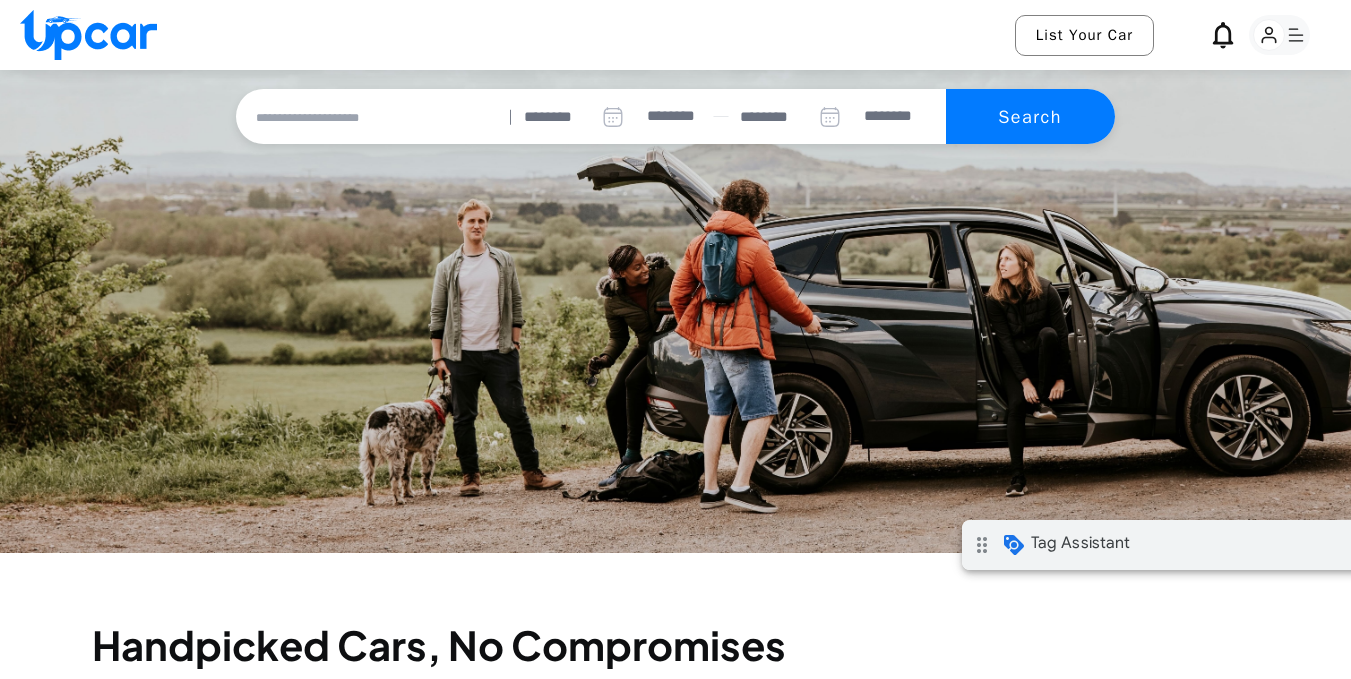 scroll, scrollTop: 0, scrollLeft: 0, axis: both 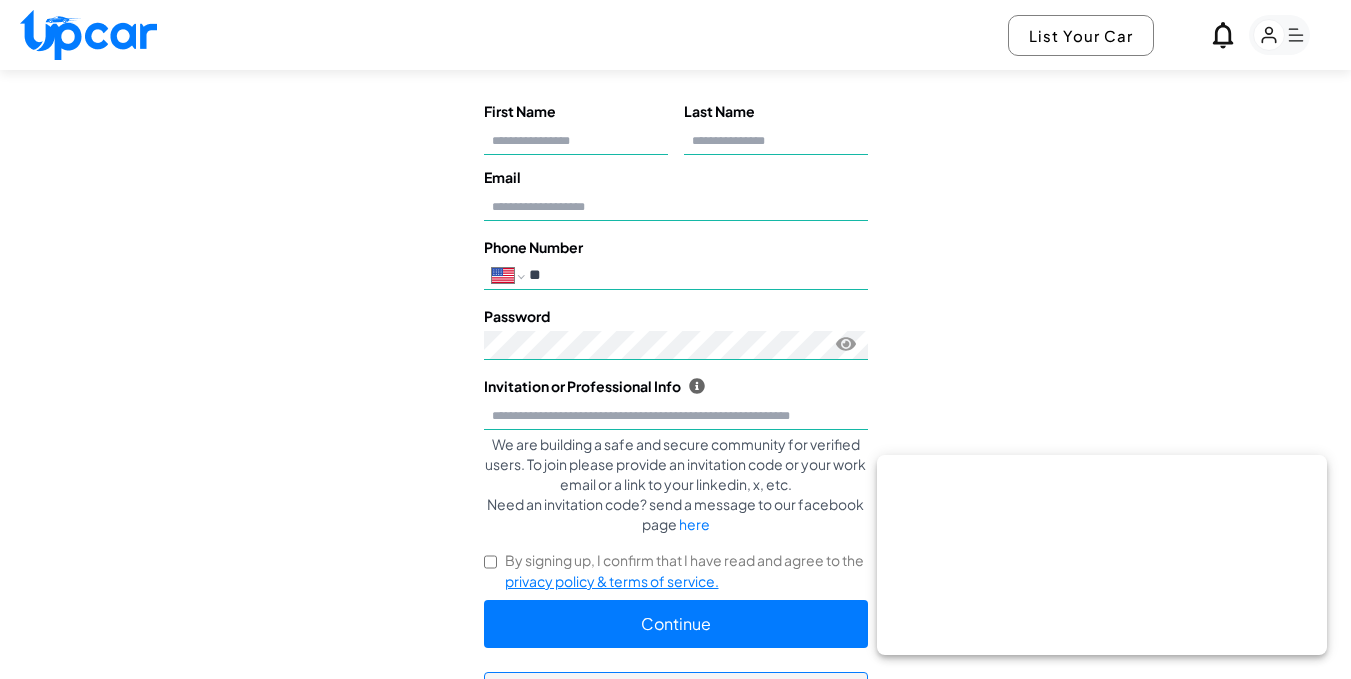 select on "**" 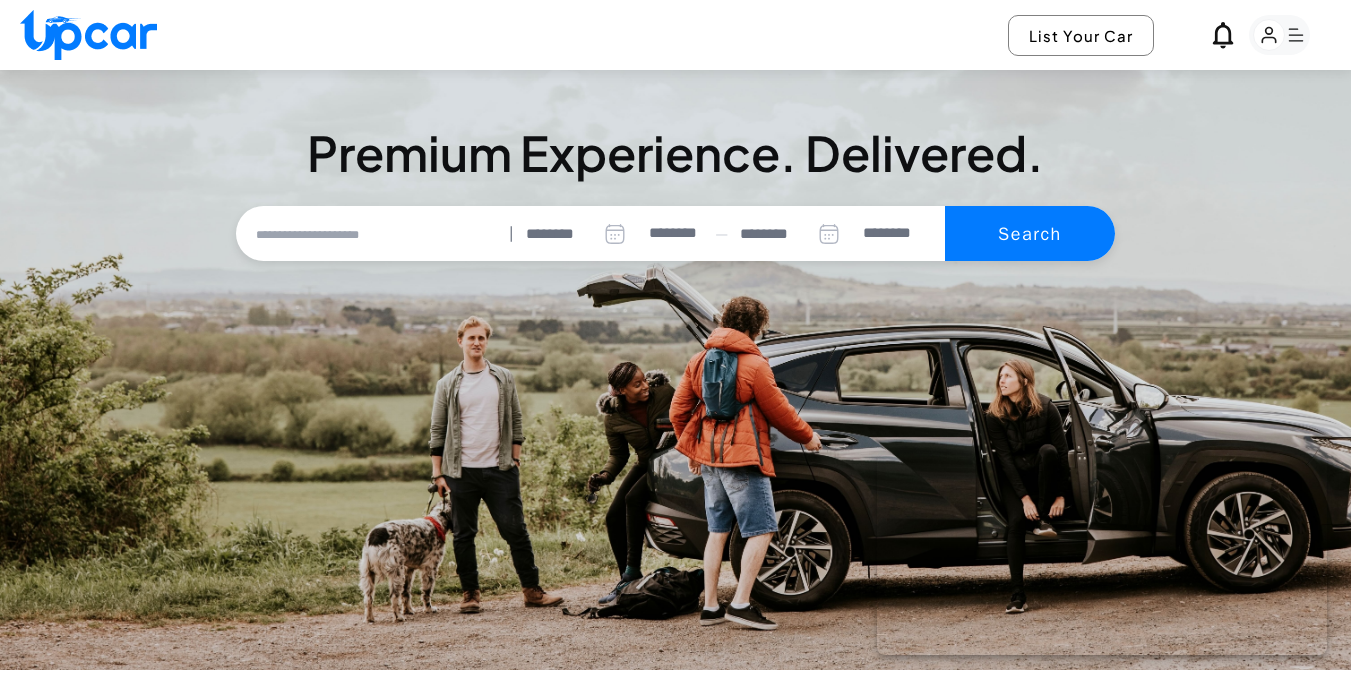scroll, scrollTop: 0, scrollLeft: 0, axis: both 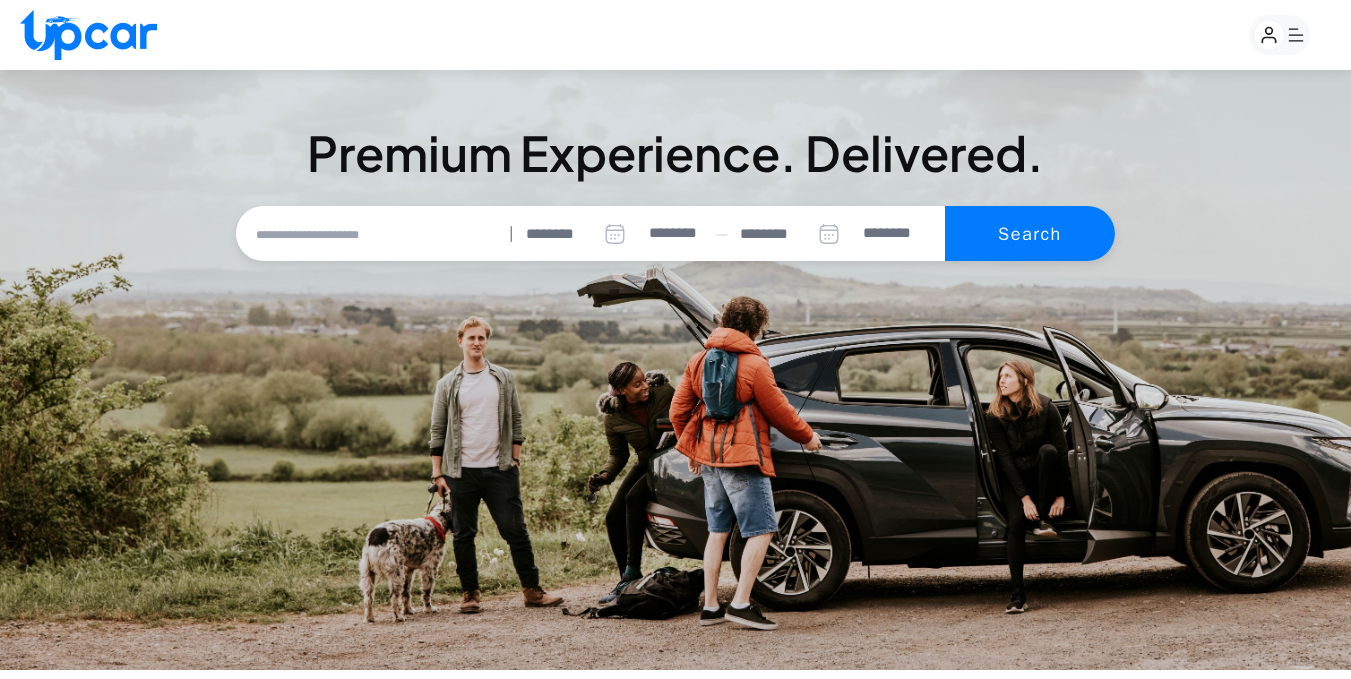select on "********" 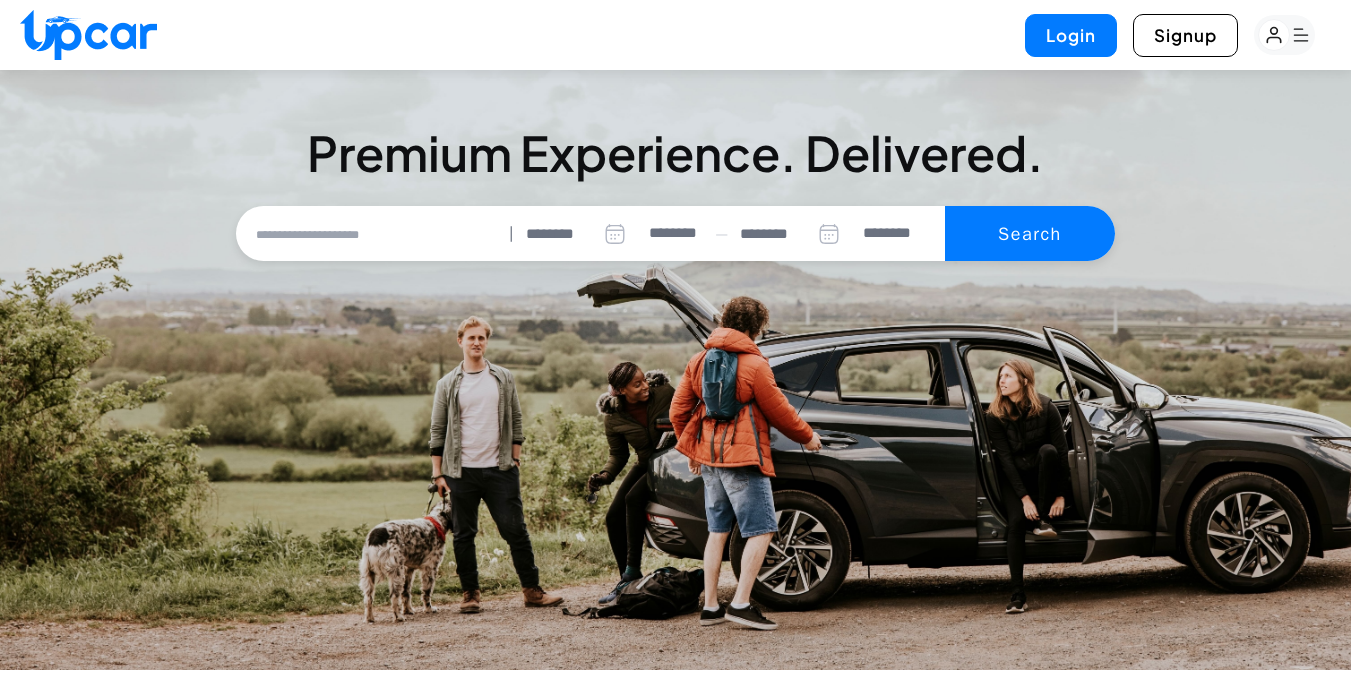 click 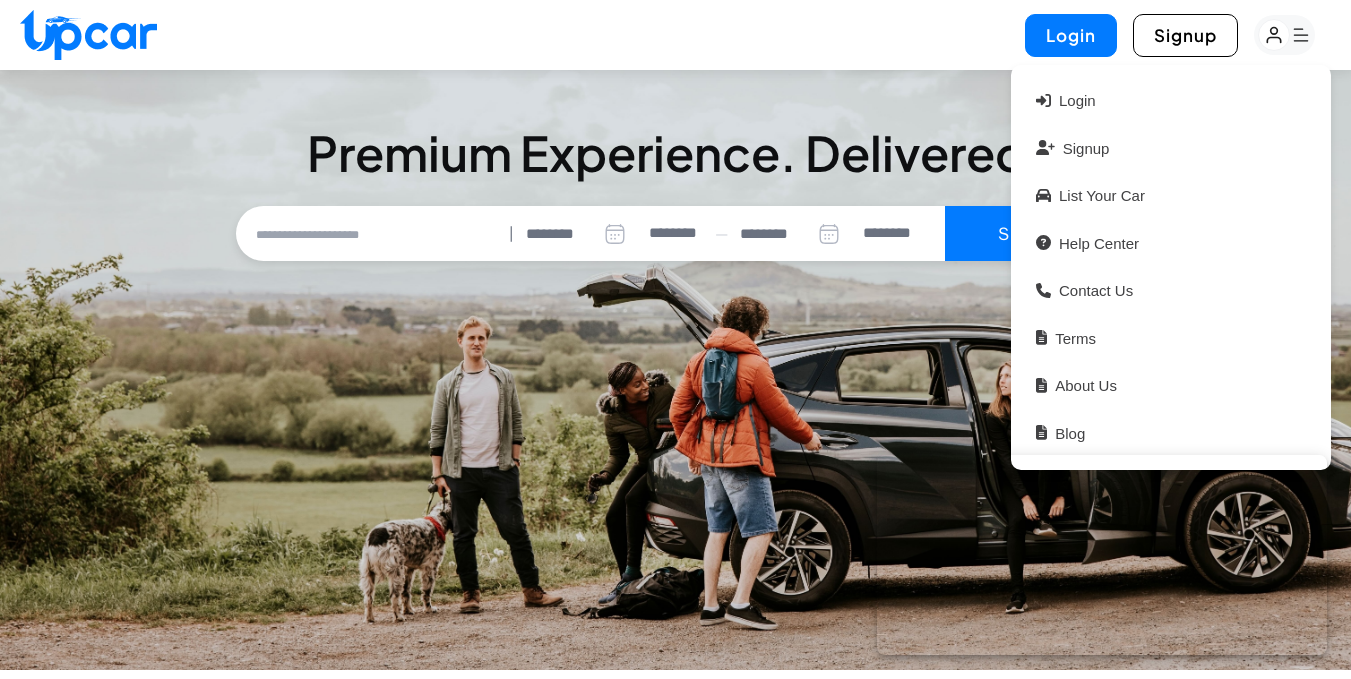scroll, scrollTop: 0, scrollLeft: 0, axis: both 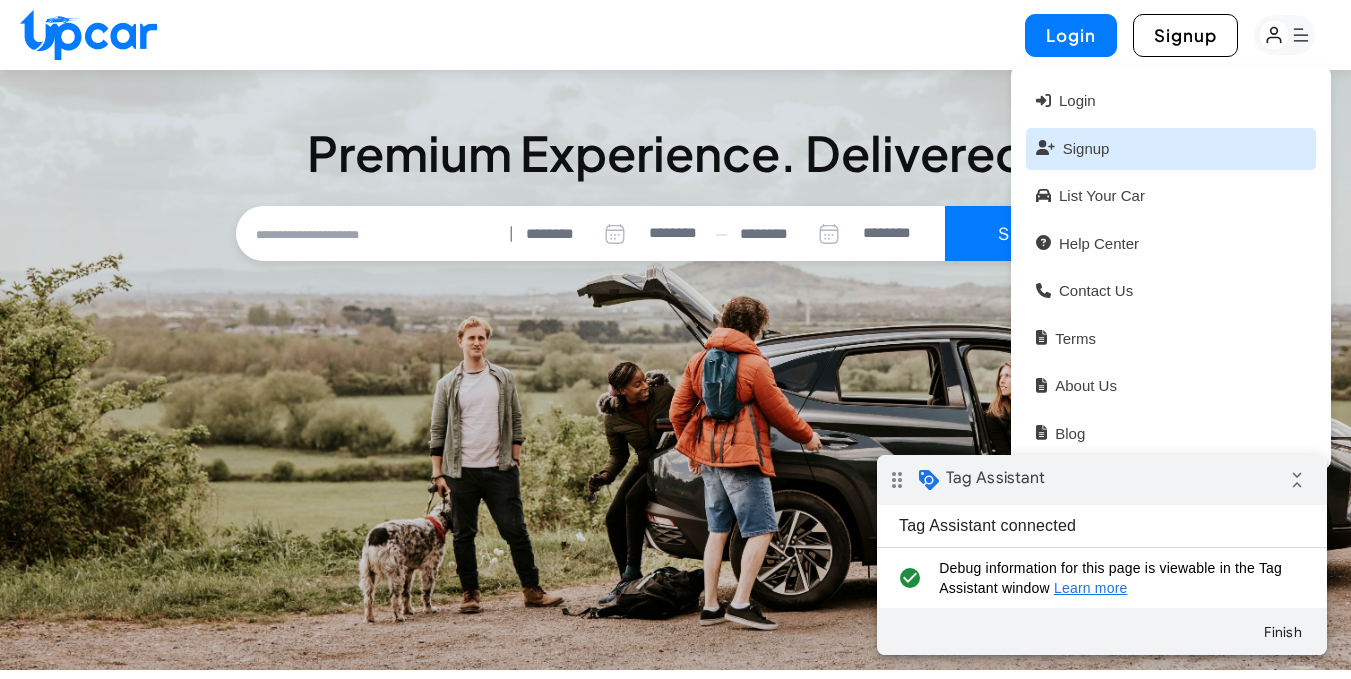click on "Signup" at bounding box center (1171, 149) 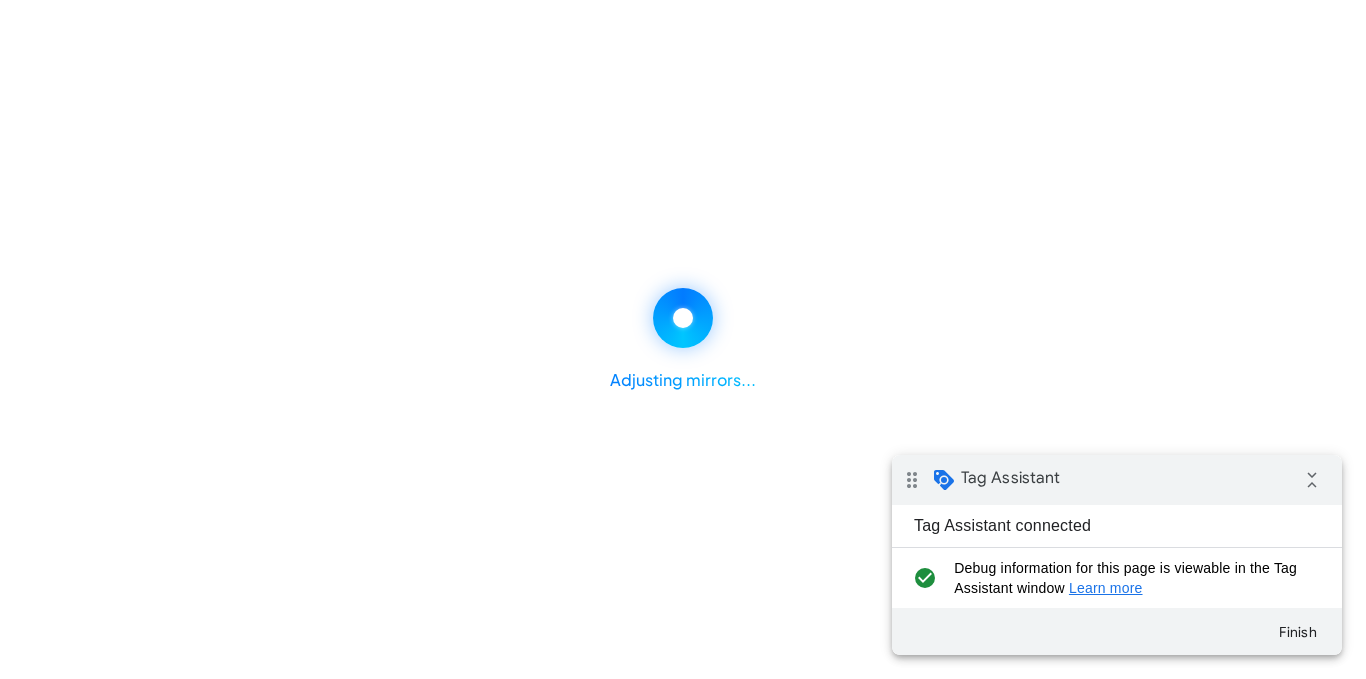 select on "**" 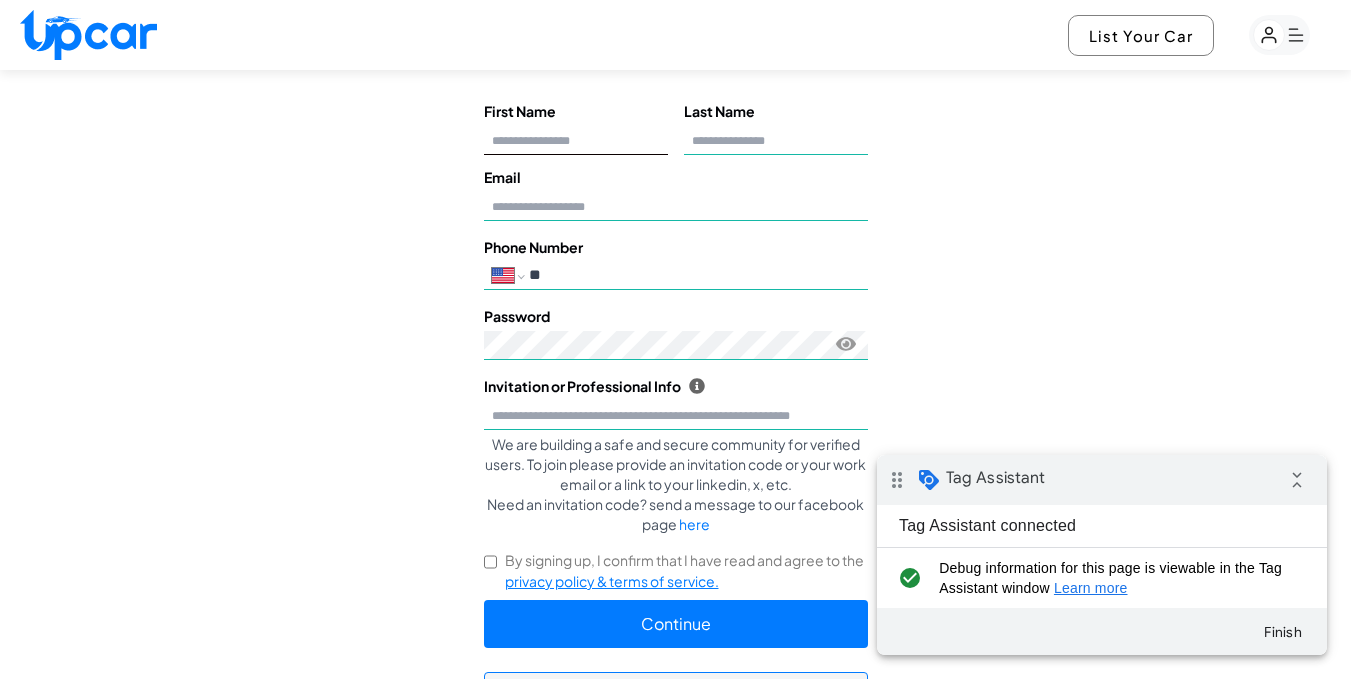 click on "First Name" at bounding box center (576, 140) 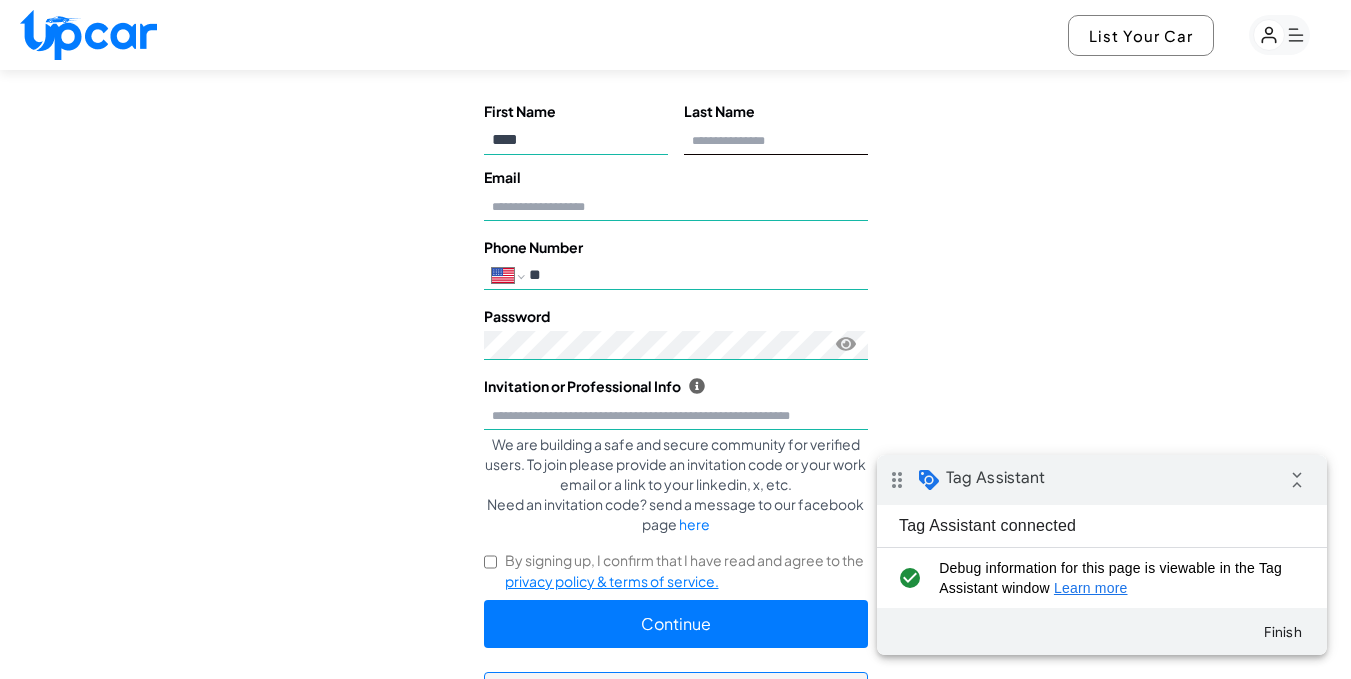 click on "Last Name" at bounding box center [776, 140] 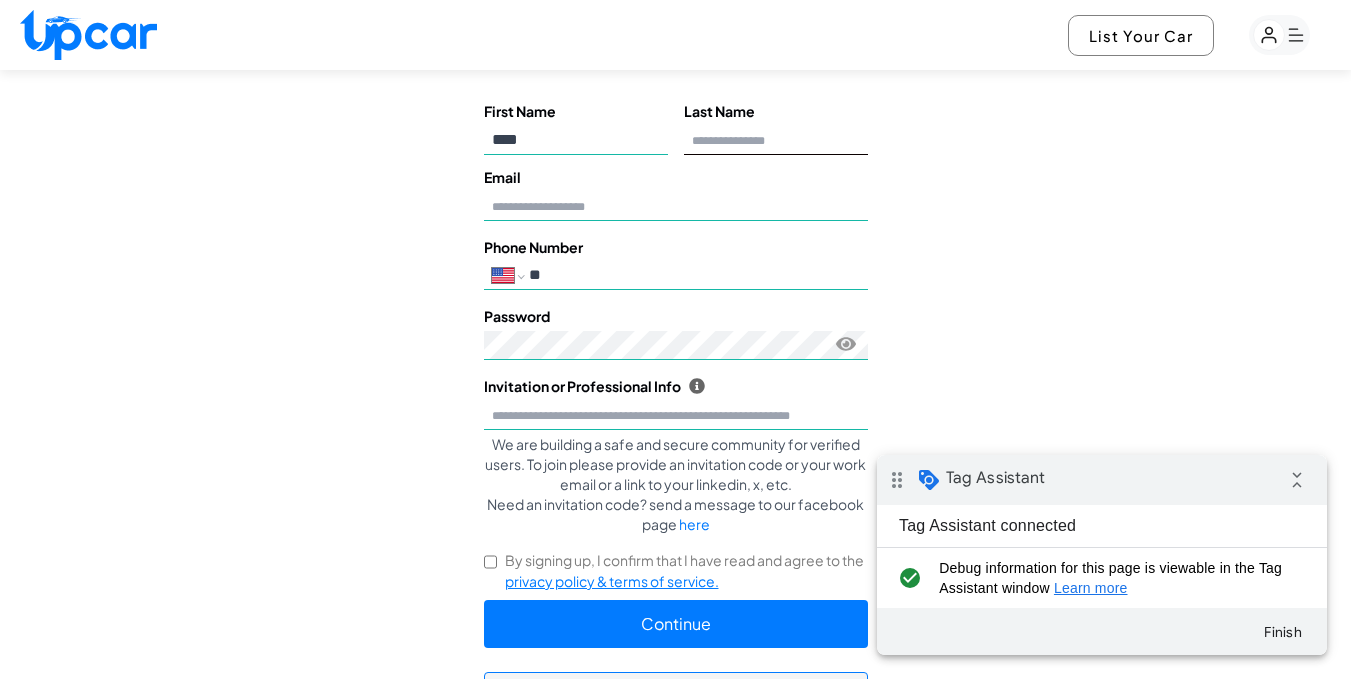 type on "****" 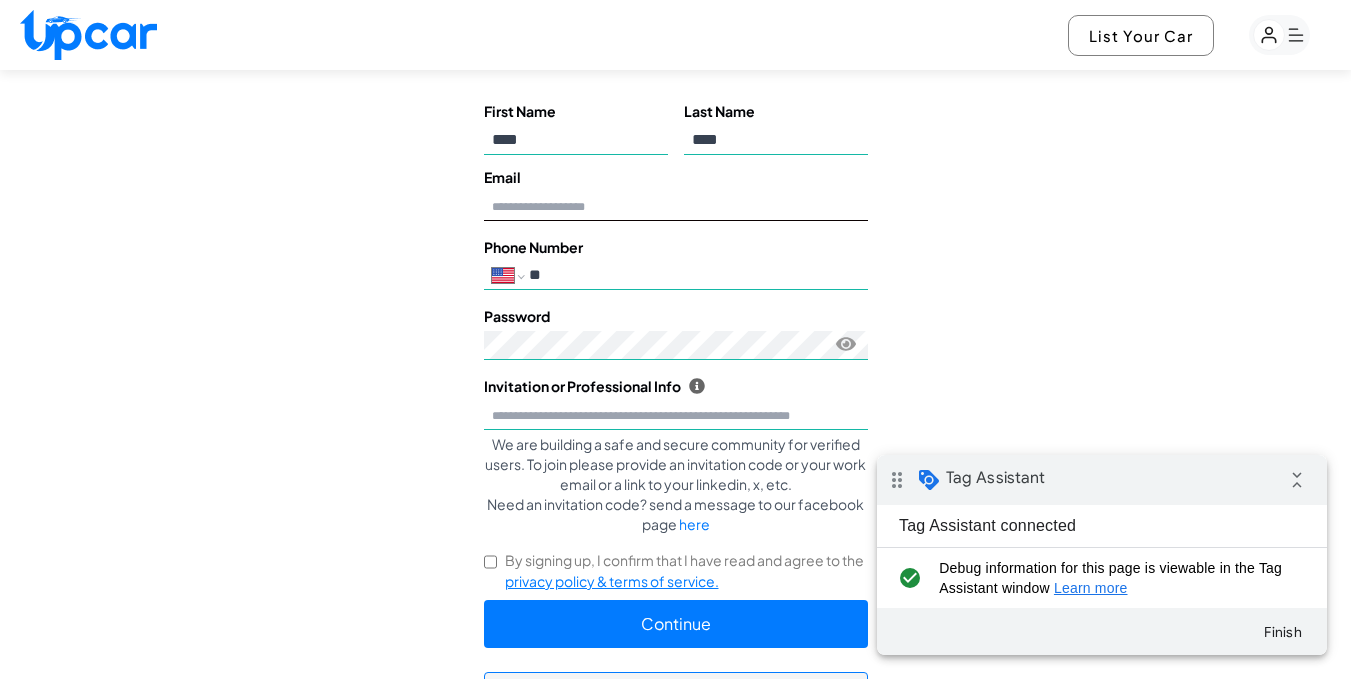 click on "Email" at bounding box center (676, 206) 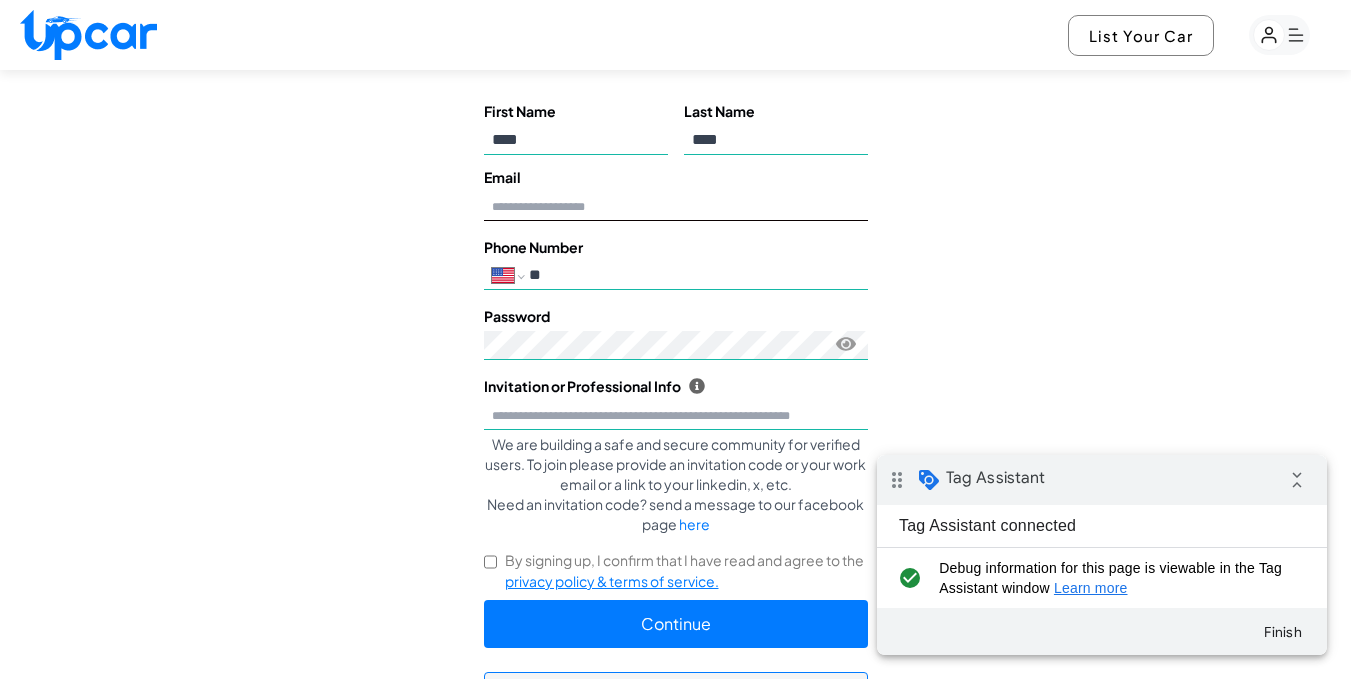 type on "*" 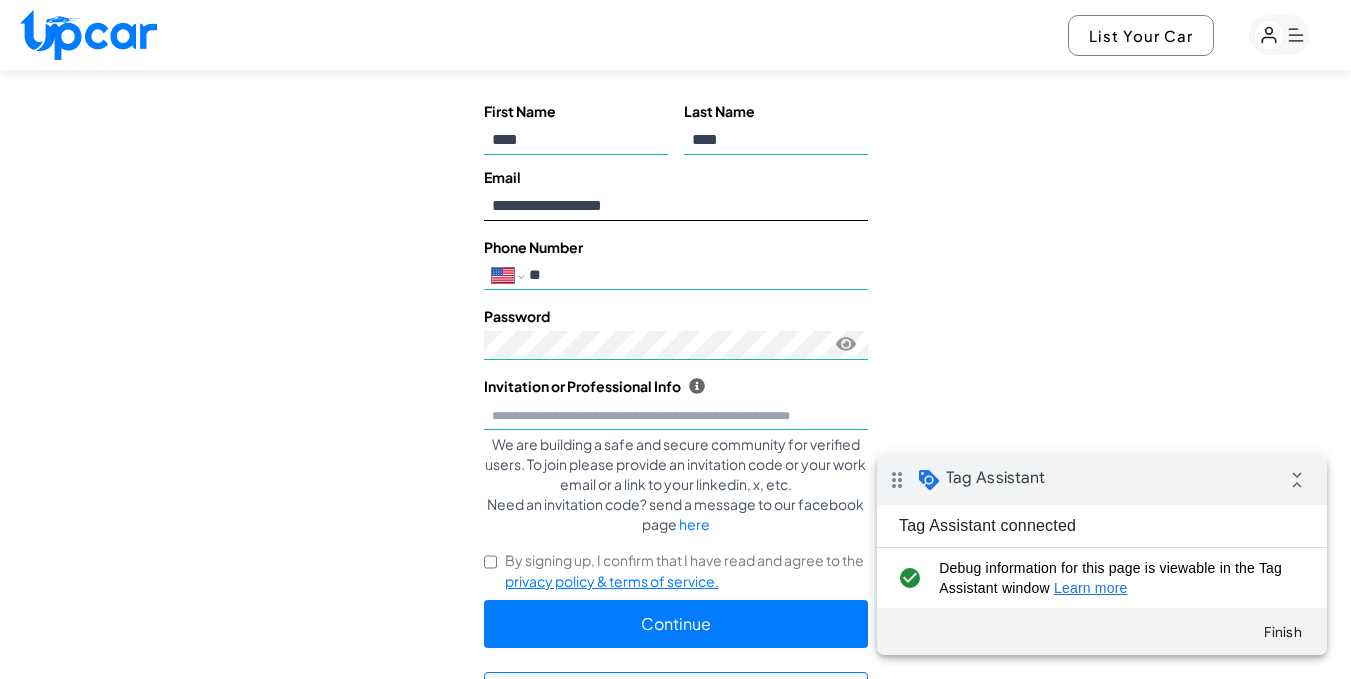 type on "**********" 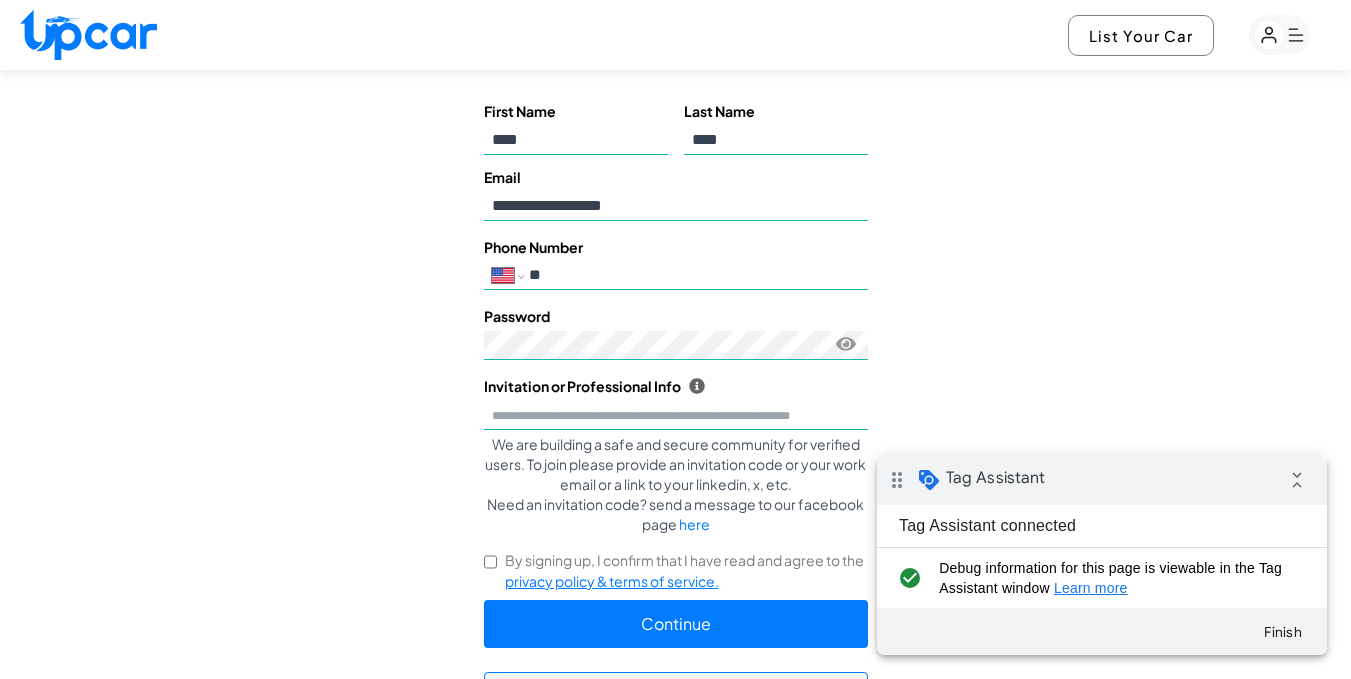 click on "**" at bounding box center (694, 275) 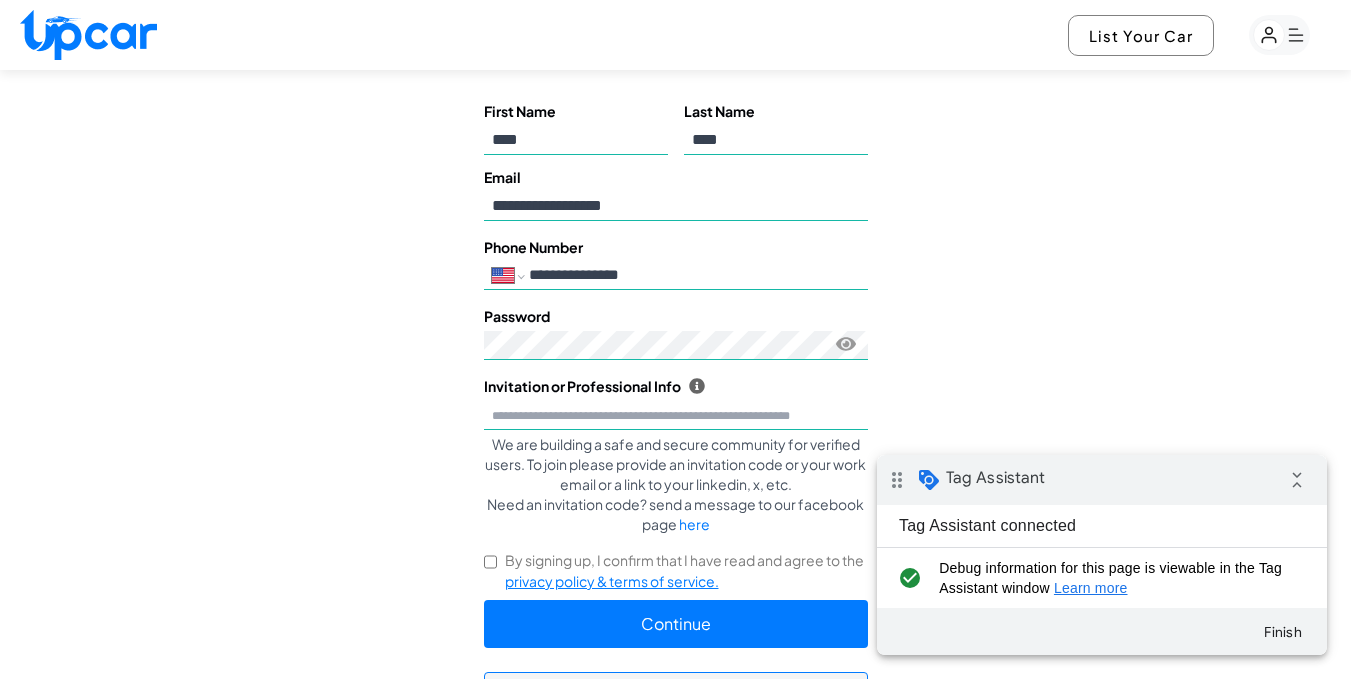 type on "**********" 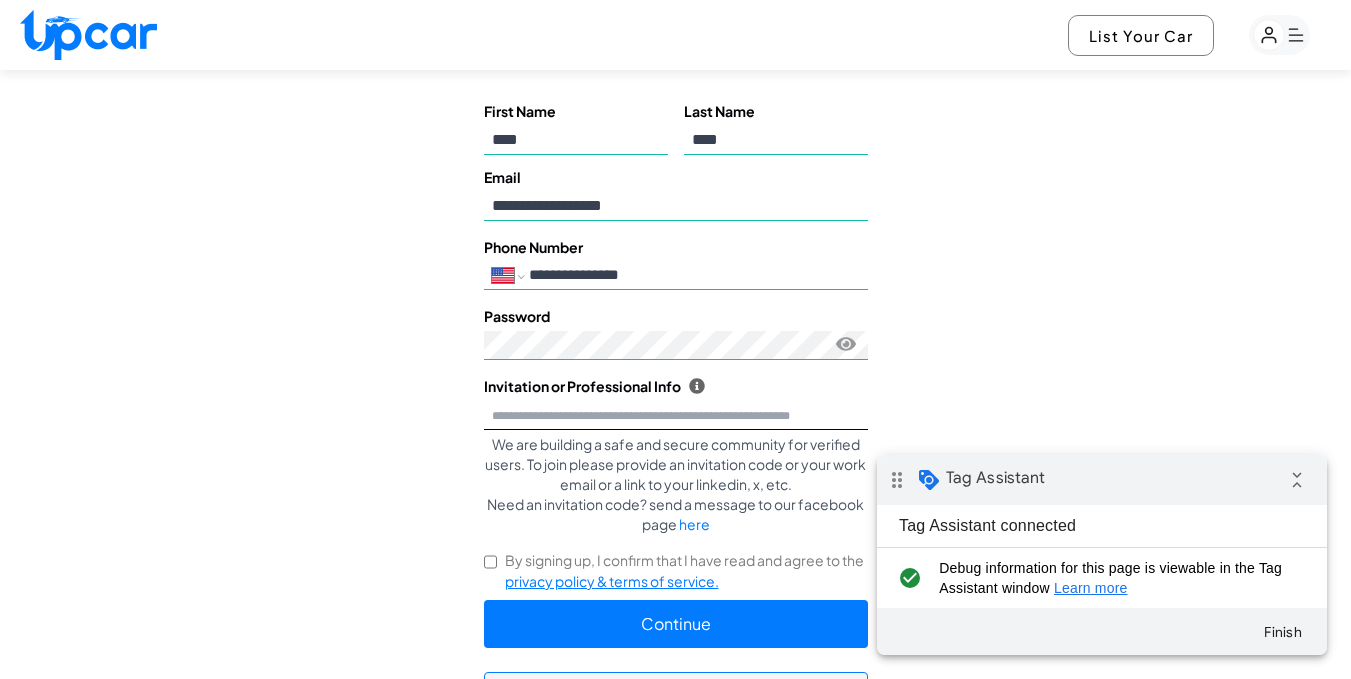 click on "Invitation or Professional Info Upcar is a community exclusively for verified professionals. To join please provide an invitation code or your work email or a link to your professional website." at bounding box center [676, 415] 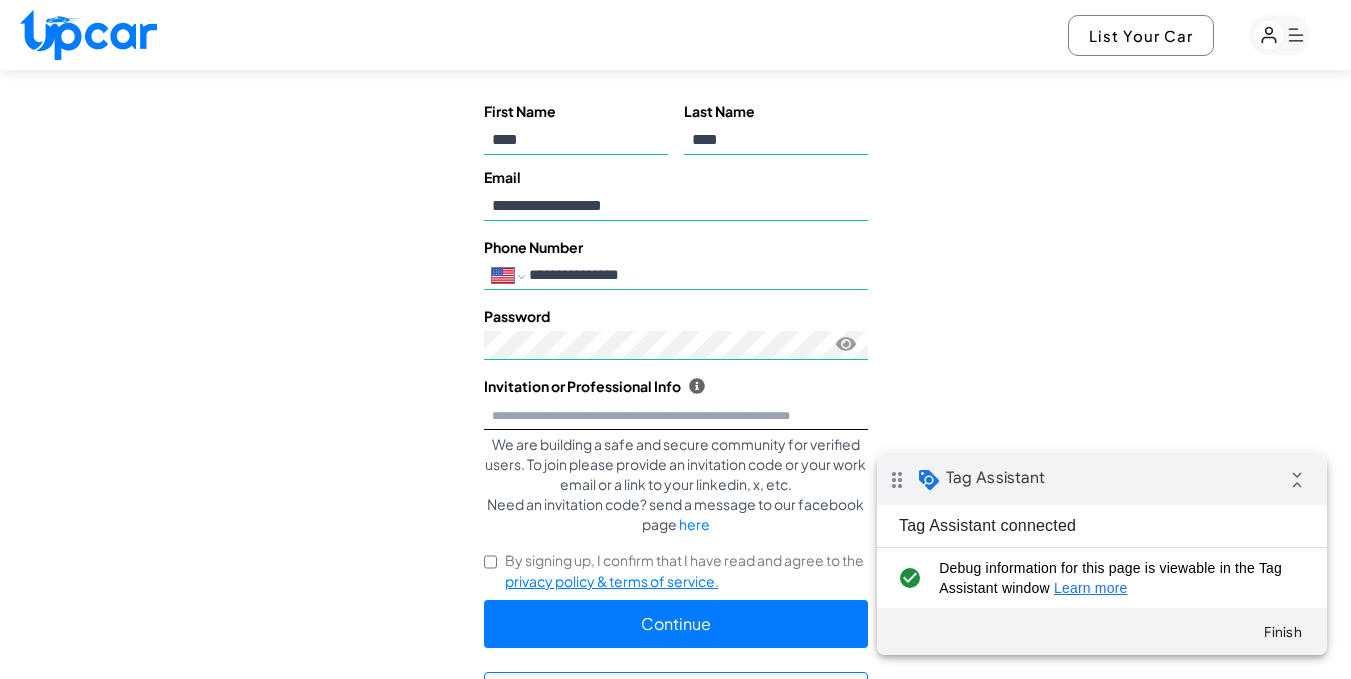 type on "**********" 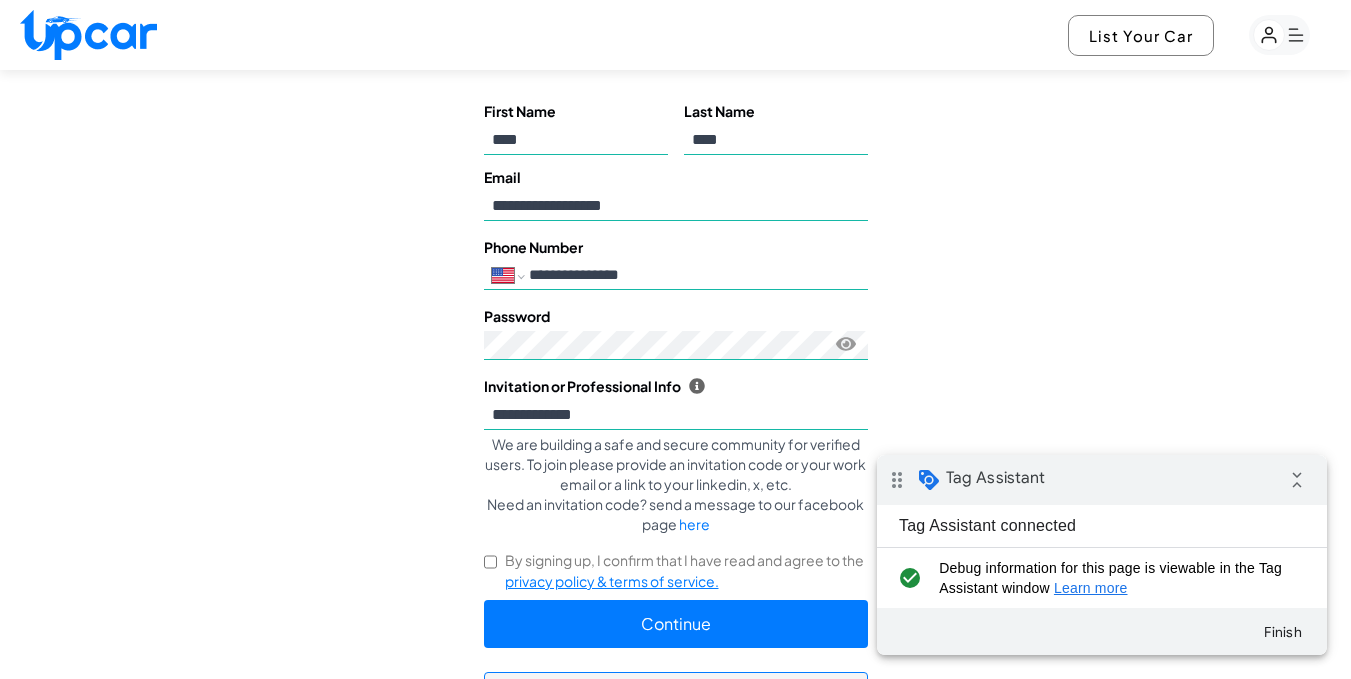 click on "Continue" at bounding box center (676, 624) 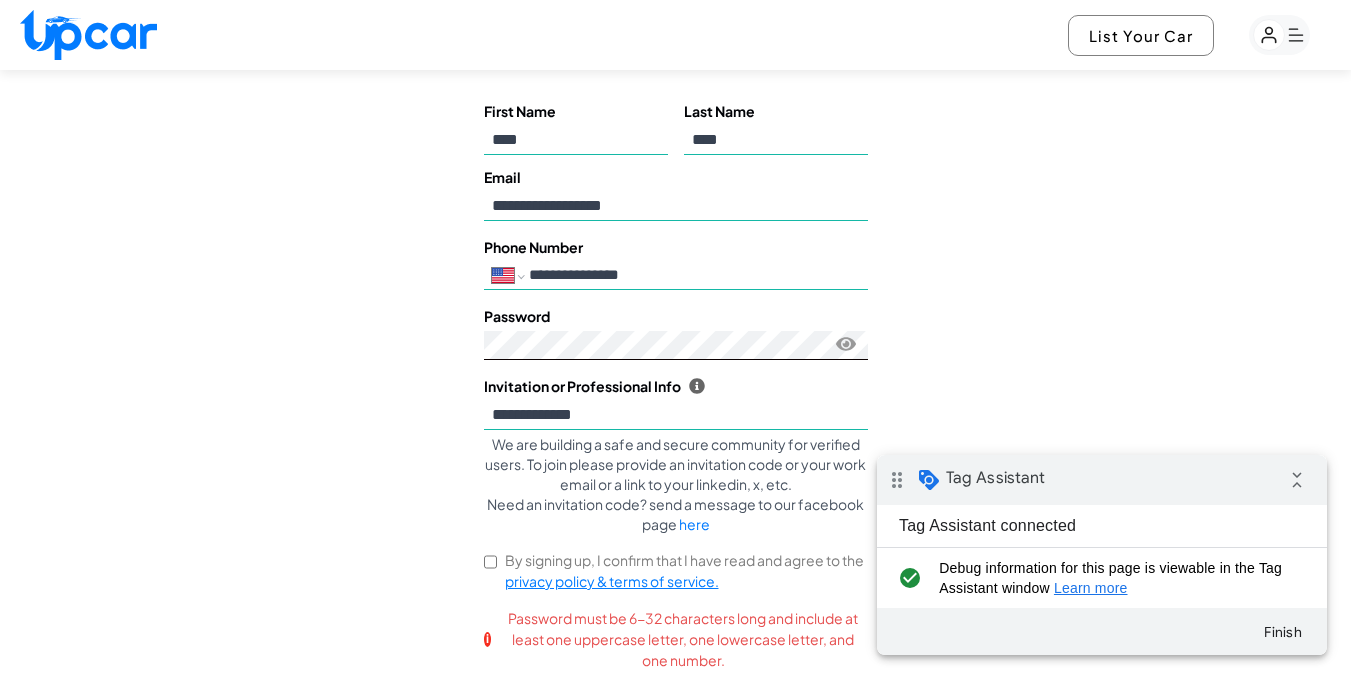 scroll, scrollTop: 204, scrollLeft: 0, axis: vertical 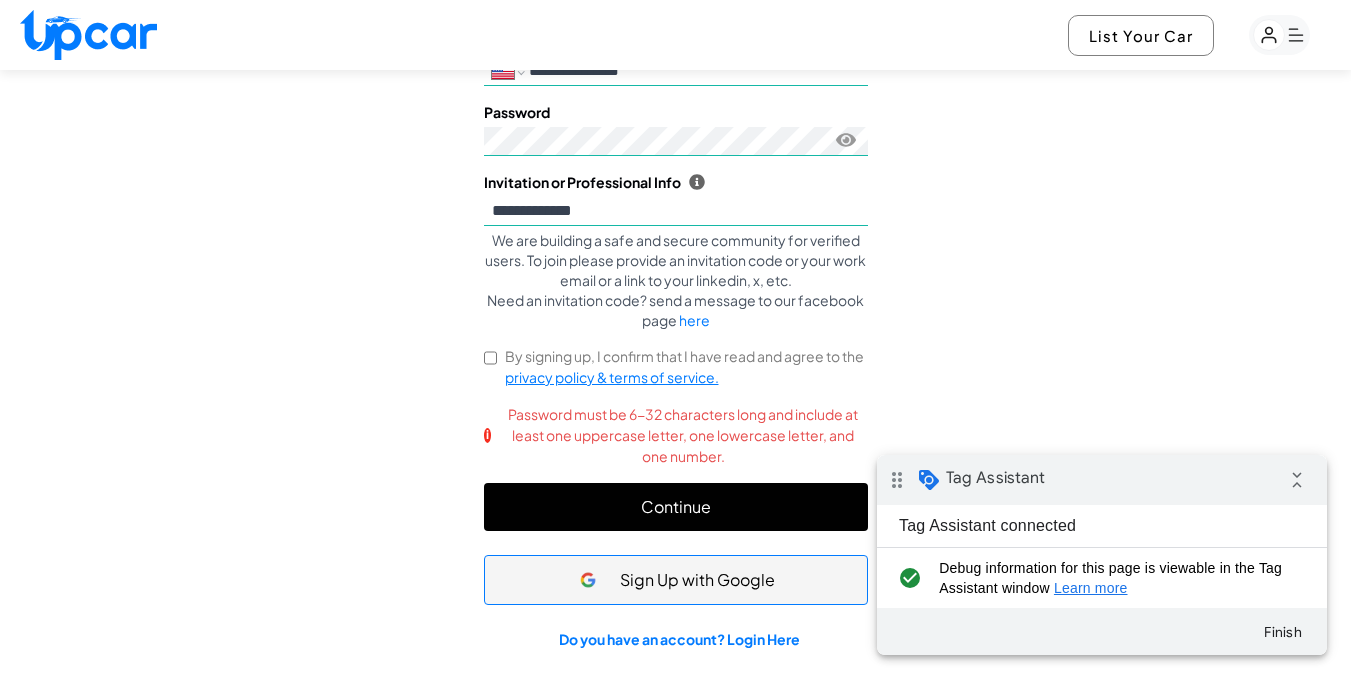 click on "Continue" at bounding box center [676, 507] 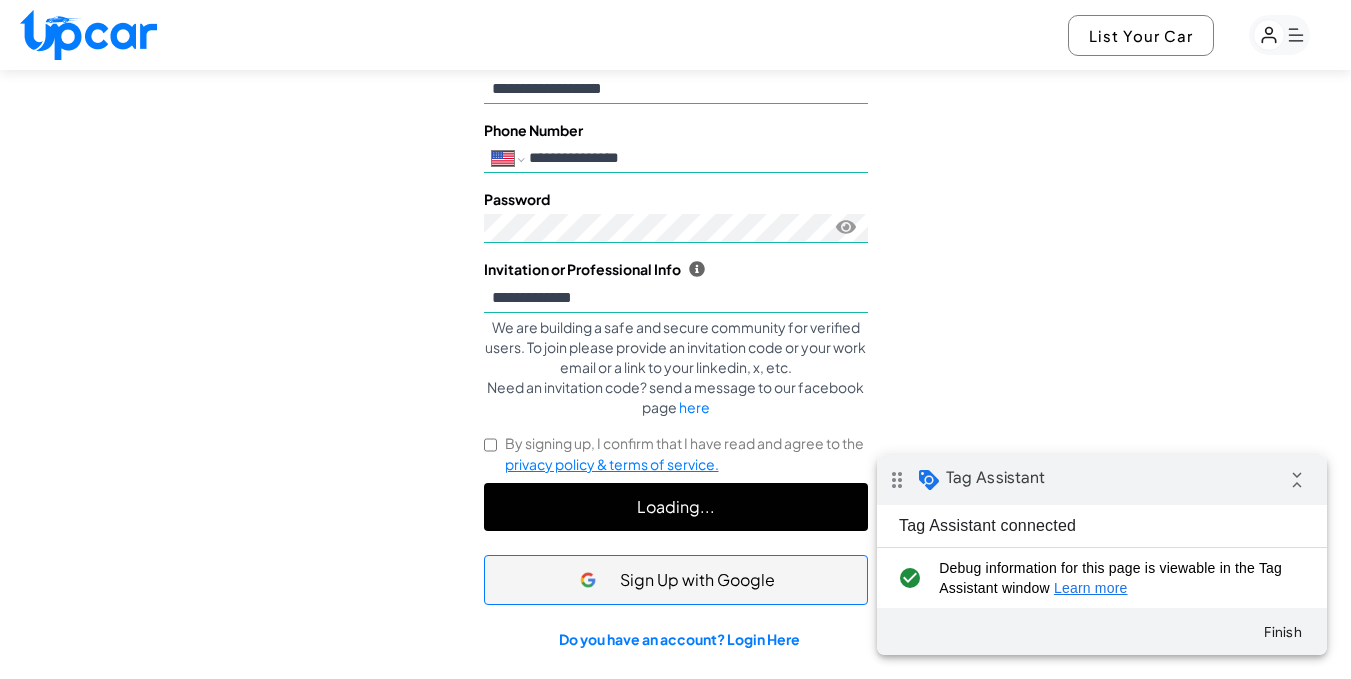 scroll, scrollTop: 204, scrollLeft: 0, axis: vertical 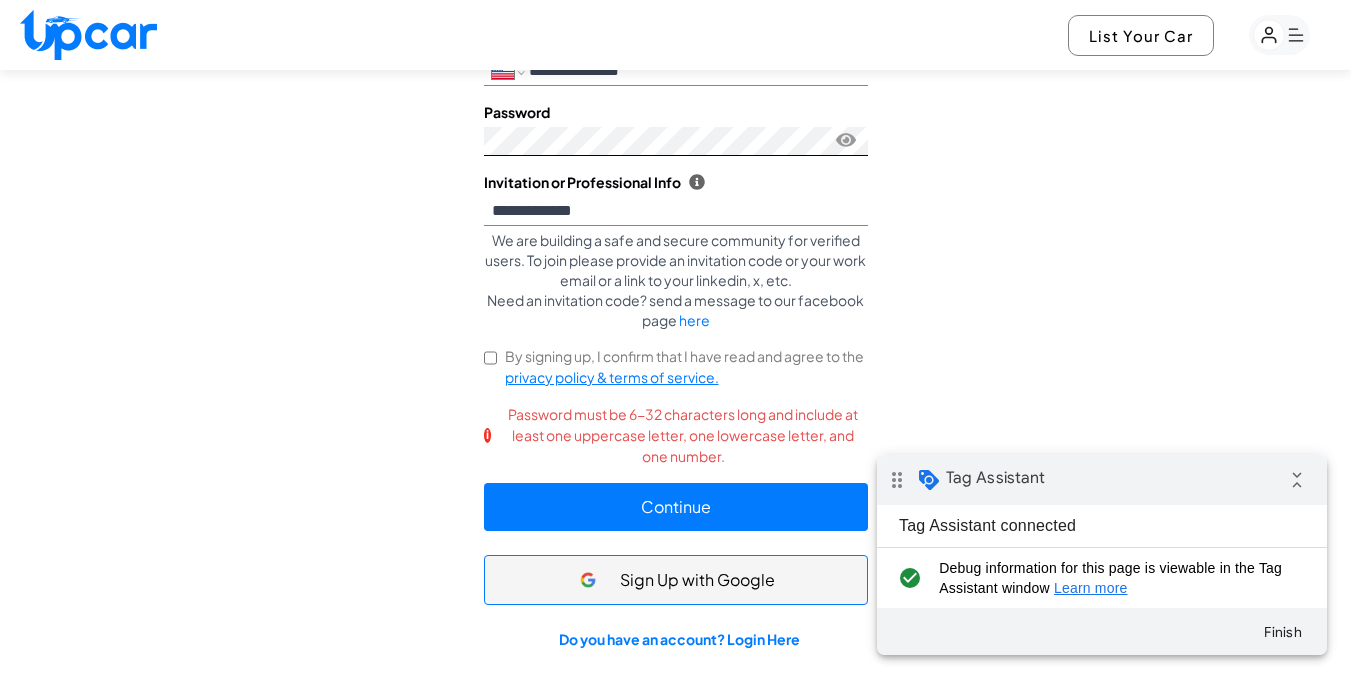 click on "**********" at bounding box center (675, 272) 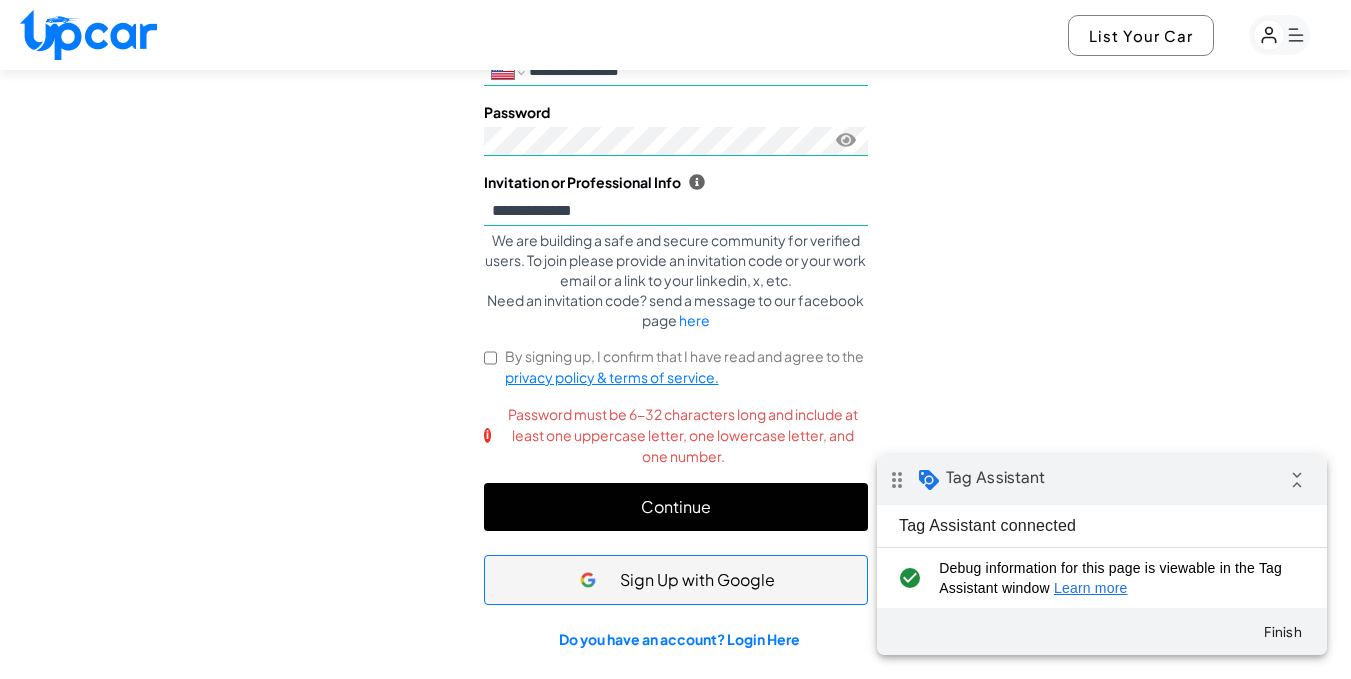 click on "Continue" at bounding box center [676, 507] 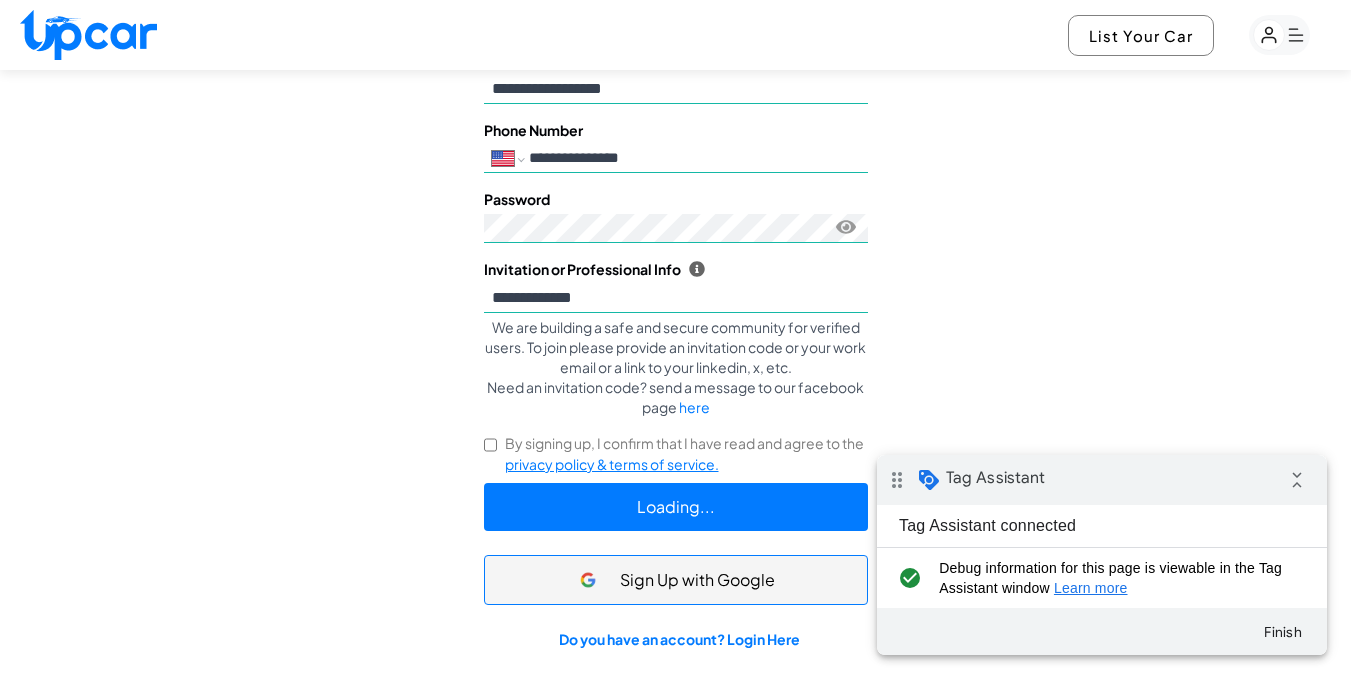 select on "********" 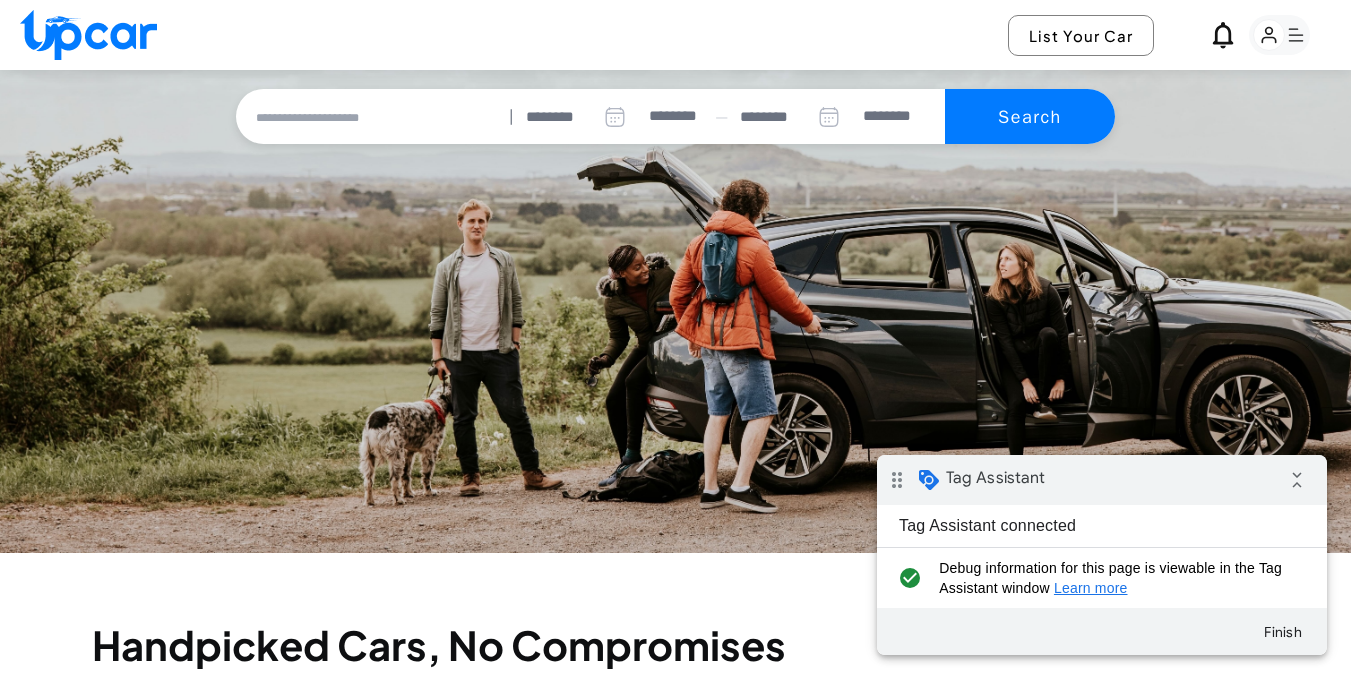 scroll, scrollTop: 0, scrollLeft: 0, axis: both 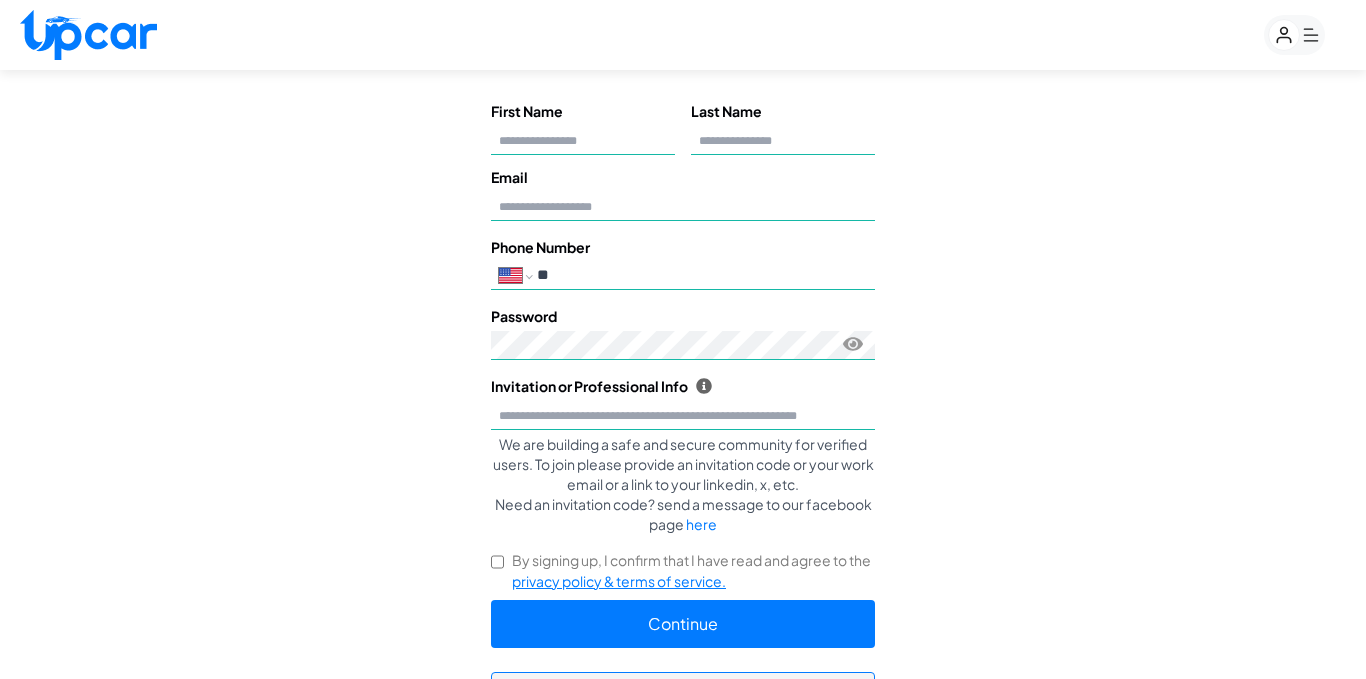 select on "**" 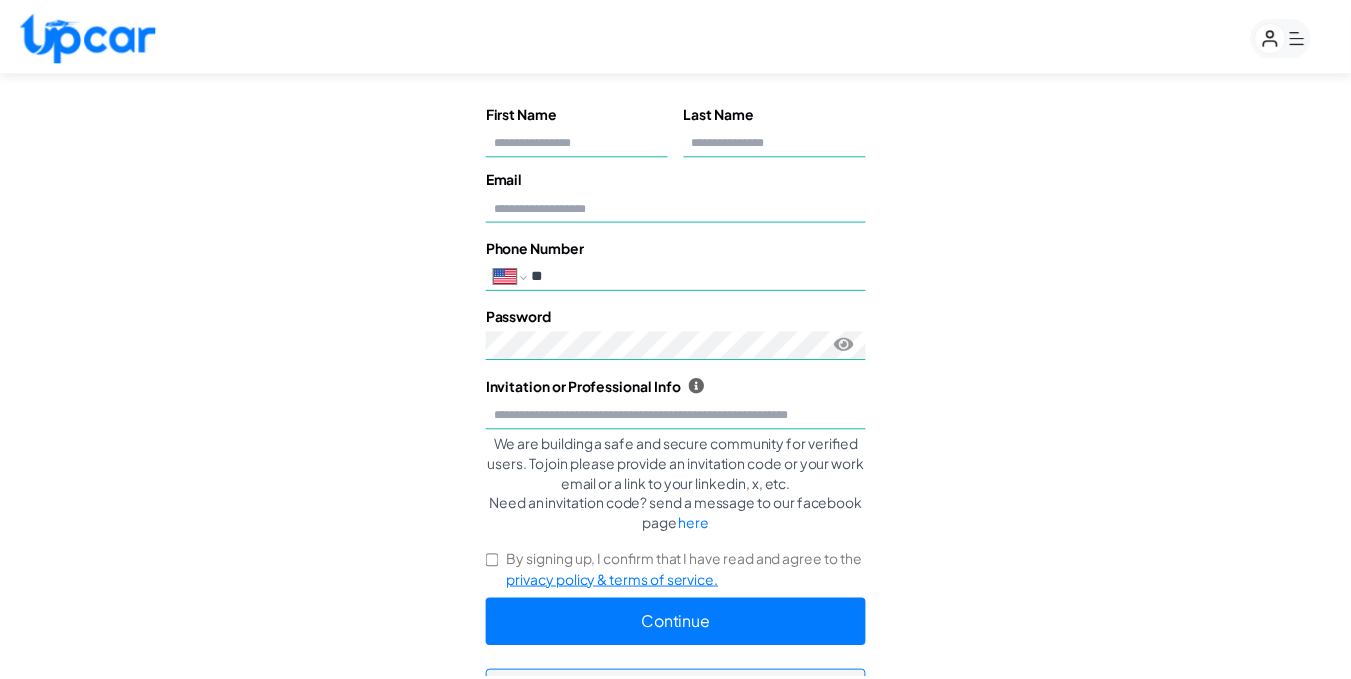 scroll, scrollTop: 0, scrollLeft: 0, axis: both 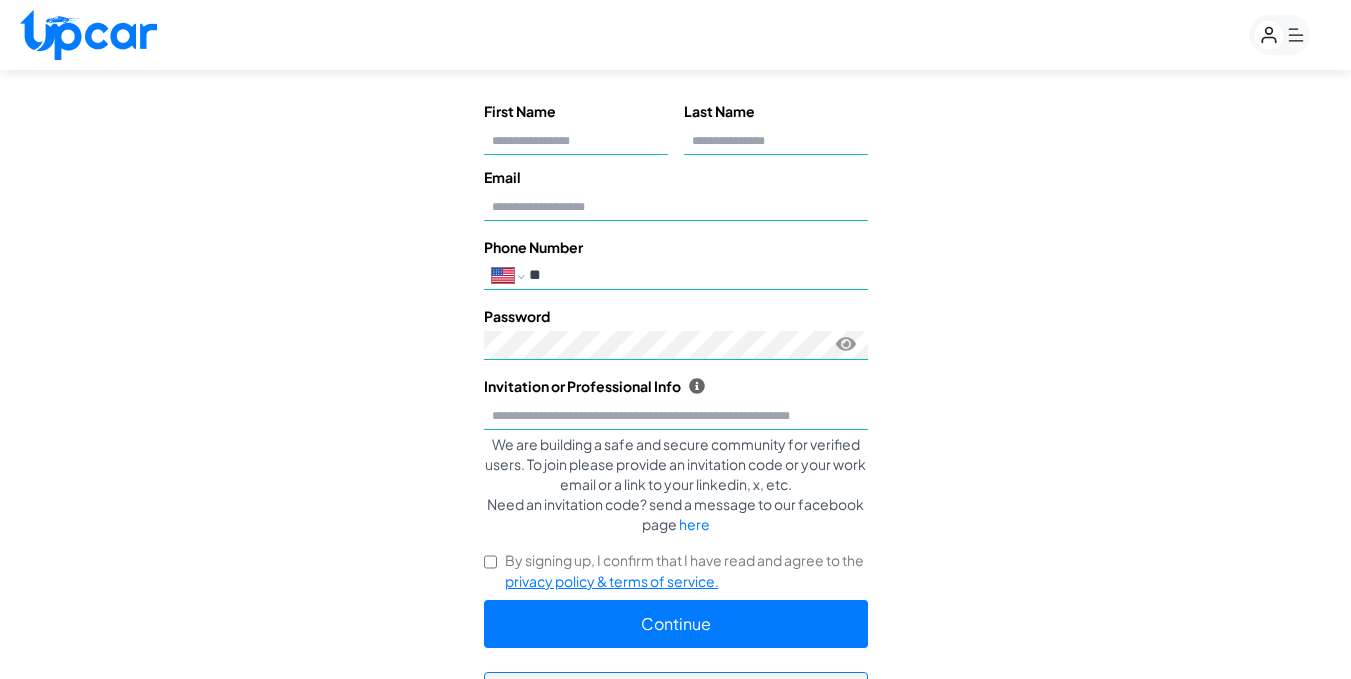 select on "********" 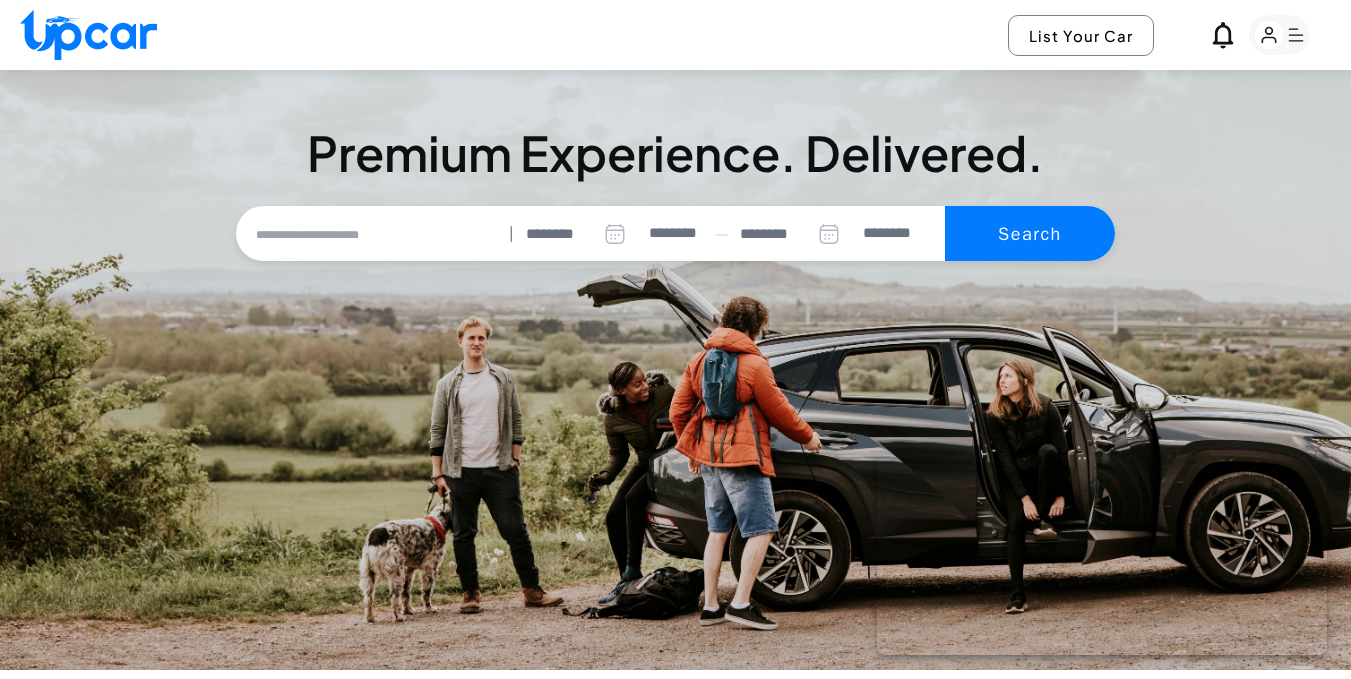 scroll, scrollTop: 0, scrollLeft: 0, axis: both 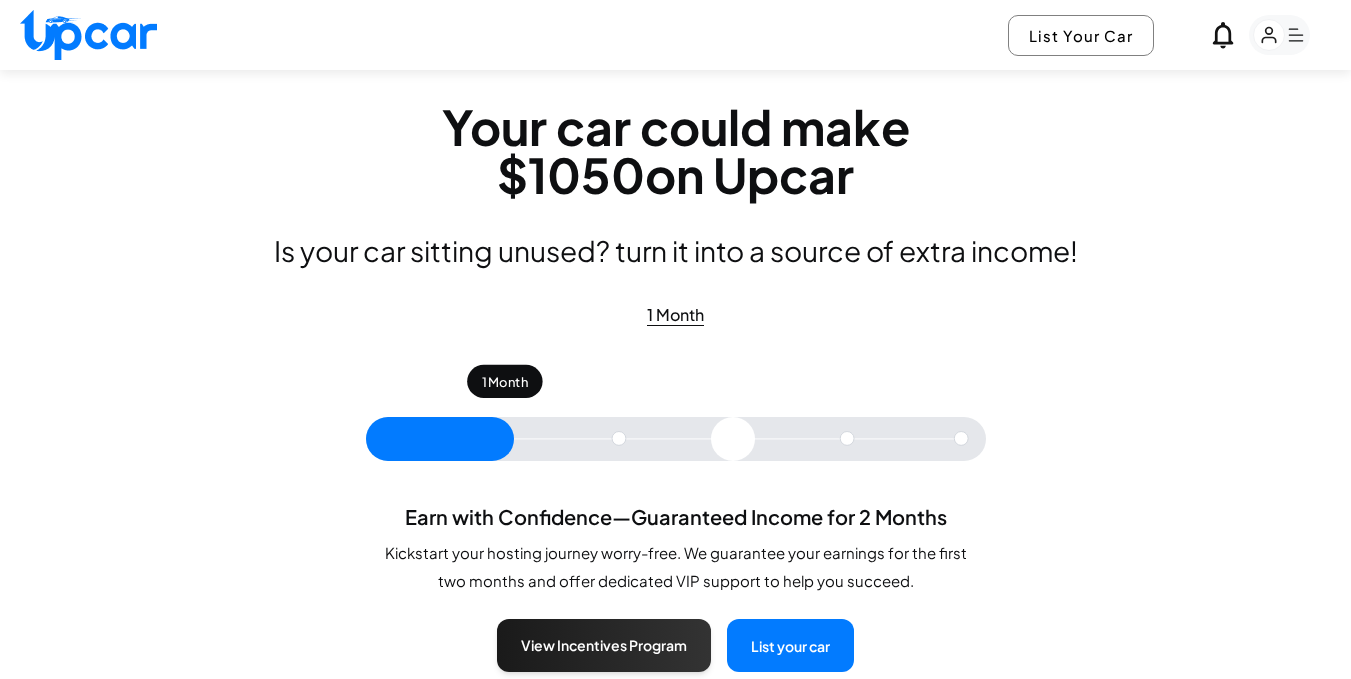 click 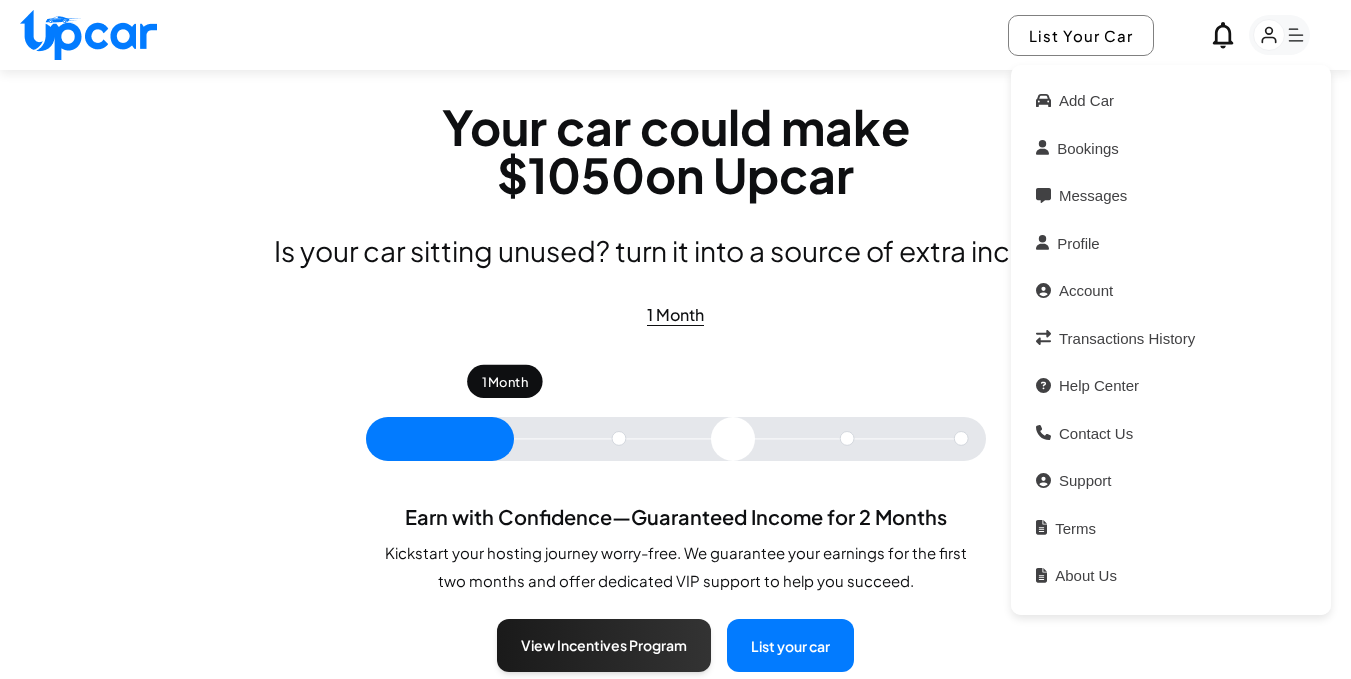 click at bounding box center [88, 35] 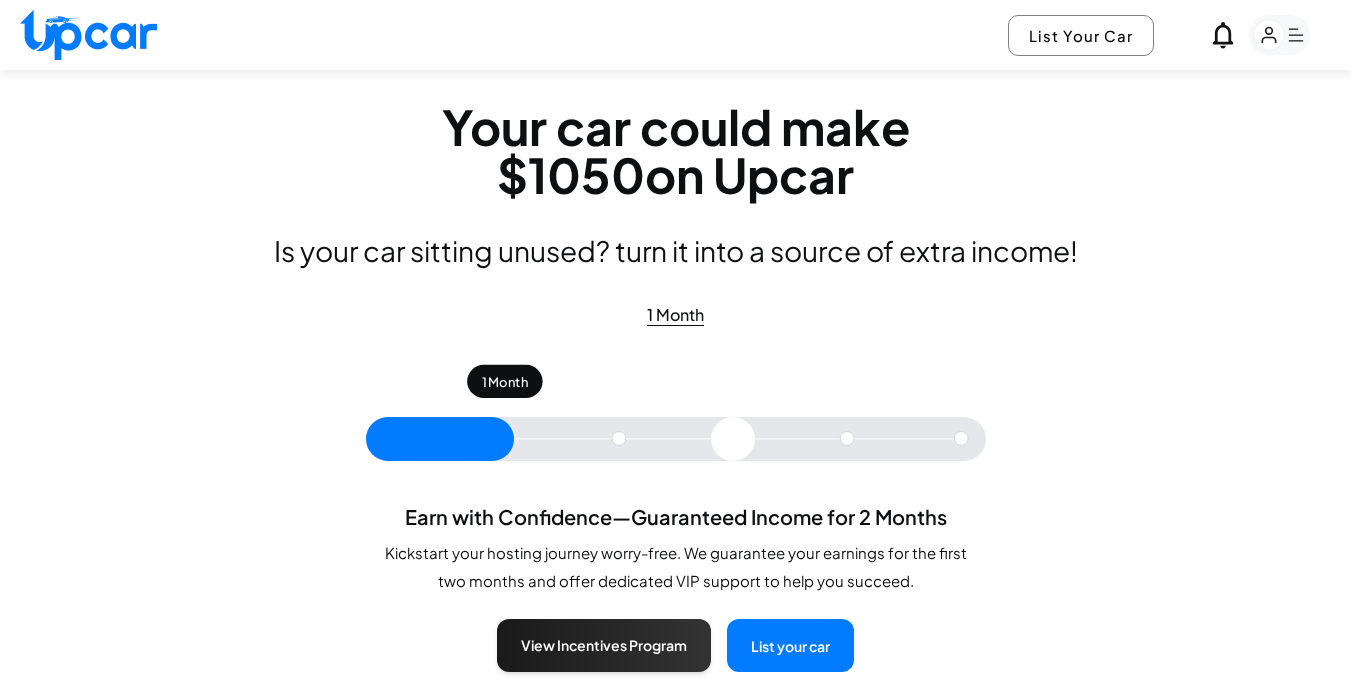 select on "********" 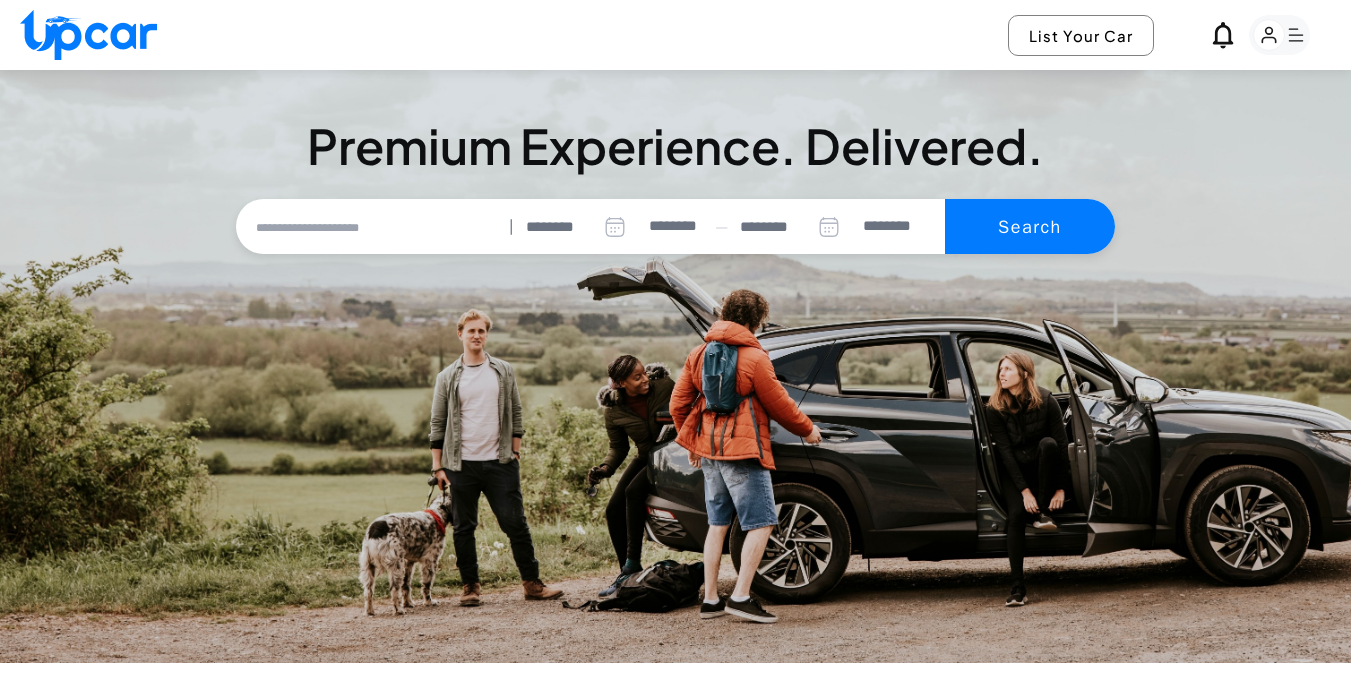 click 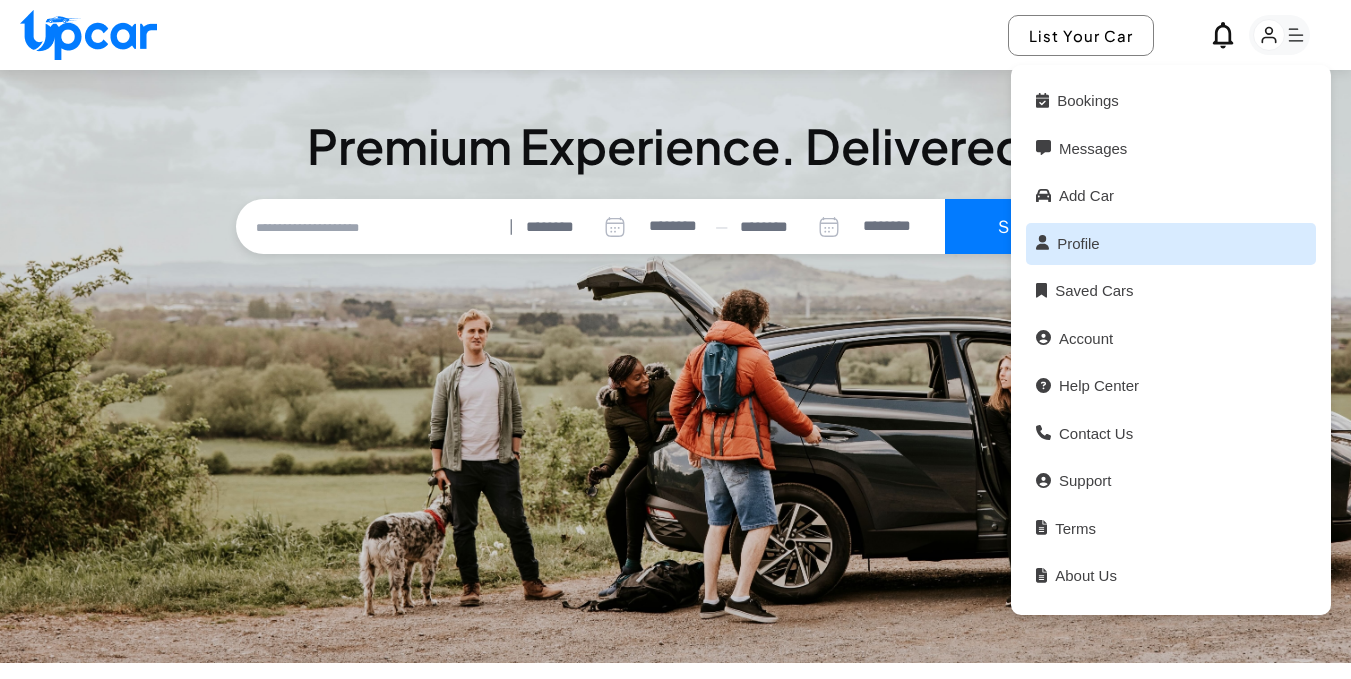 click on "Profile" at bounding box center (1171, 244) 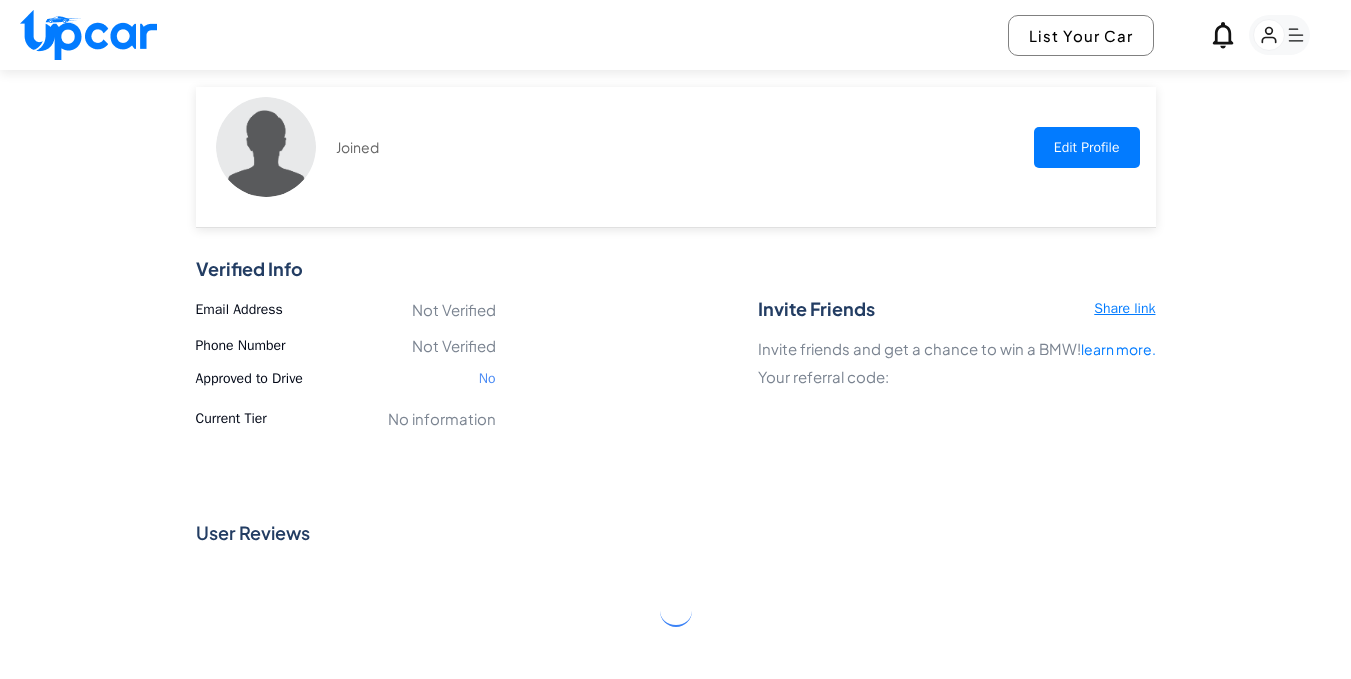 scroll, scrollTop: 0, scrollLeft: 0, axis: both 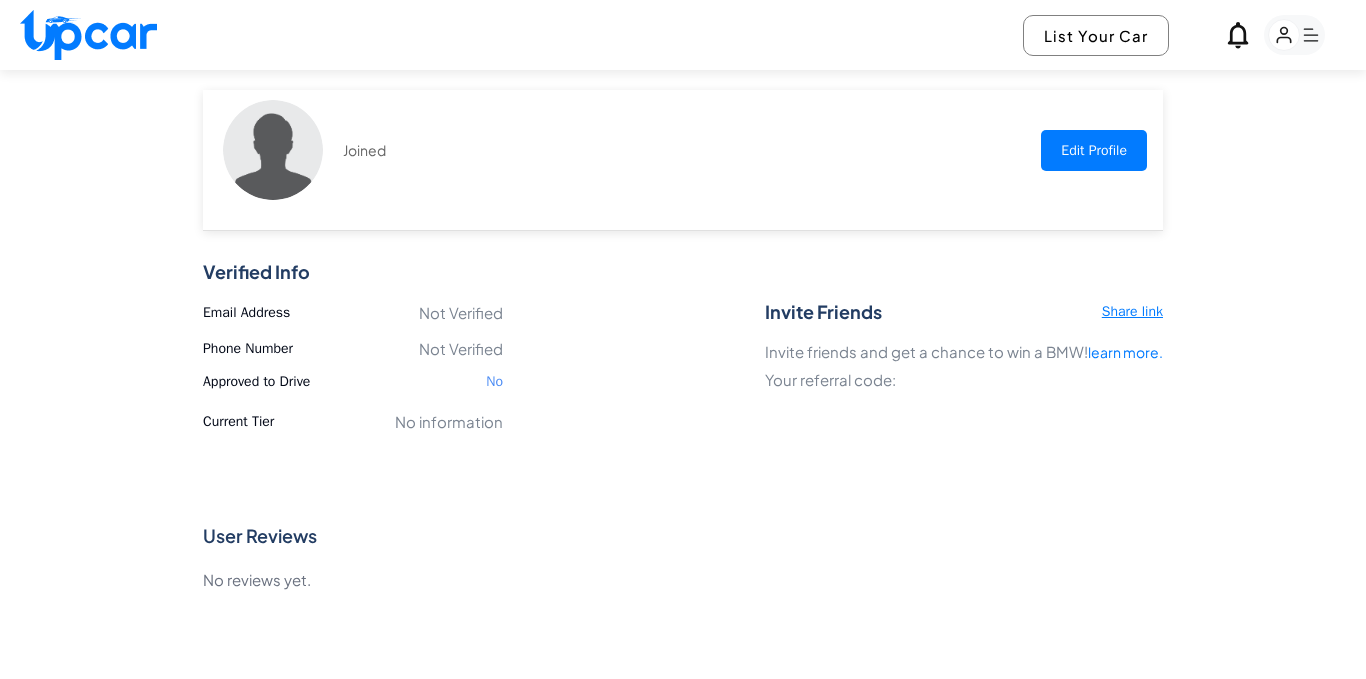 click 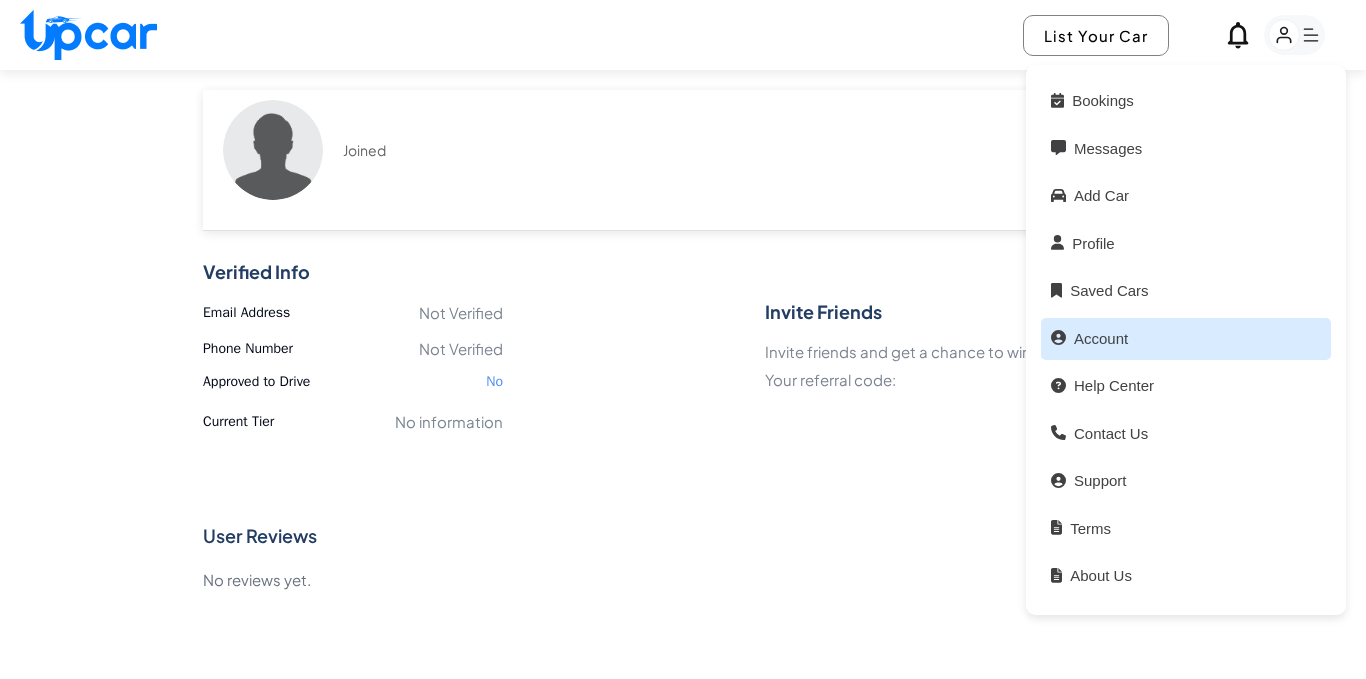 click on "Account" at bounding box center [1186, 339] 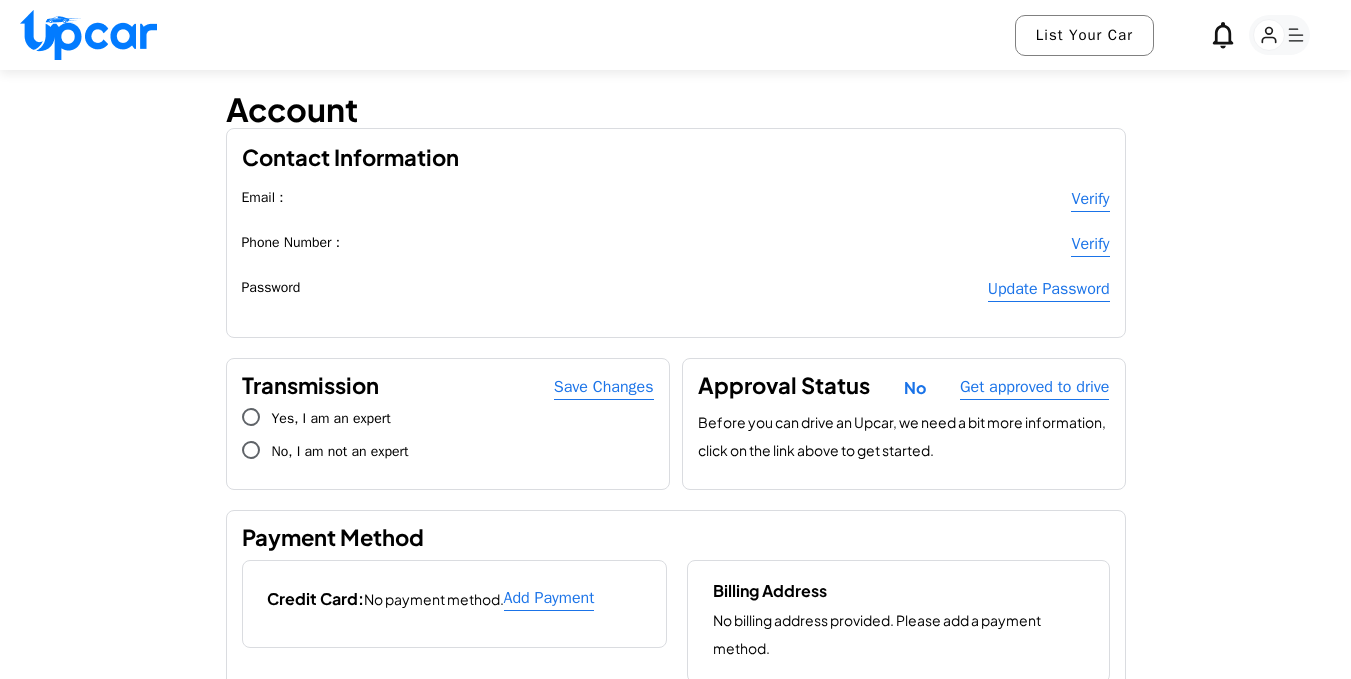 scroll, scrollTop: 118, scrollLeft: 0, axis: vertical 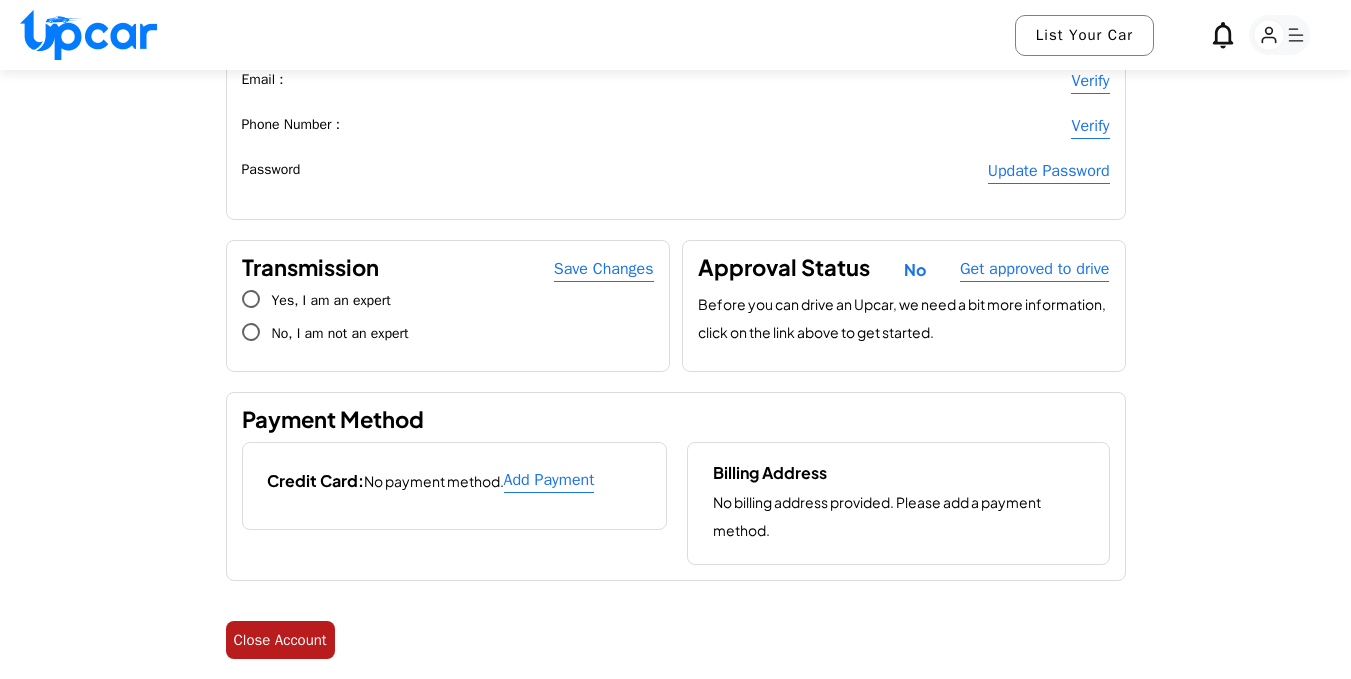 click on "Close Account" at bounding box center (280, 640) 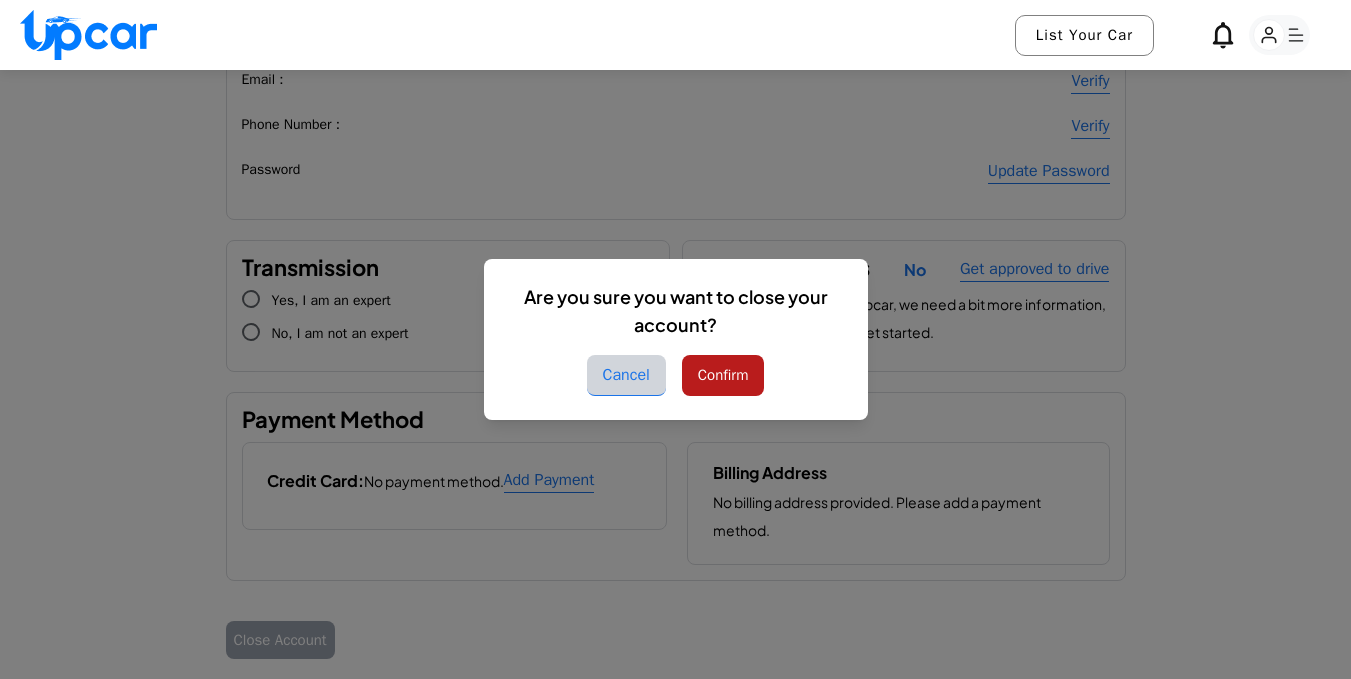 click on "Confirm" at bounding box center (723, 375) 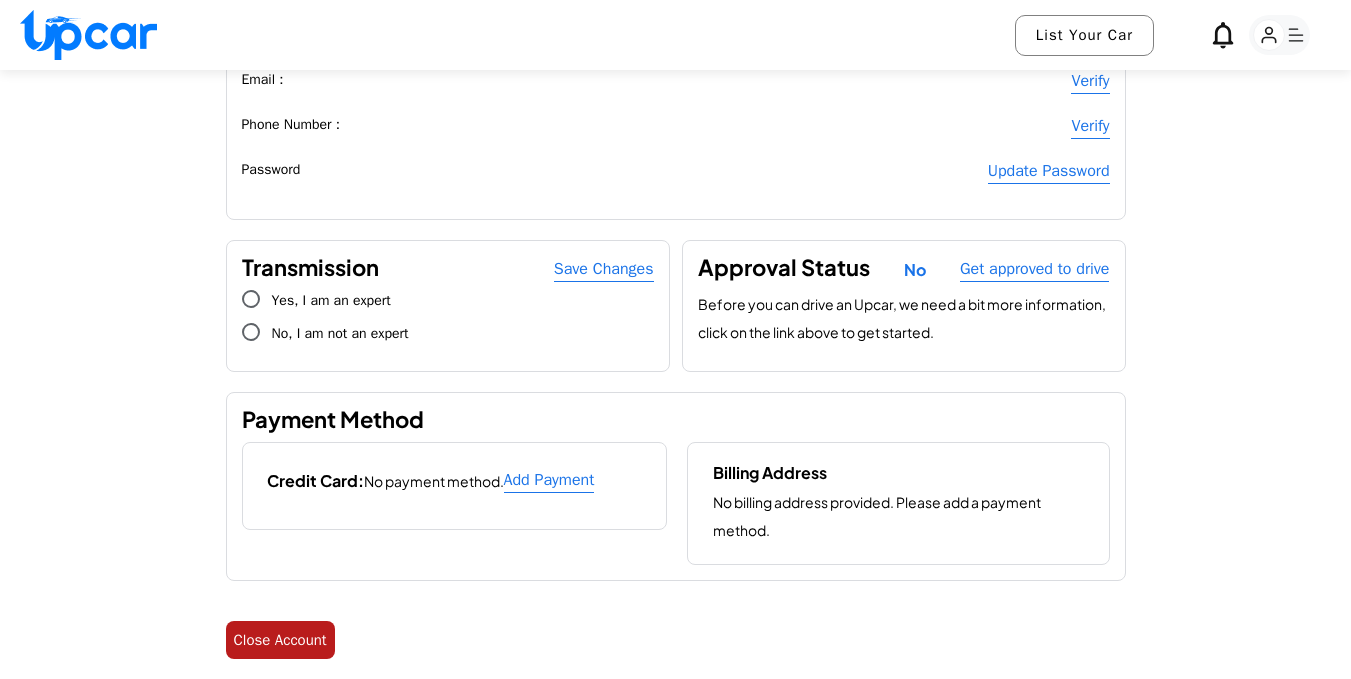 click on "Close Account" at bounding box center (280, 640) 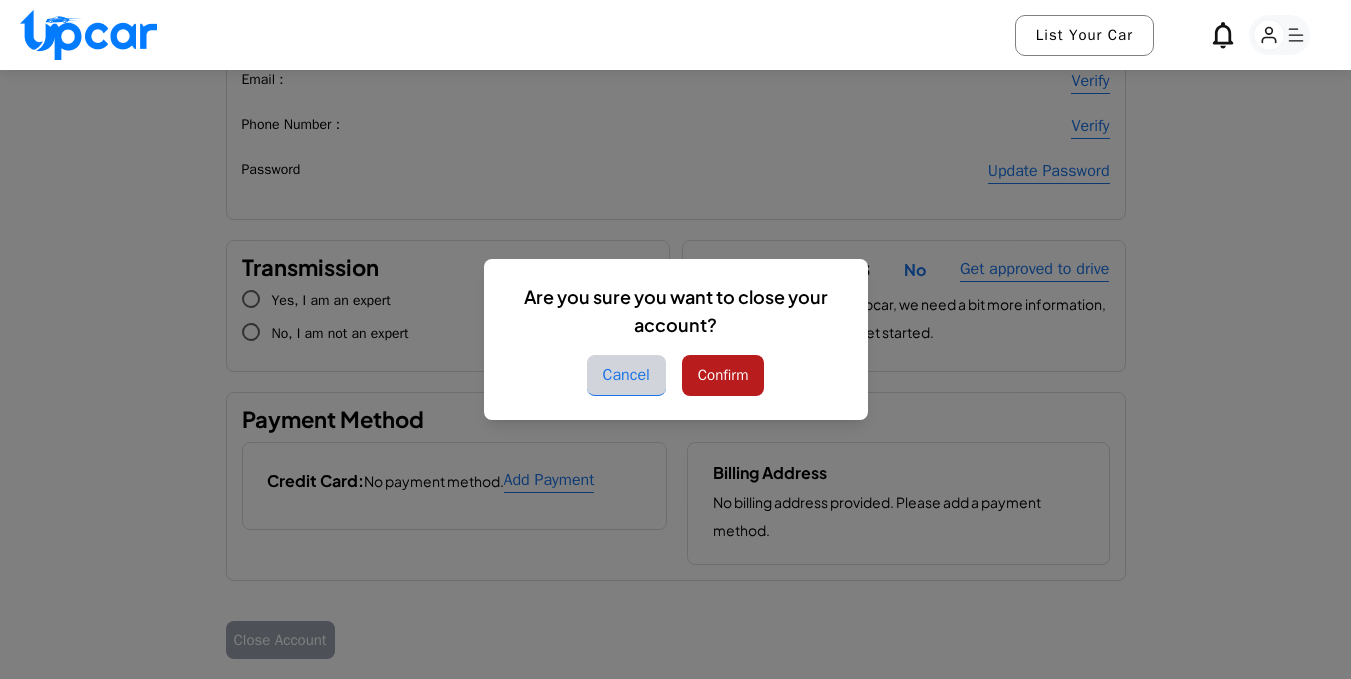 click on "Confirm" at bounding box center [723, 375] 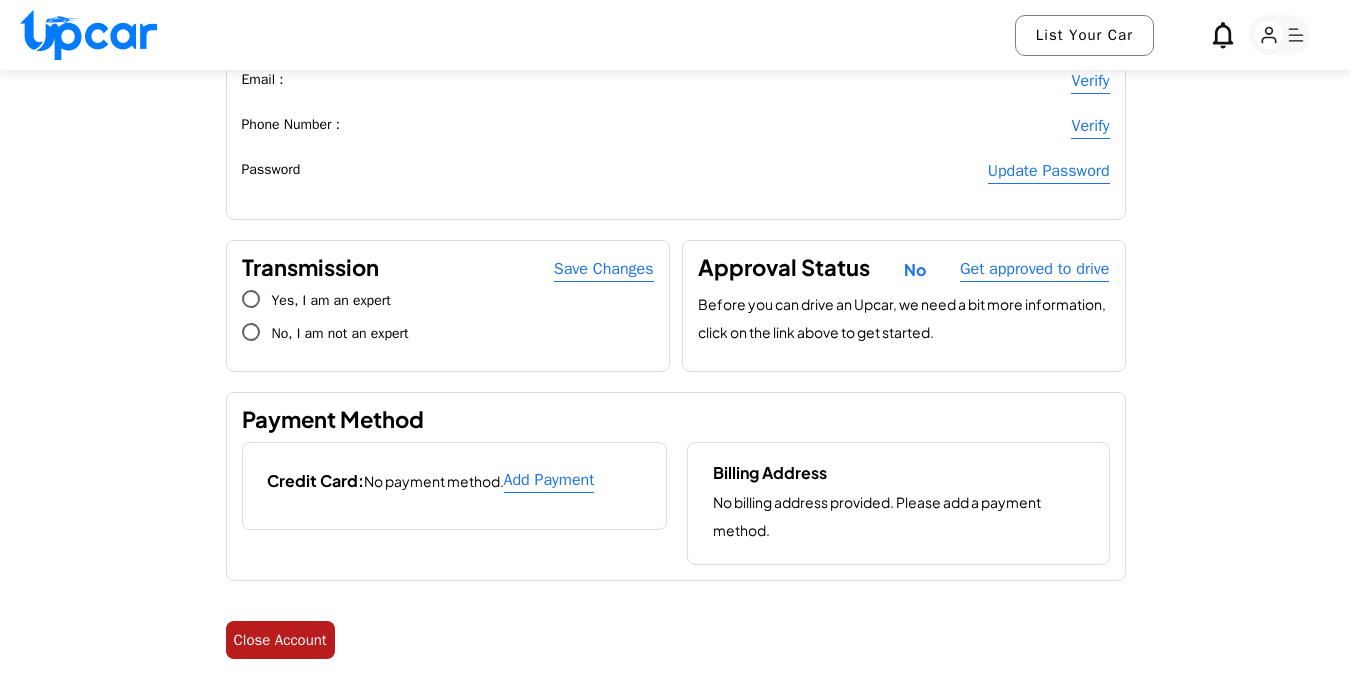 click on "Close Account" at bounding box center (280, 640) 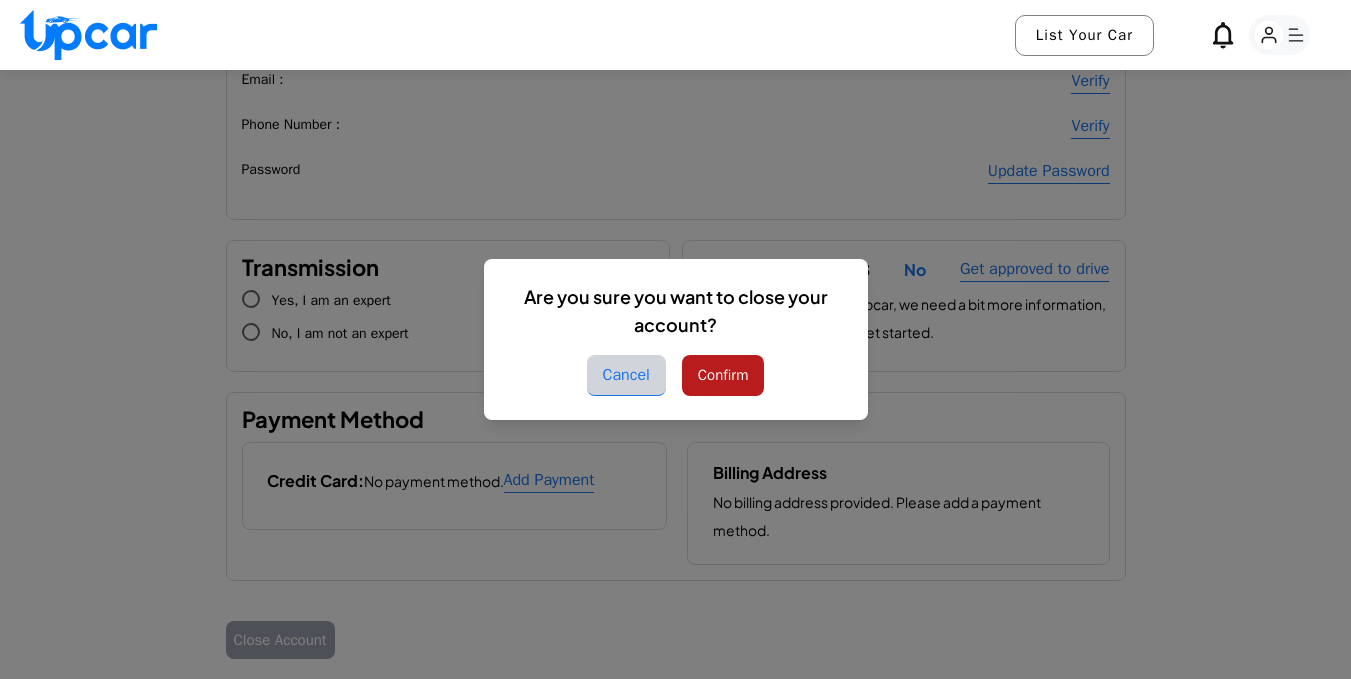 click on "Confirm" at bounding box center [723, 375] 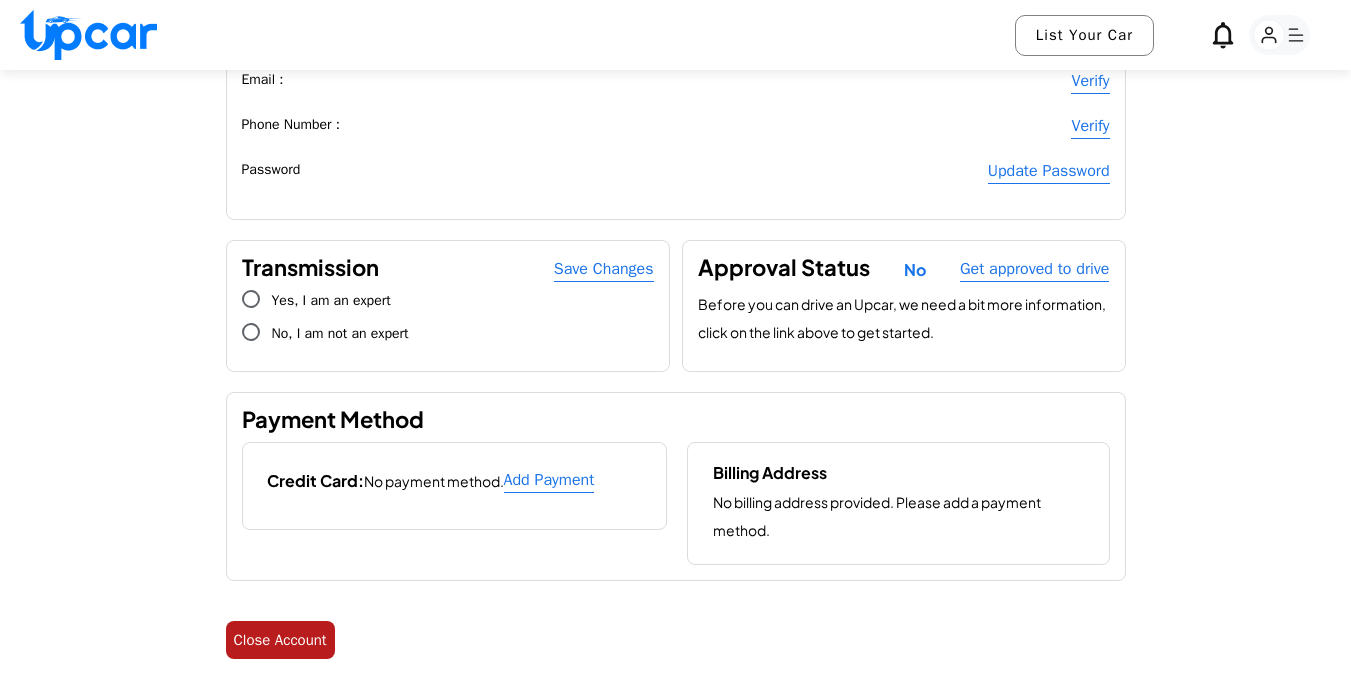 click on "Close Account" at bounding box center [280, 640] 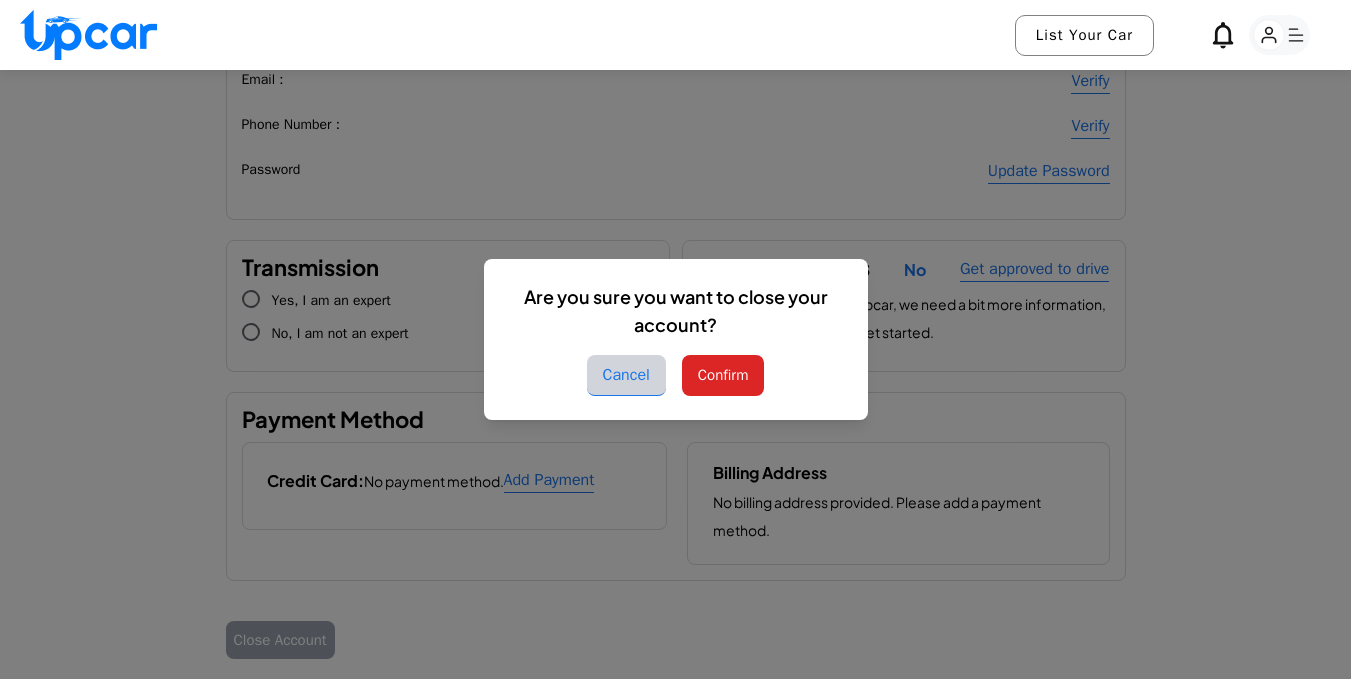 click on "Cancel Confirm" at bounding box center (676, 375) 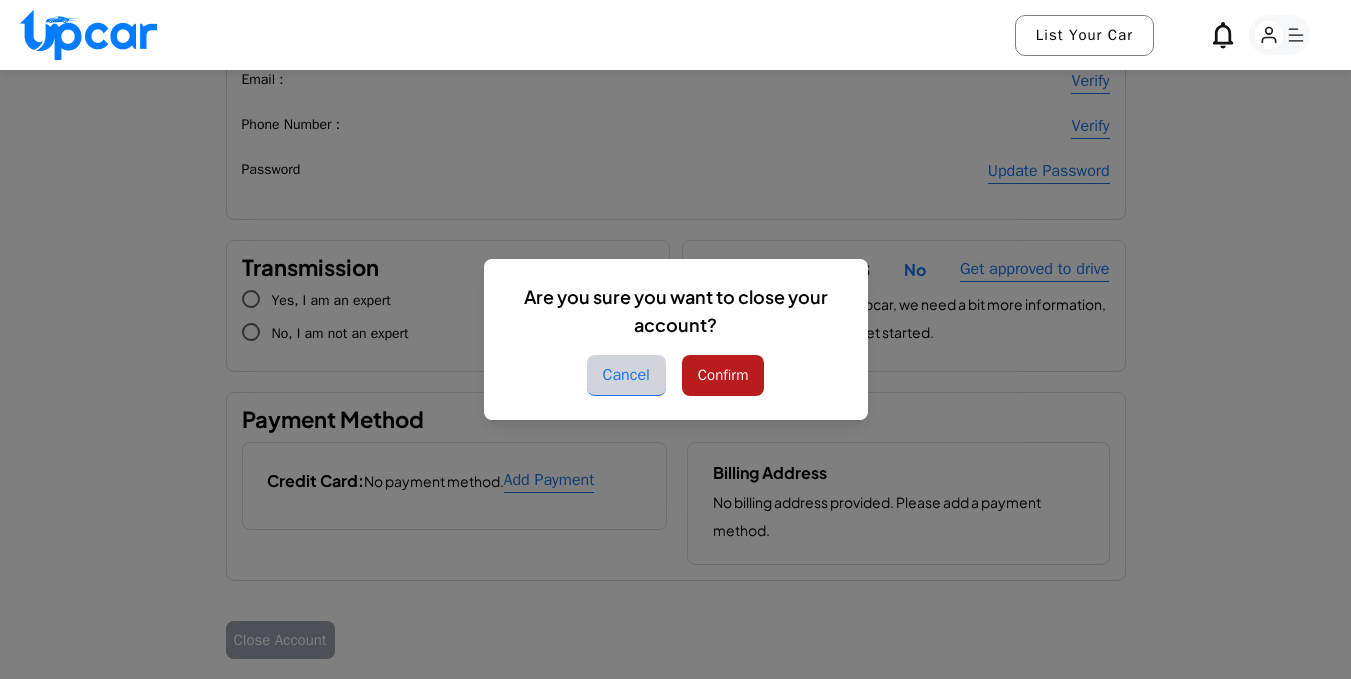 click on "Confirm" at bounding box center (723, 375) 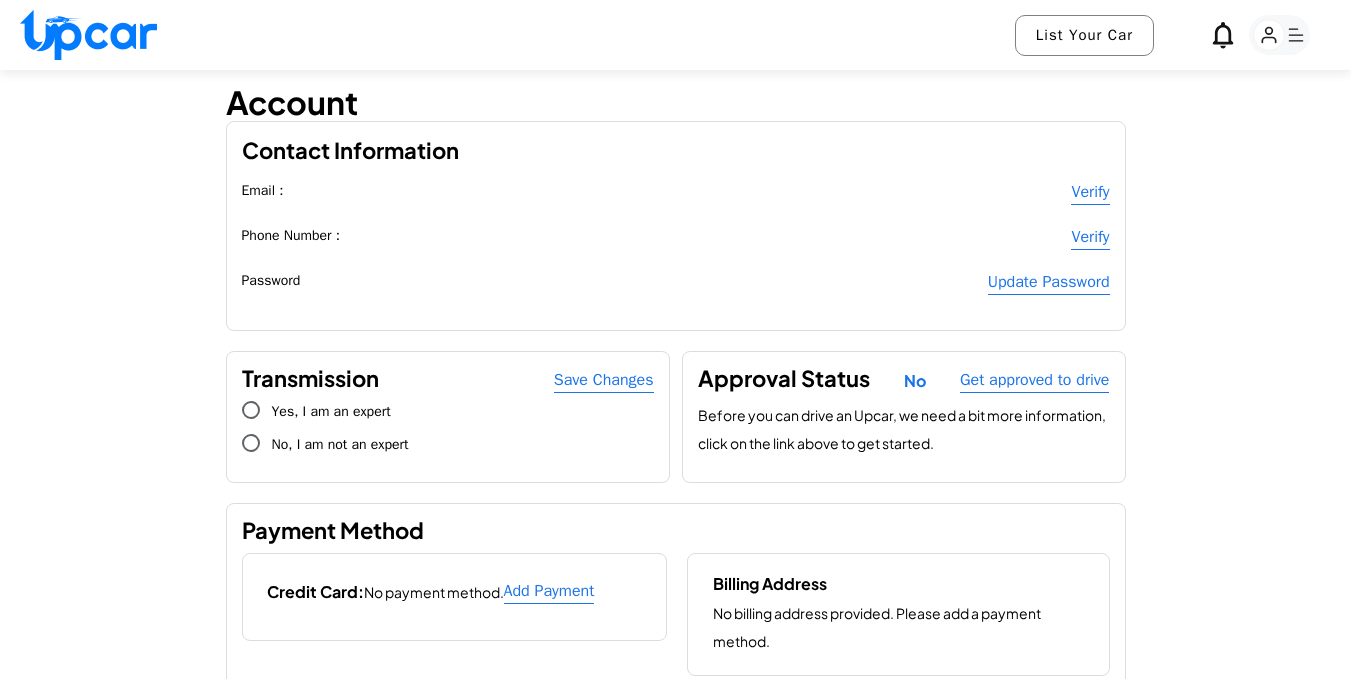 scroll, scrollTop: 0, scrollLeft: 0, axis: both 